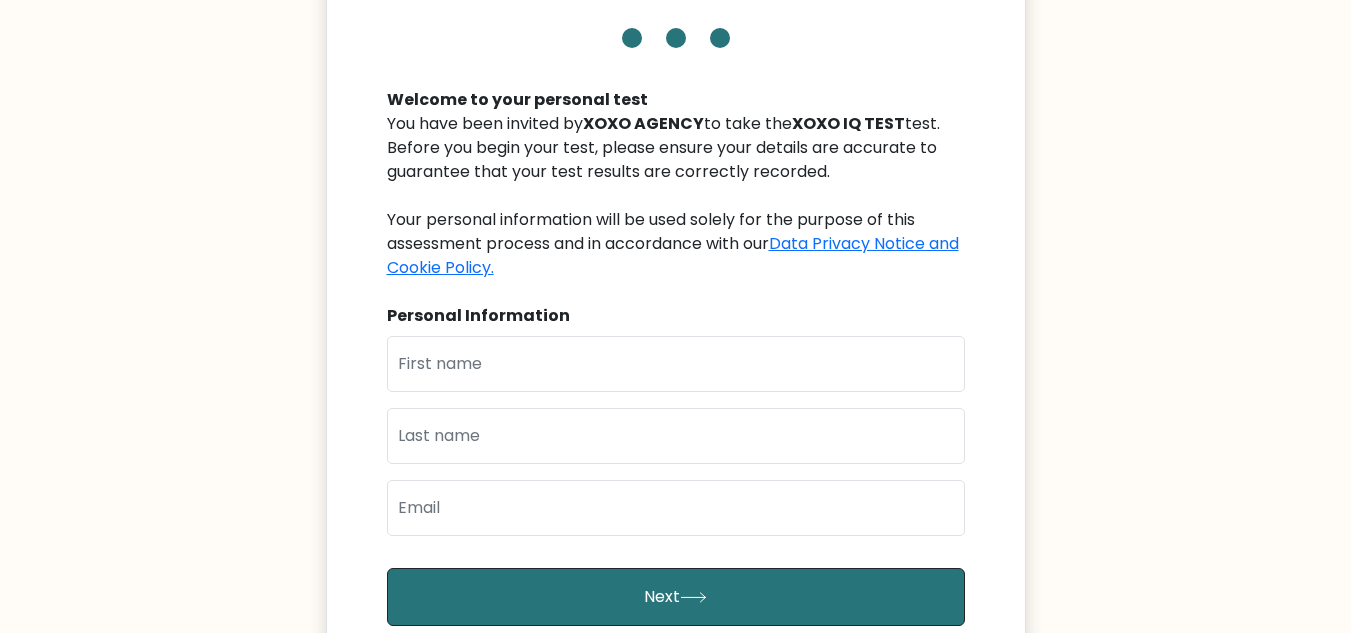 scroll, scrollTop: 124, scrollLeft: 0, axis: vertical 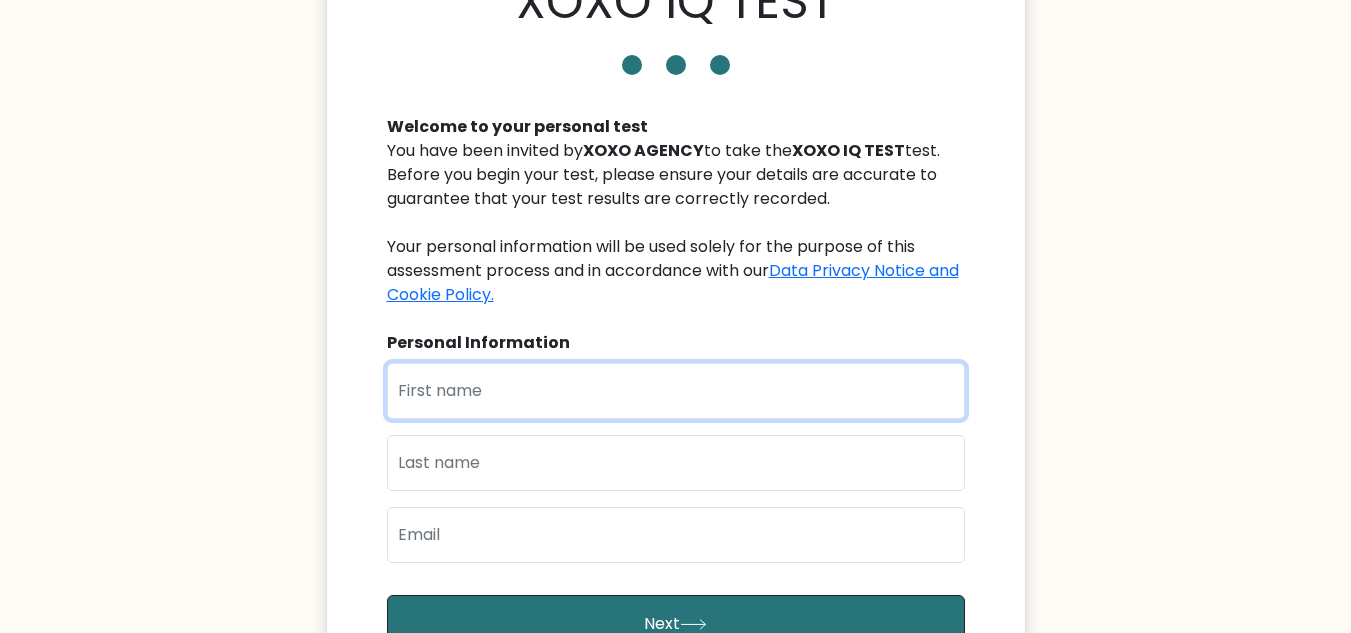 click at bounding box center (676, 391) 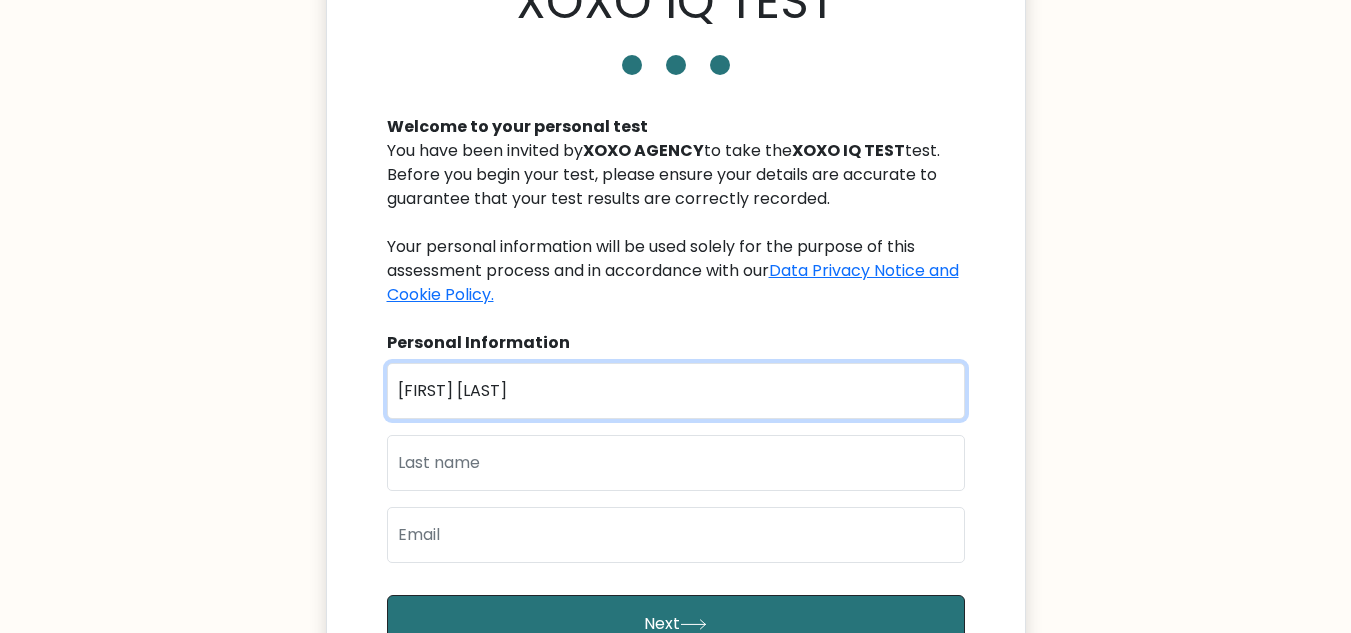 type on "Aquino" 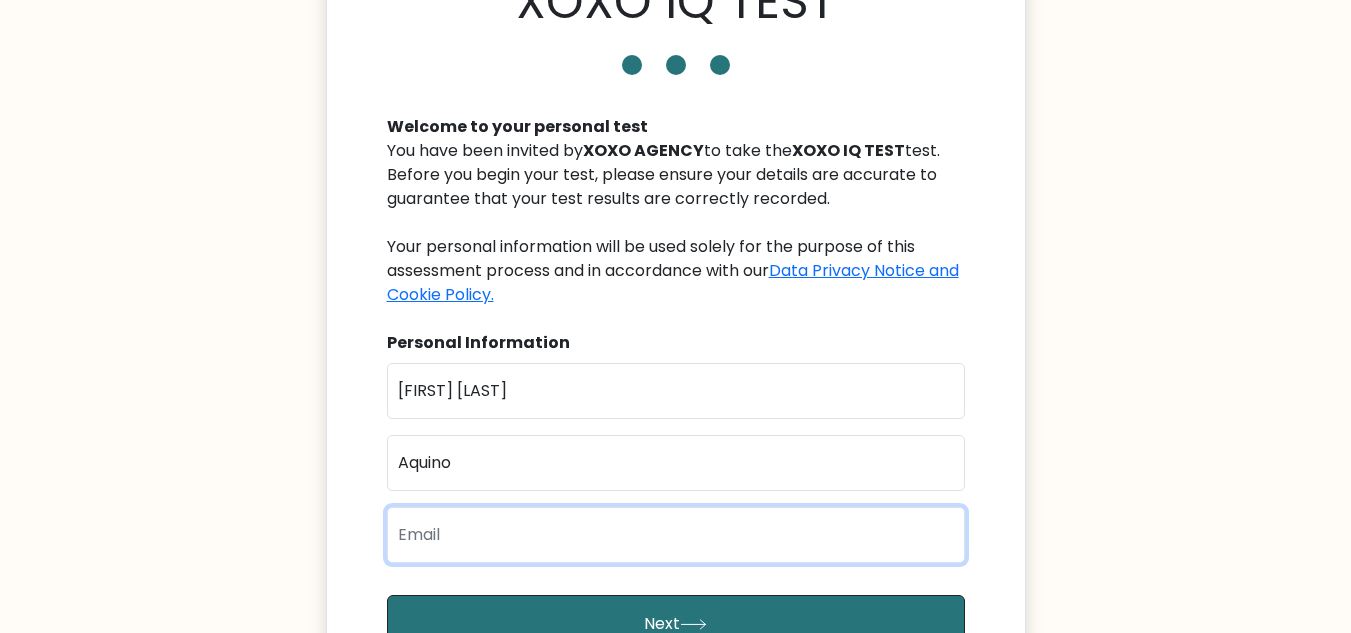 type on "[EMAIL]" 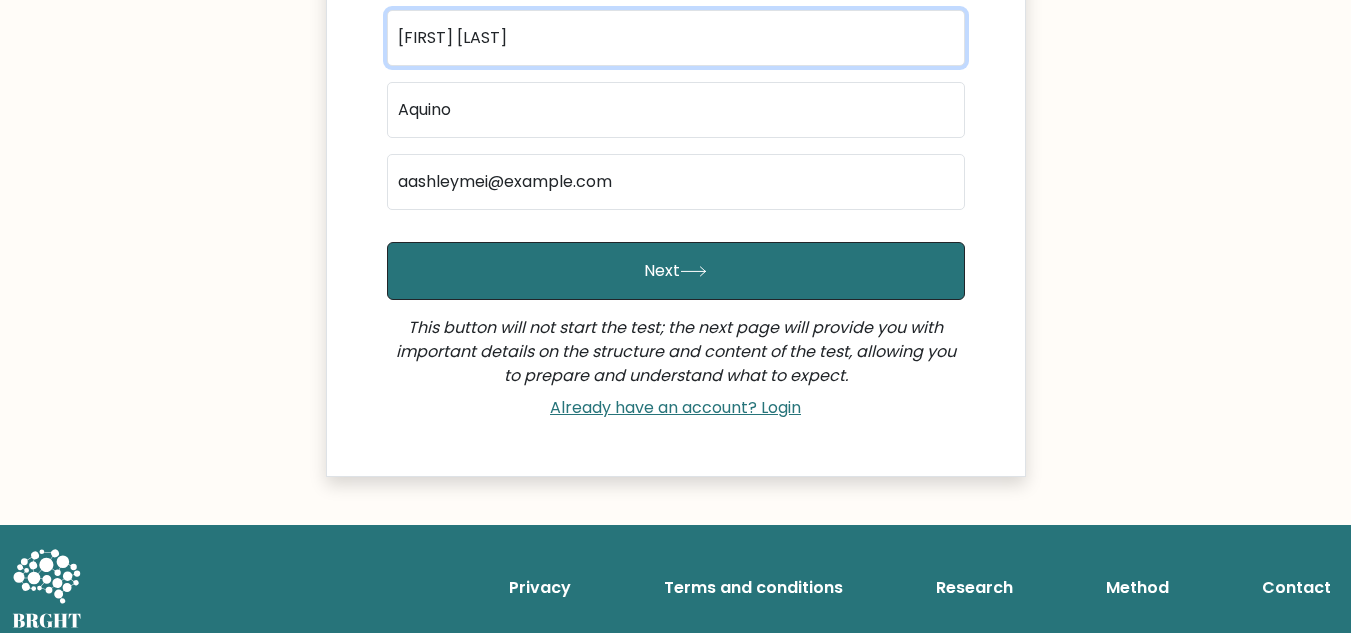 scroll, scrollTop: 491, scrollLeft: 0, axis: vertical 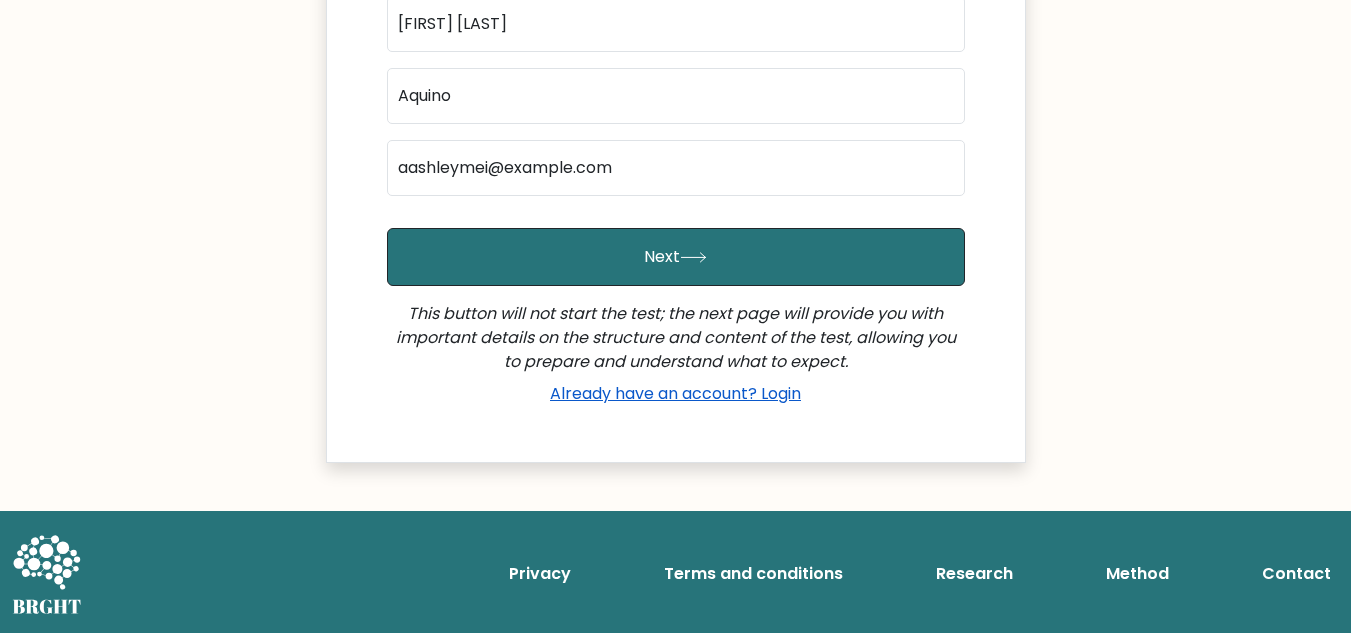 click on "Already have an account? Login" at bounding box center [675, 393] 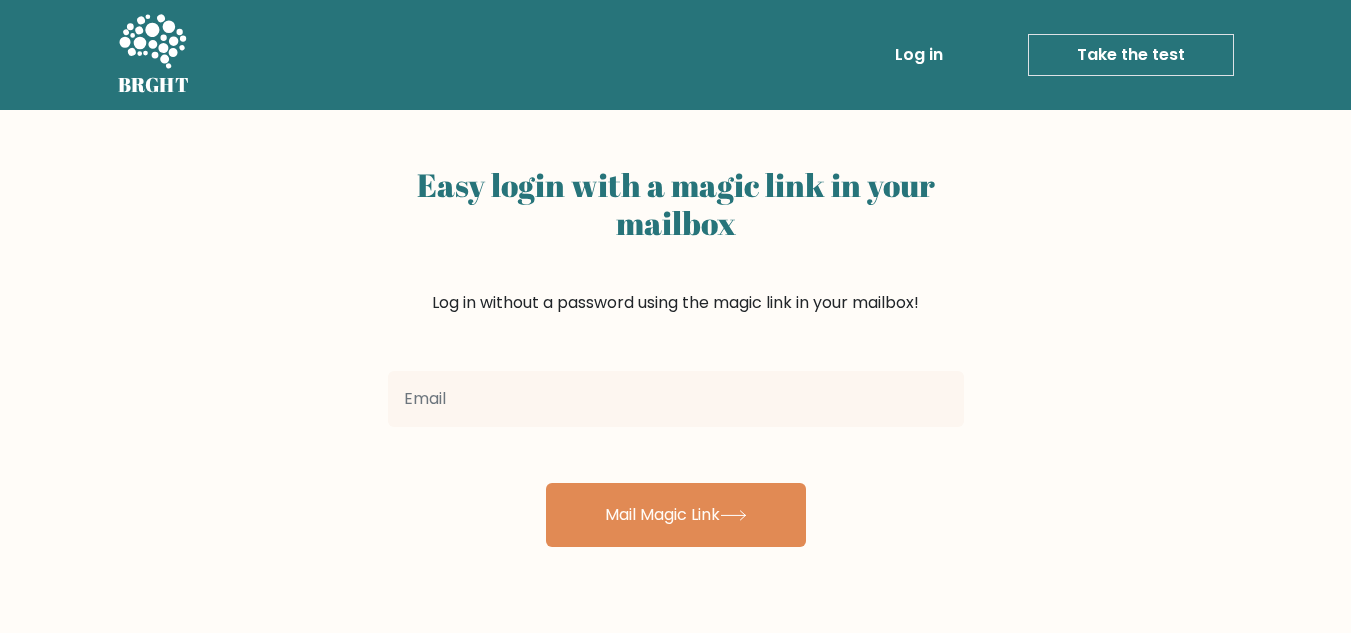 scroll, scrollTop: 0, scrollLeft: 0, axis: both 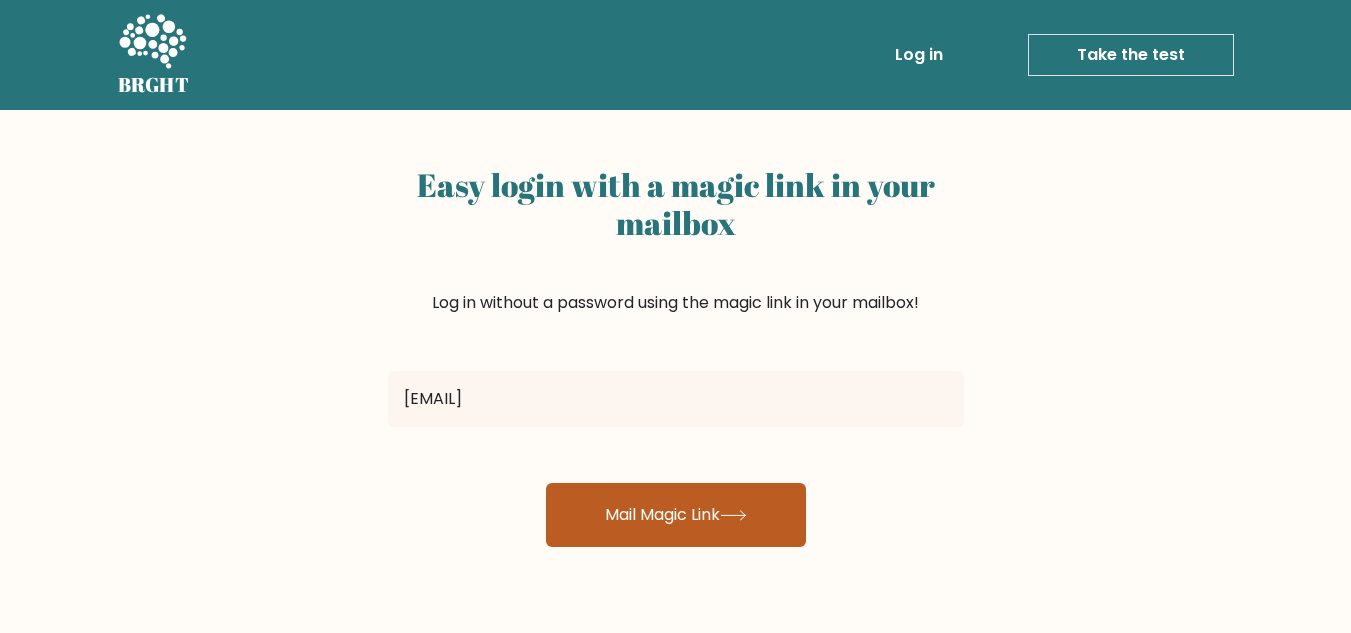 click on "Mail Magic Link" at bounding box center (676, 515) 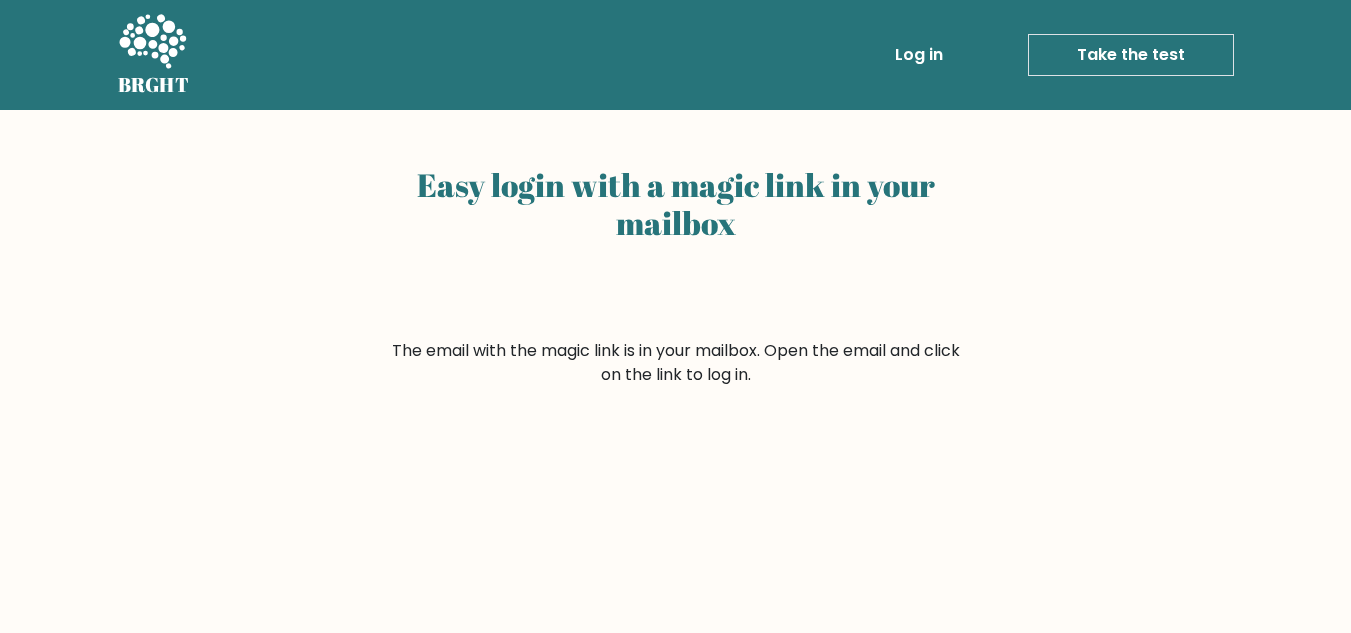 scroll, scrollTop: 0, scrollLeft: 0, axis: both 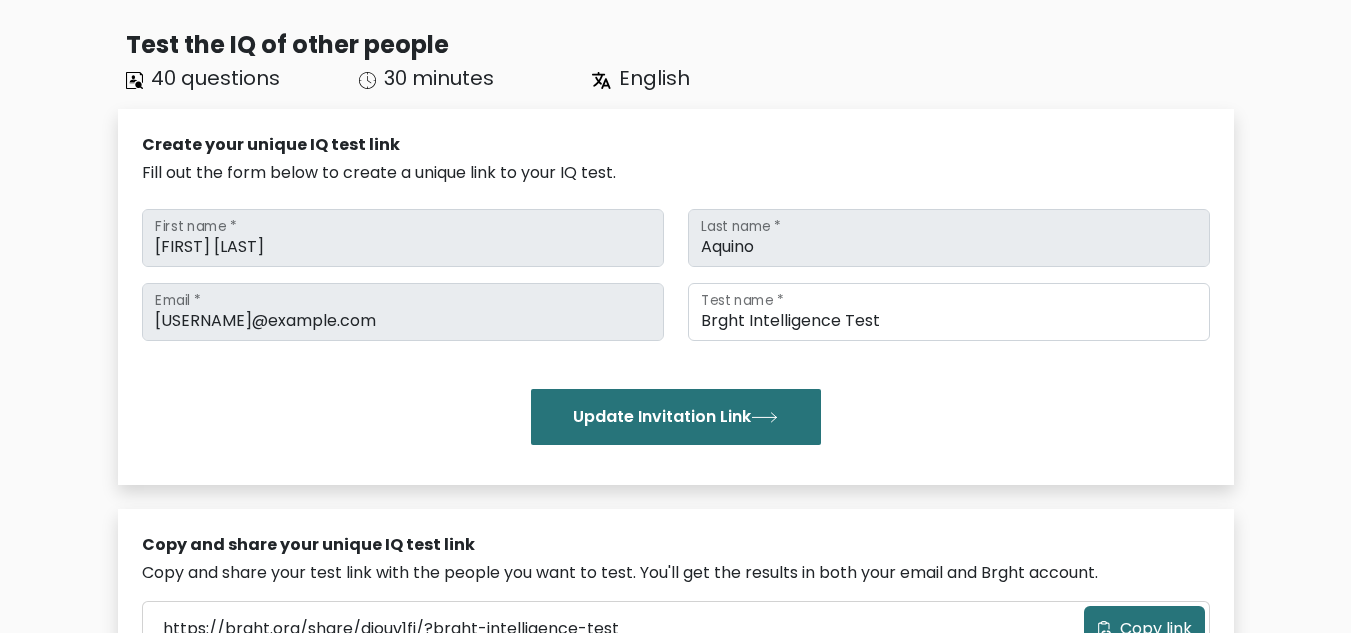 click on "Fill out the form below to create a unique link to your IQ test." at bounding box center (676, 173) 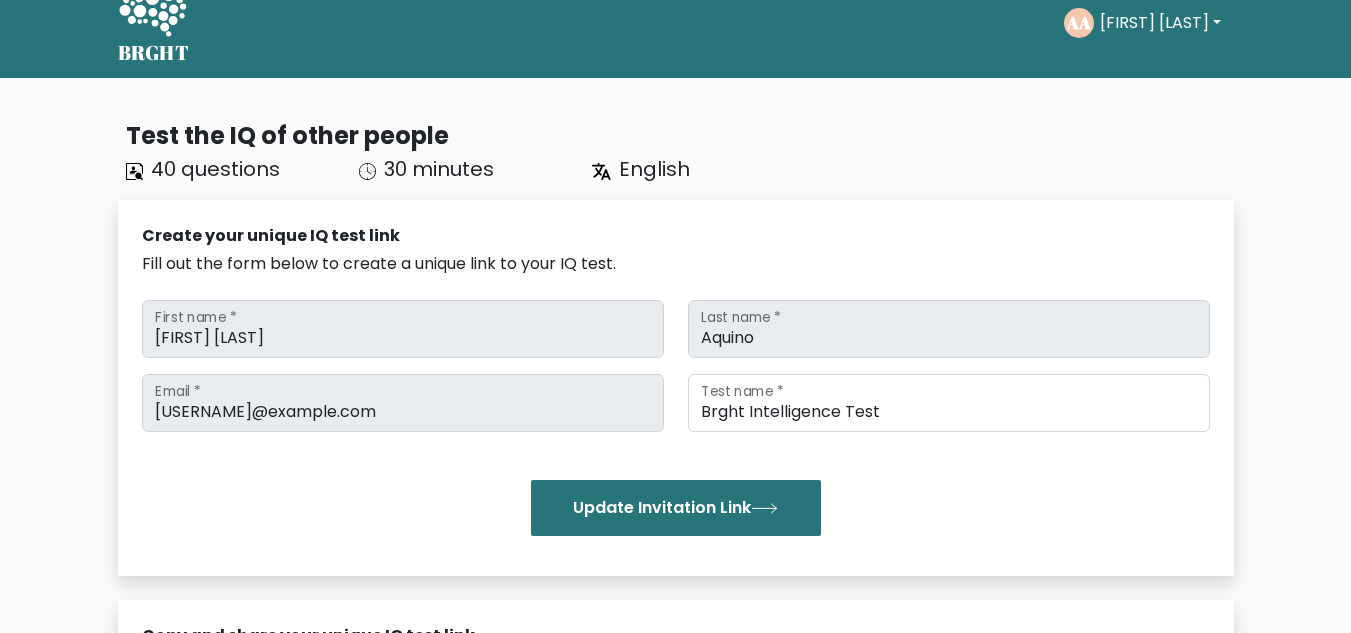 scroll, scrollTop: 0, scrollLeft: 0, axis: both 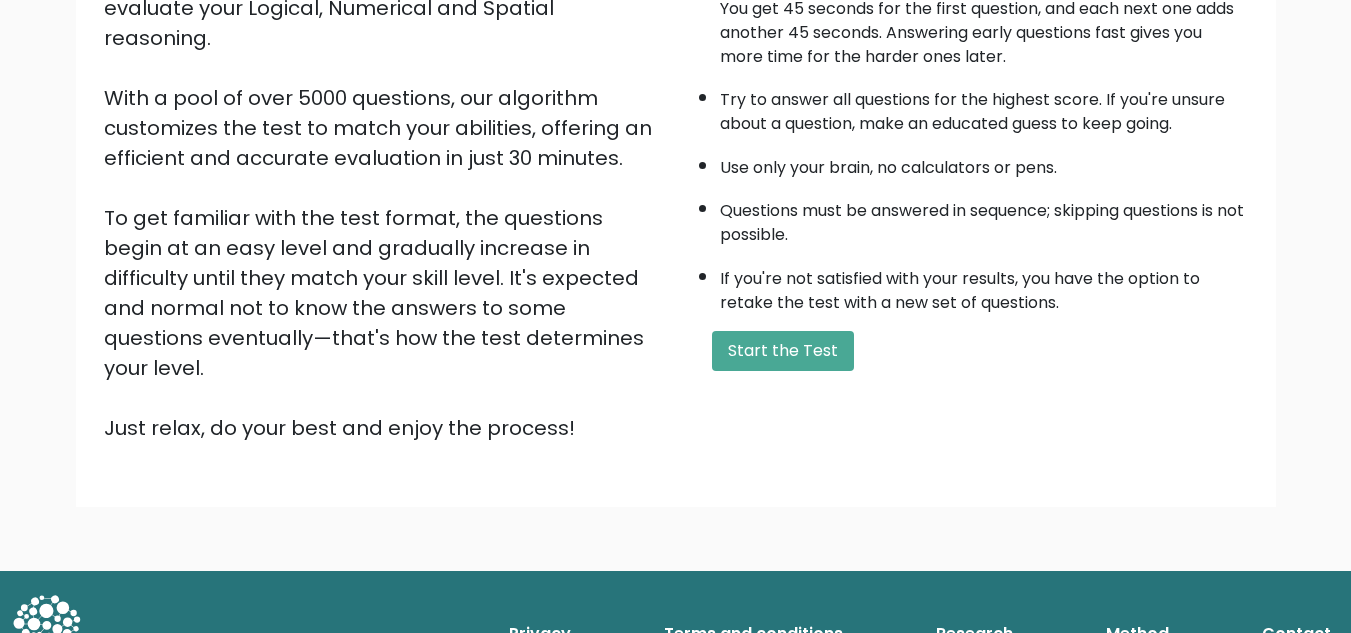 drag, startPoint x: 792, startPoint y: 332, endPoint x: 667, endPoint y: 342, distance: 125.39936 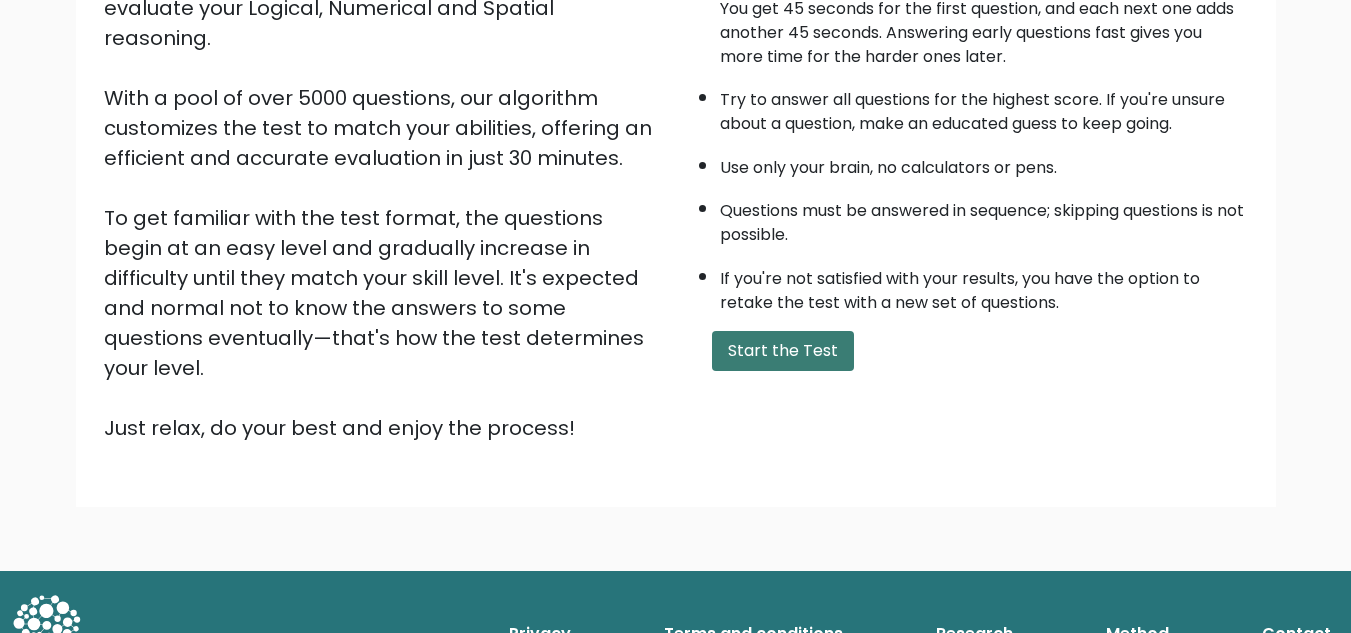 click on "Start the Test" at bounding box center [783, 351] 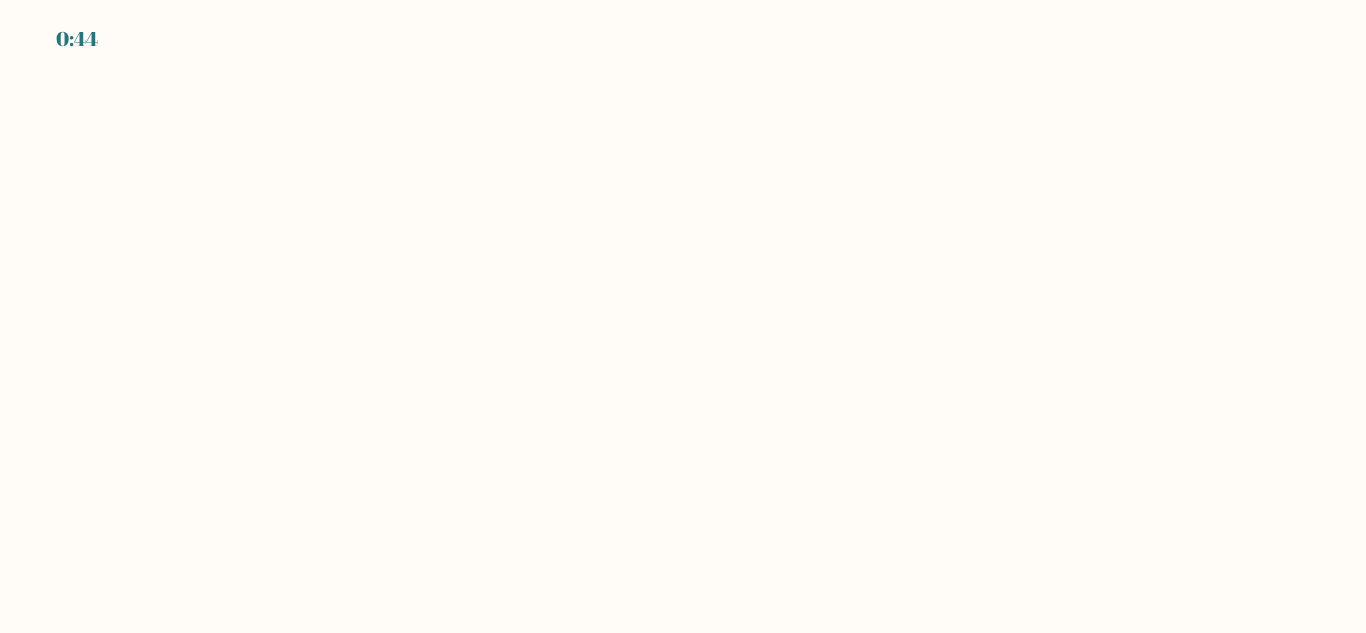 scroll, scrollTop: 0, scrollLeft: 0, axis: both 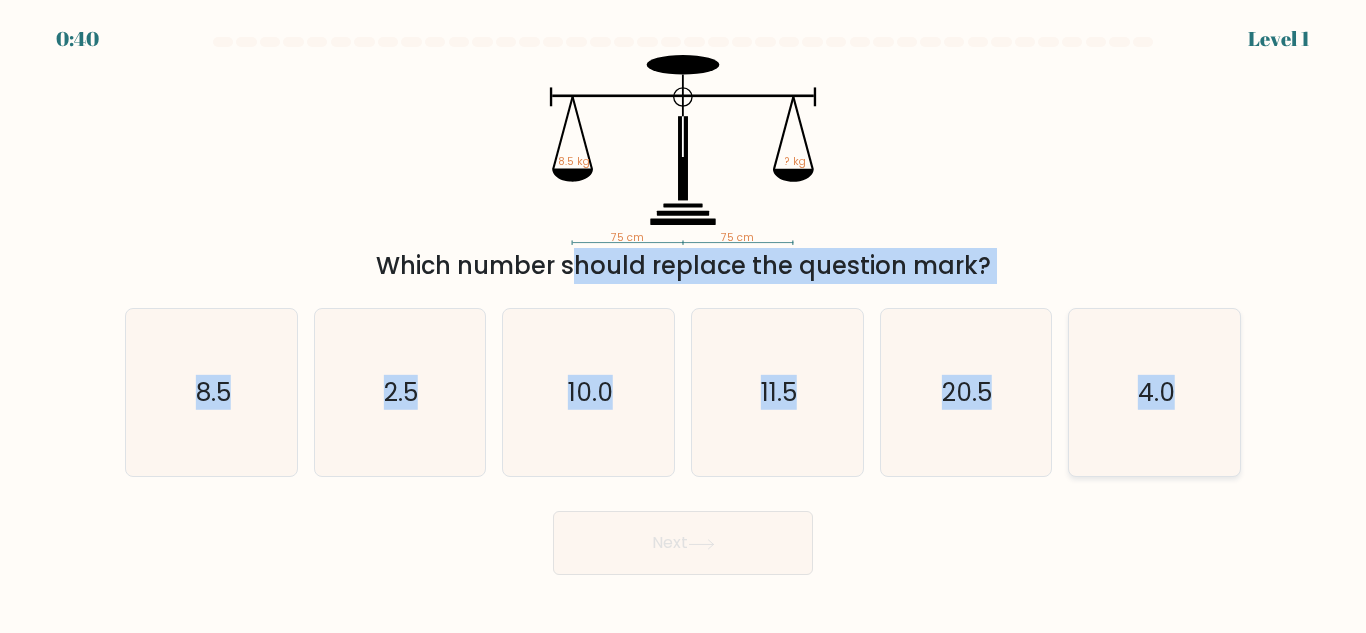 drag, startPoint x: 350, startPoint y: 257, endPoint x: 1200, endPoint y: 380, distance: 858.85333 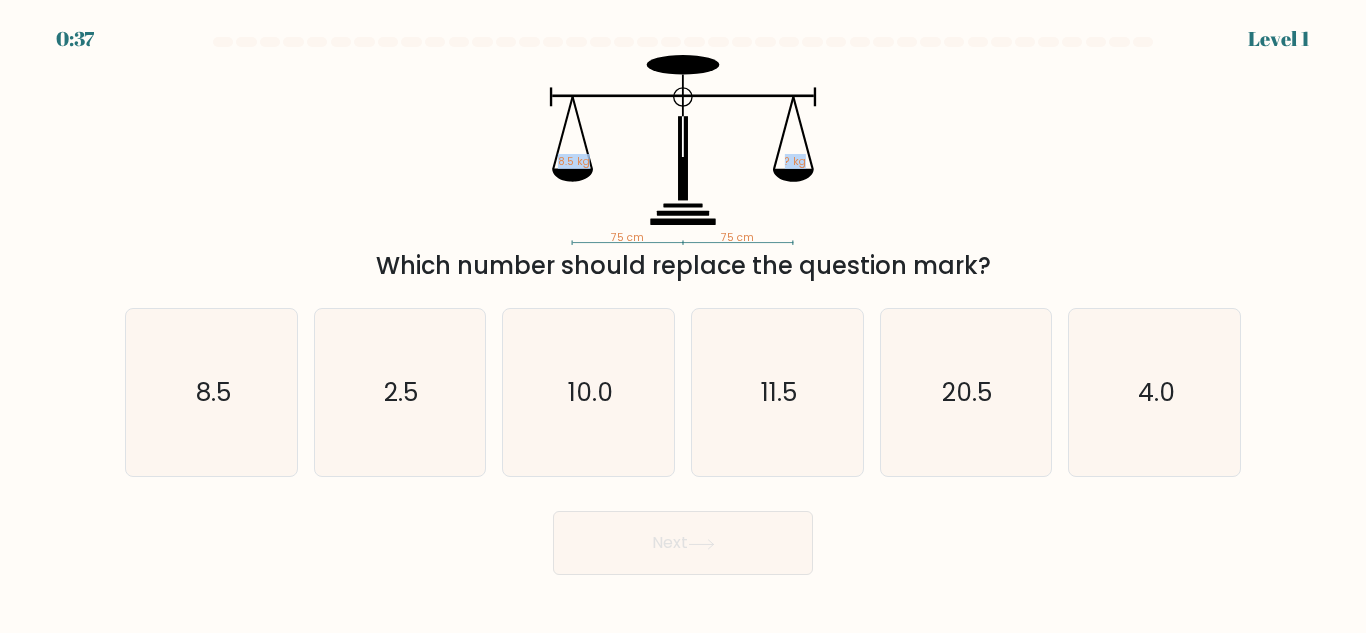drag, startPoint x: 496, startPoint y: 118, endPoint x: 841, endPoint y: 195, distance: 353.48834 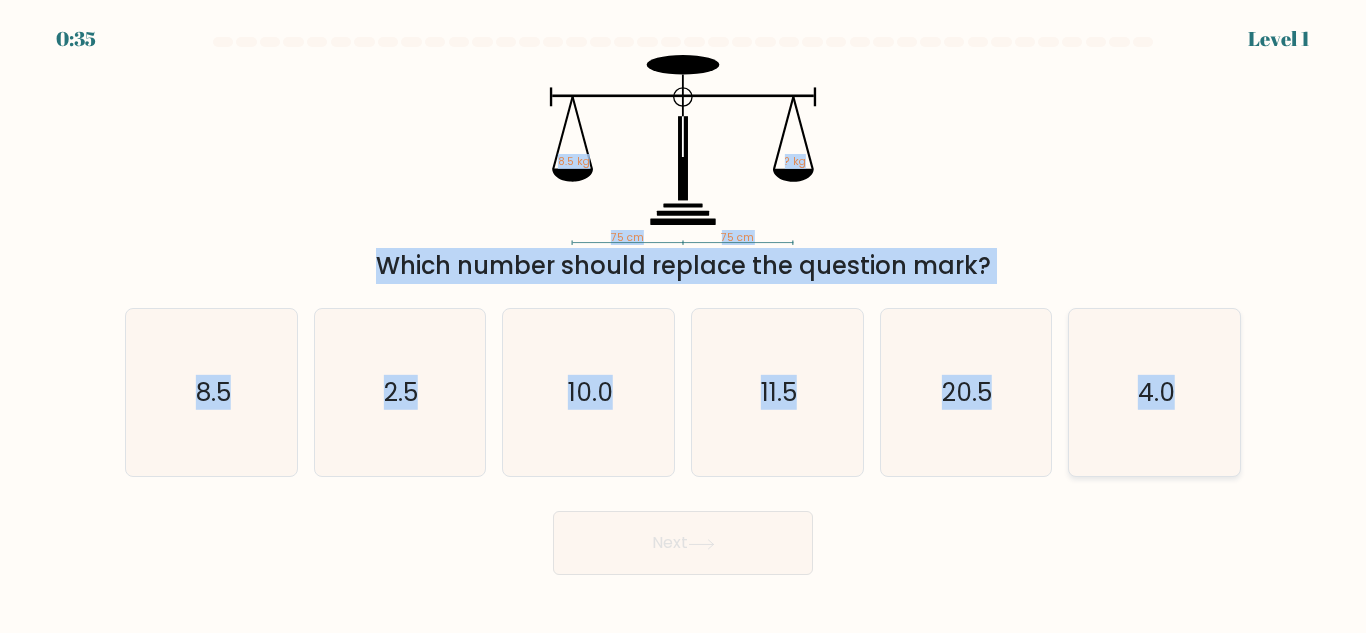 drag, startPoint x: 483, startPoint y: 54, endPoint x: 1182, endPoint y: 418, distance: 788.09705 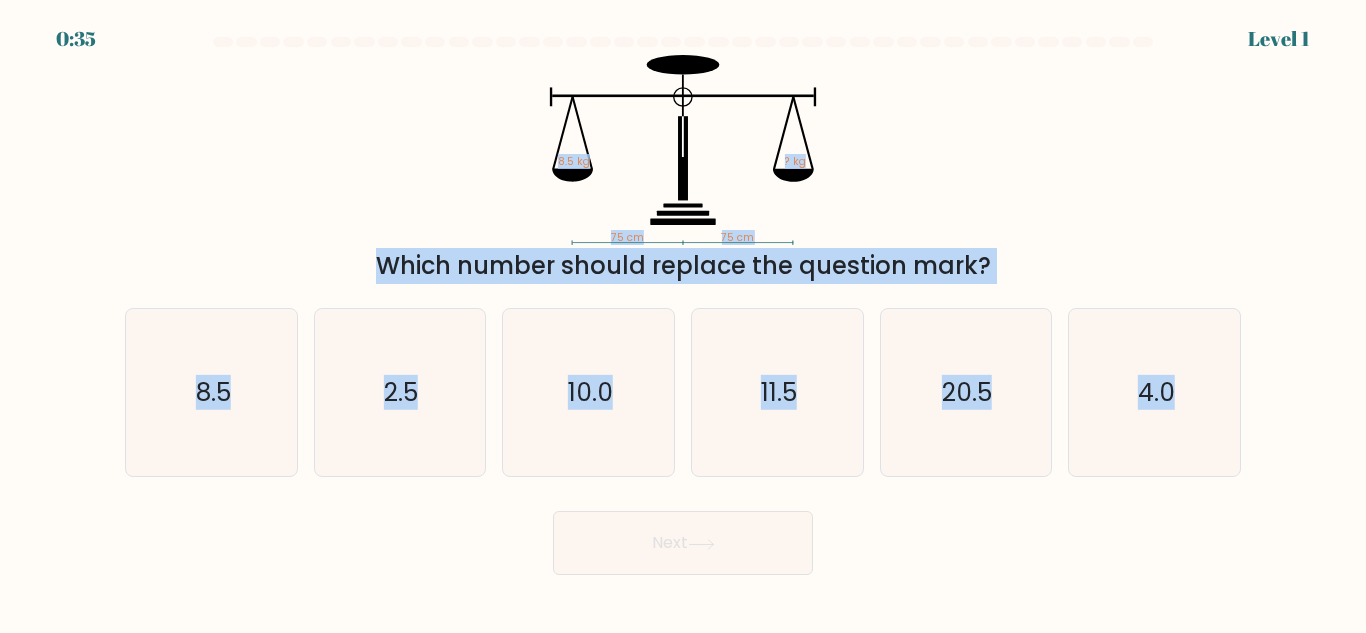 copy on "75 cm   75 cm   8.5 kg   ? kg
Which number should replace the question mark?
a.
8.5
b.
2.5
c.
10.0
d.
11.5
e.
20.5
f.
4.0" 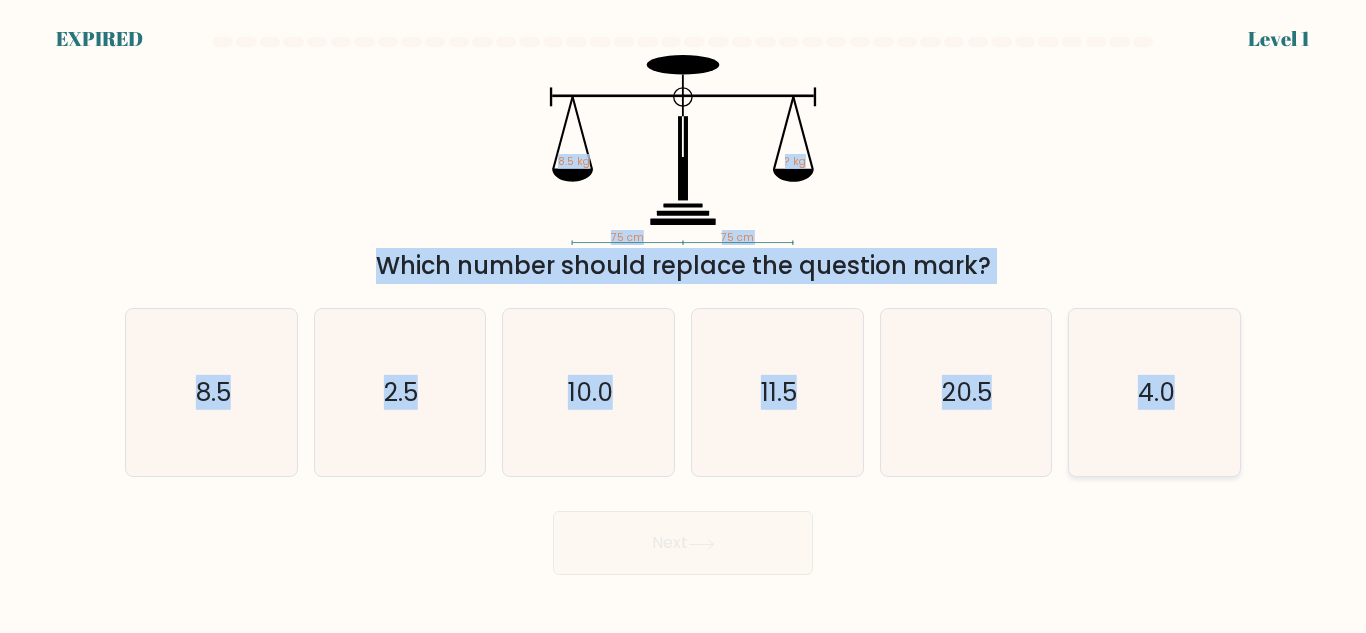 click on "4.0" 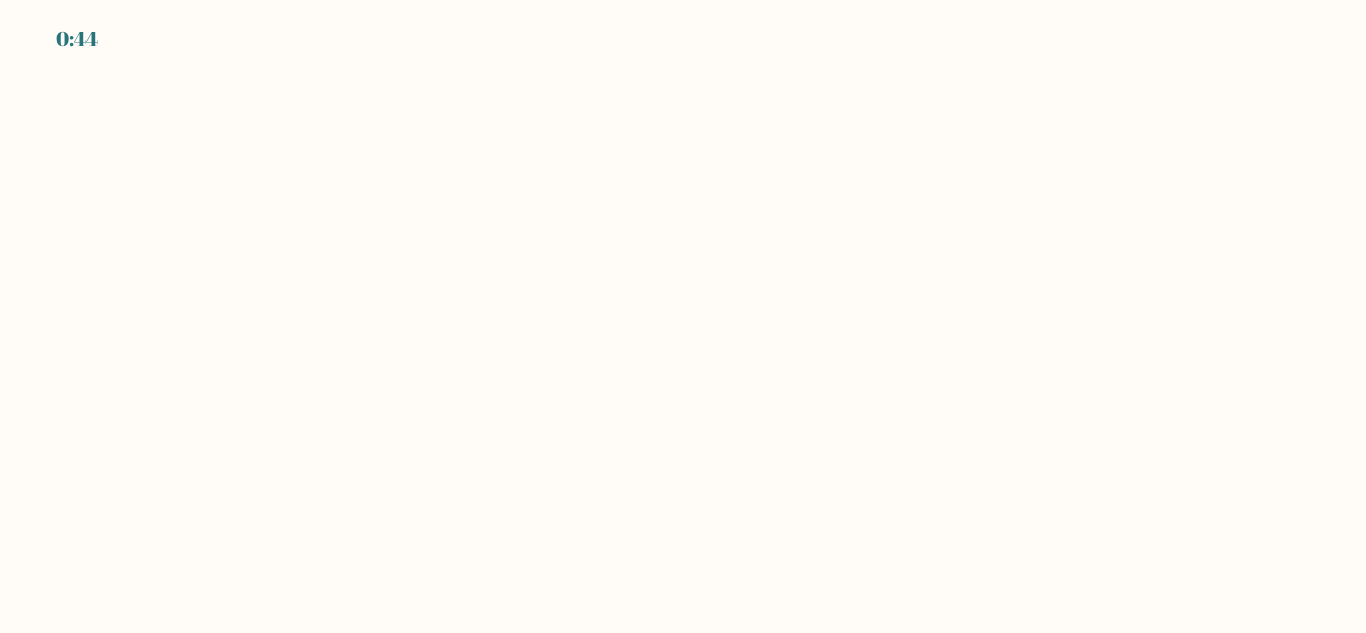 scroll, scrollTop: 0, scrollLeft: 0, axis: both 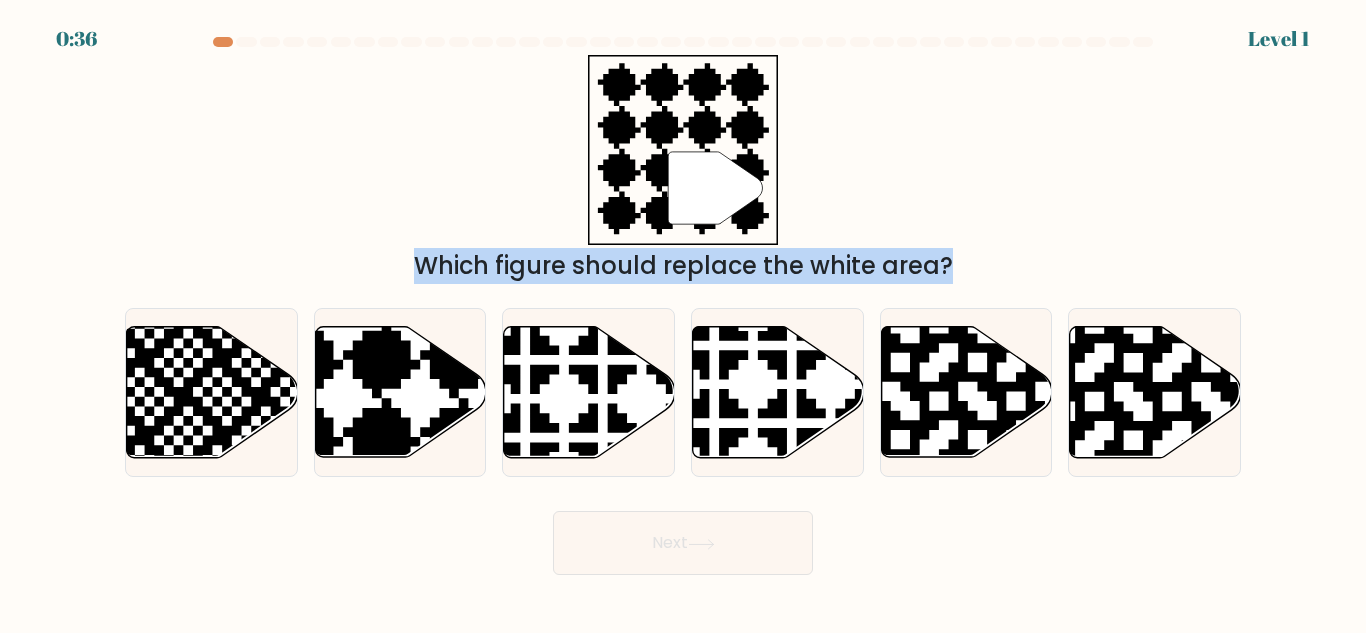 drag, startPoint x: 557, startPoint y: 42, endPoint x: 899, endPoint y: 290, distance: 422.45474 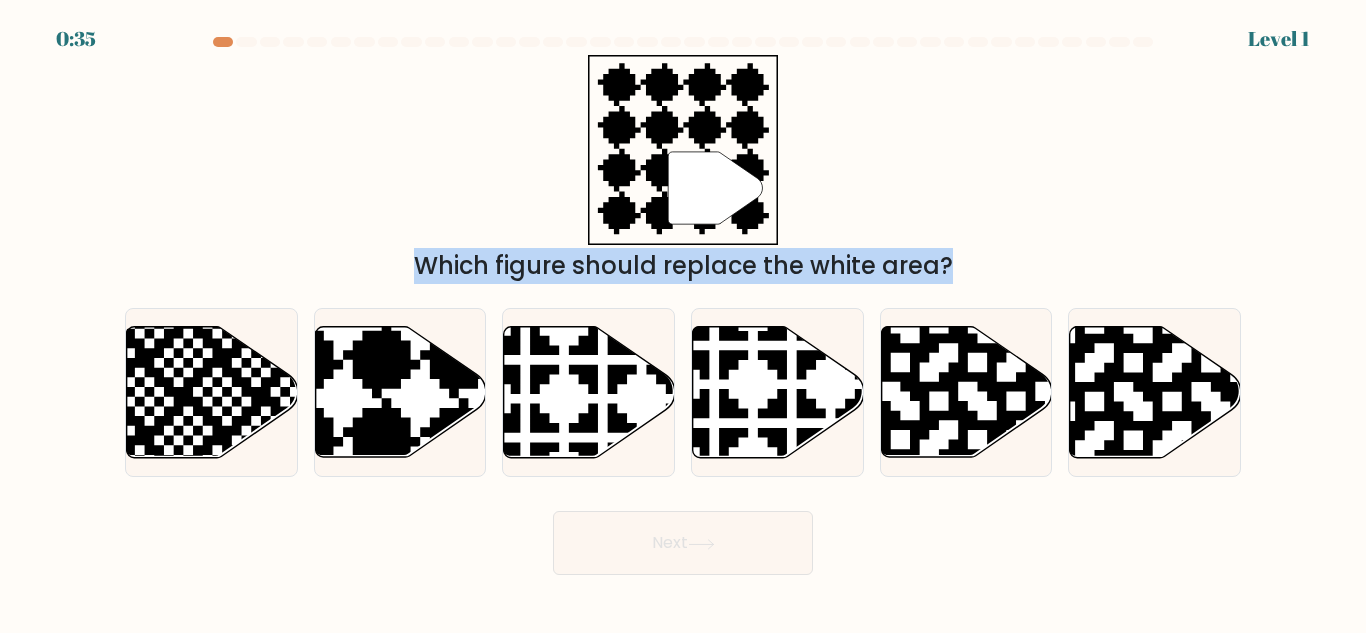 click on ""
Which figure should replace the white area?" at bounding box center (683, 169) 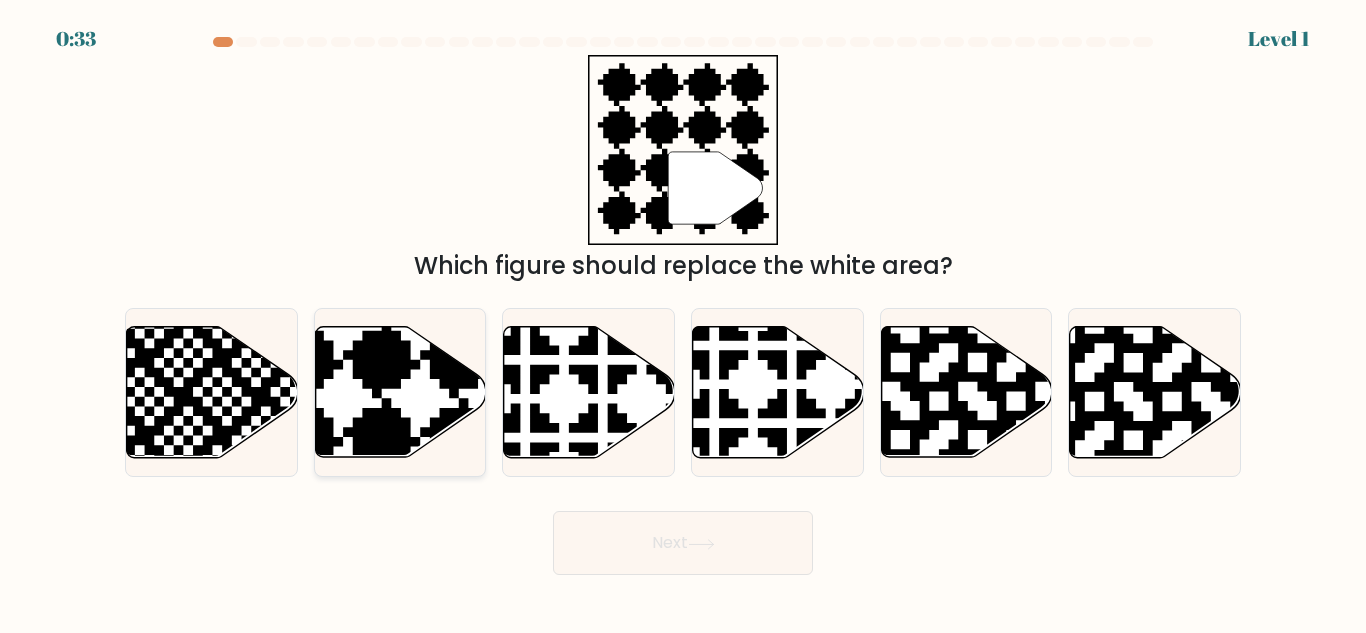 click 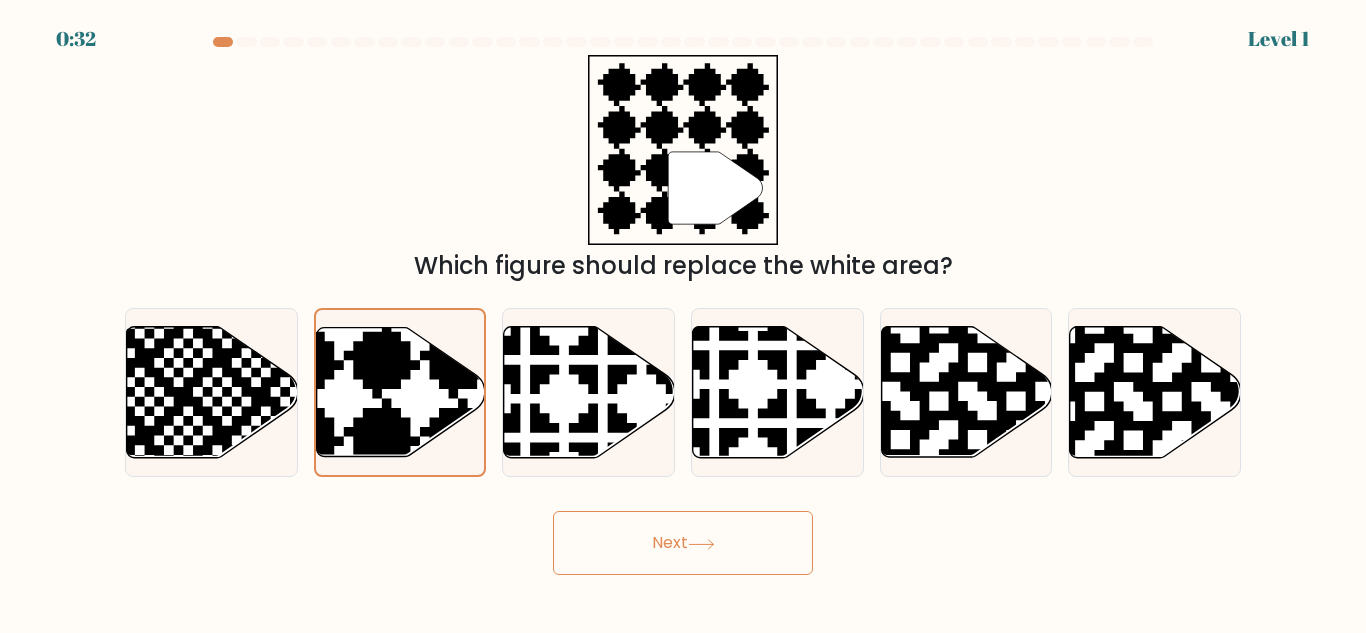 click on "Next" at bounding box center [683, 543] 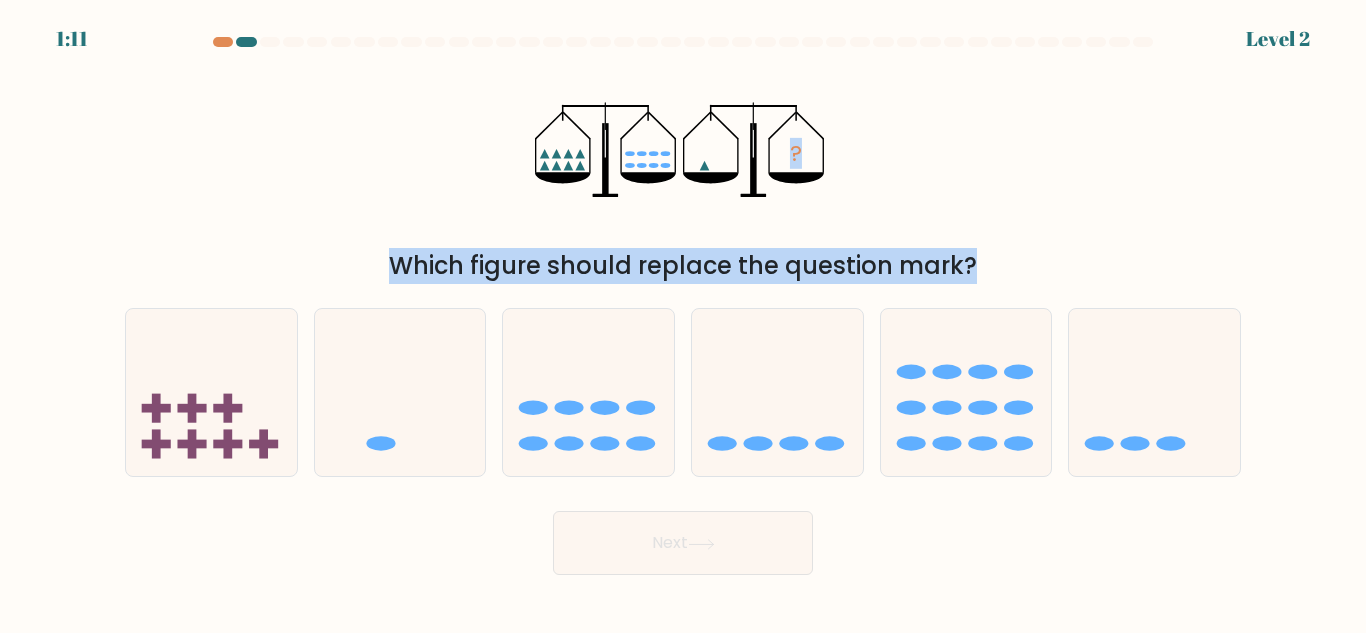 drag, startPoint x: 528, startPoint y: 104, endPoint x: 1138, endPoint y: 241, distance: 625.1952 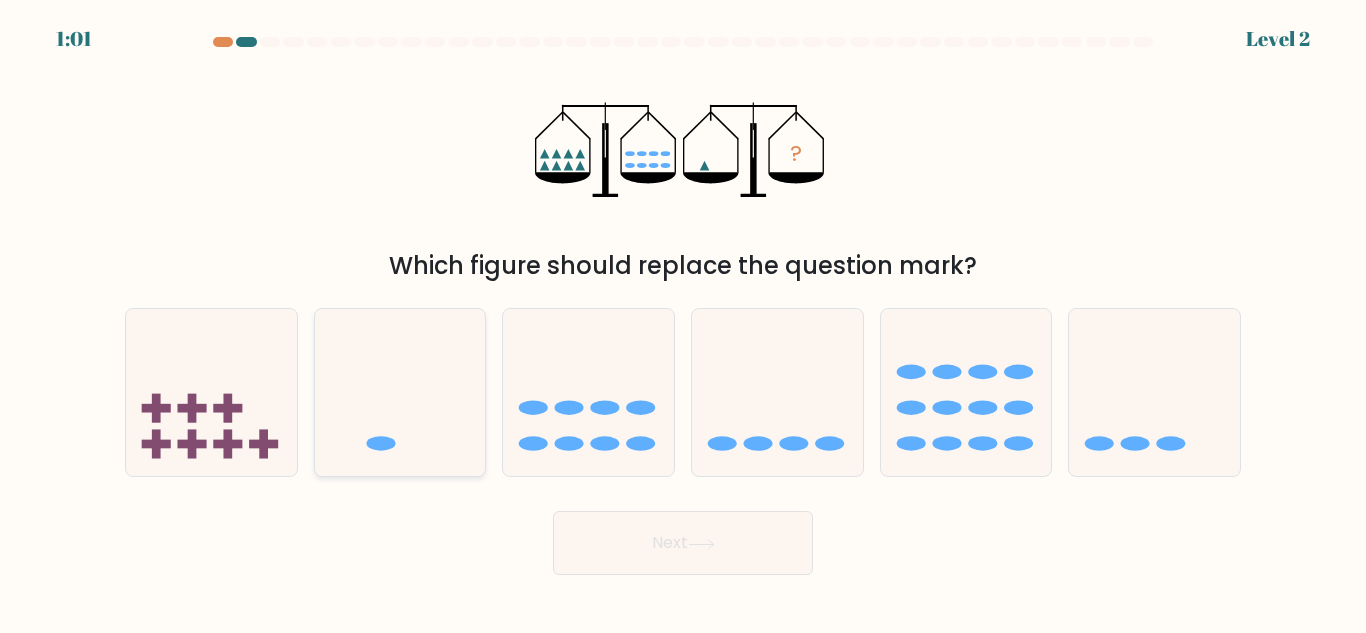 click 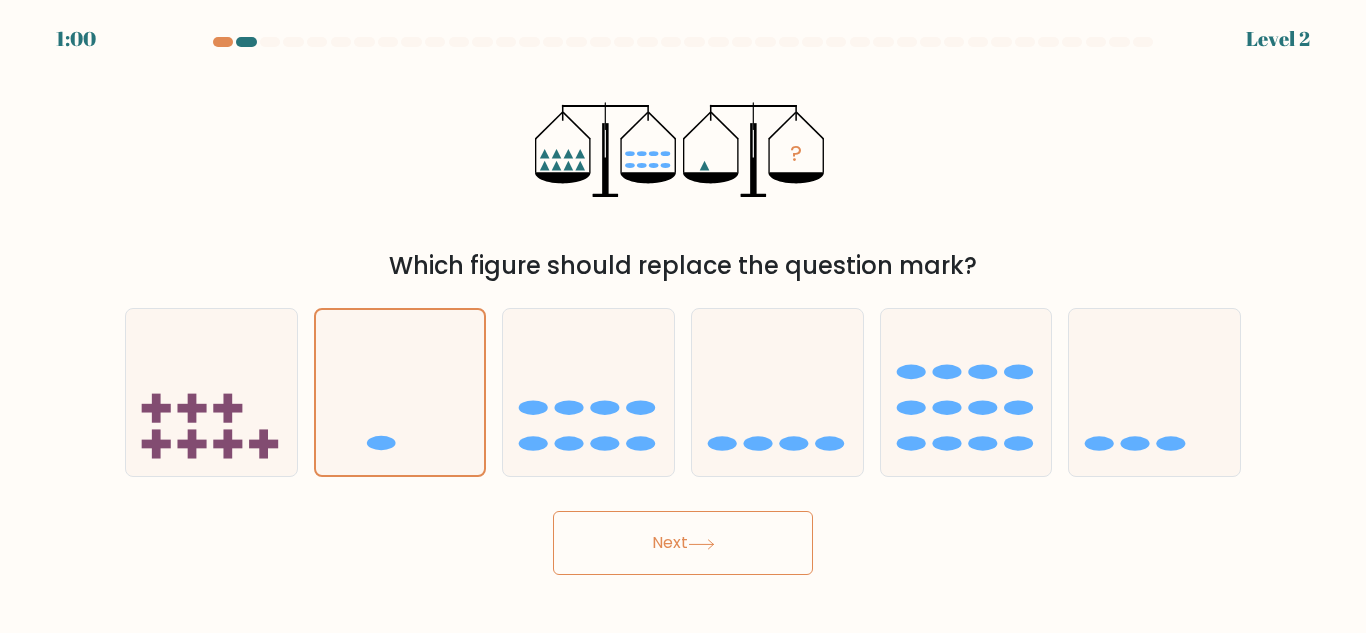 click 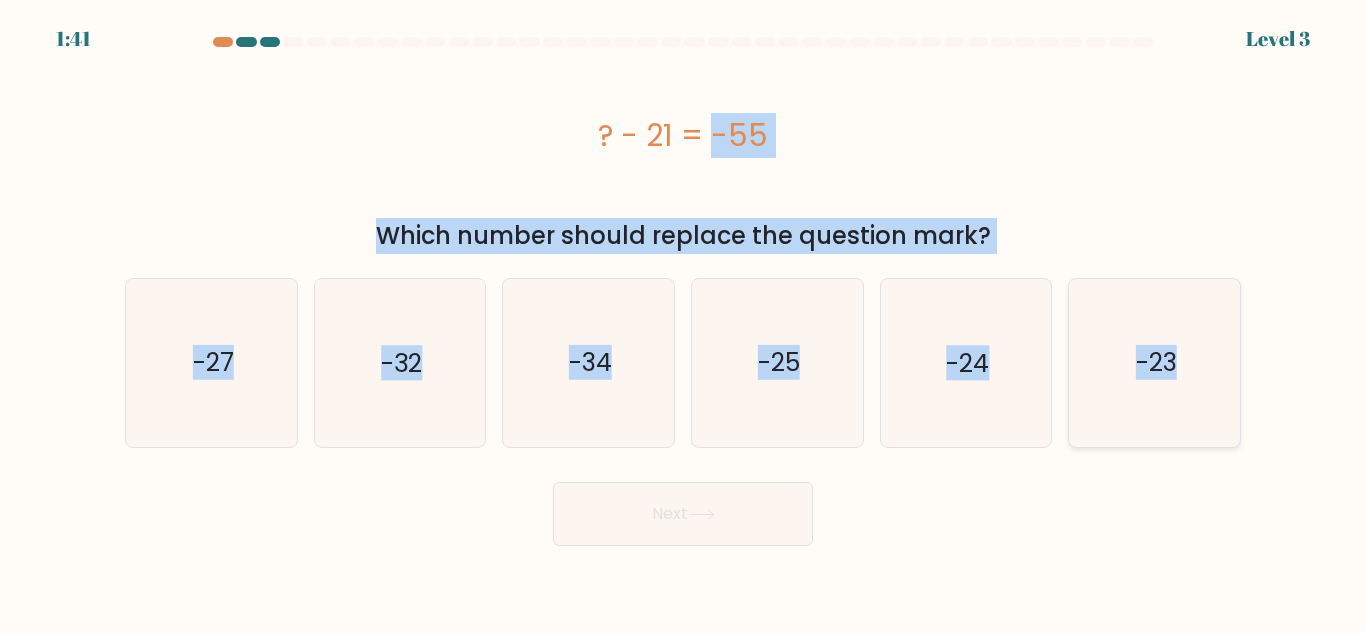 drag, startPoint x: 591, startPoint y: 116, endPoint x: 1201, endPoint y: 364, distance: 658.48615 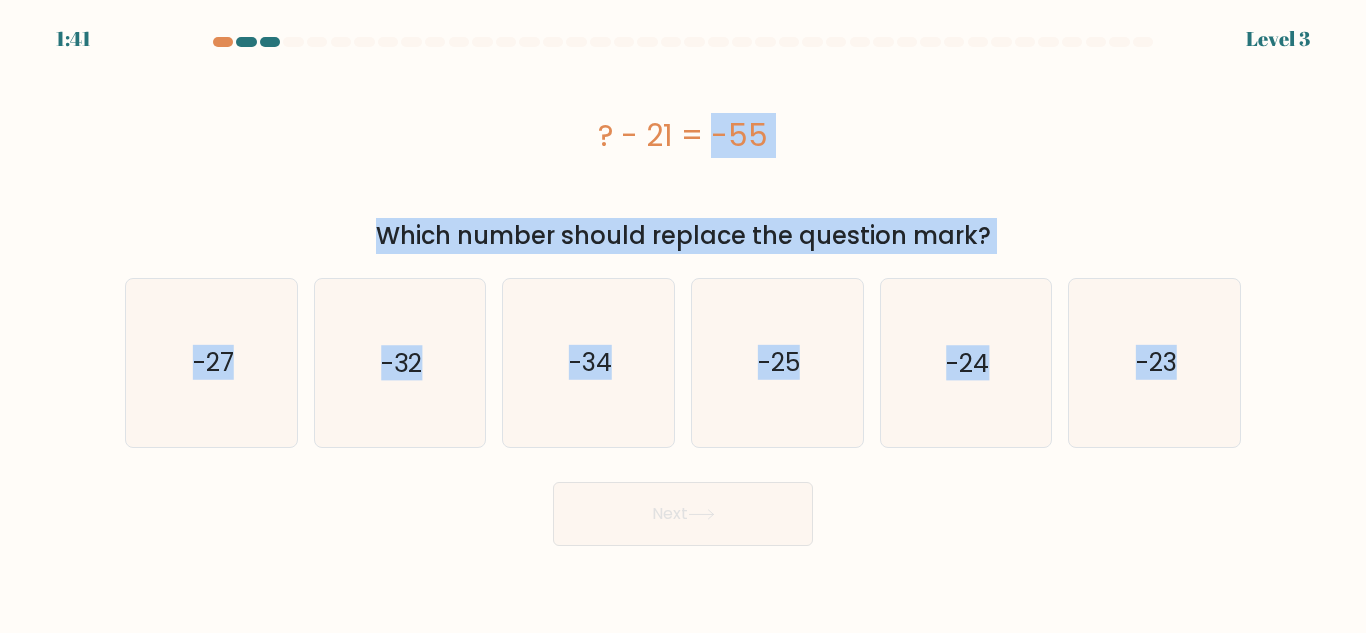 copy on "? - 21 = -55
Which number should replace the question mark?
a.
-27
b.
-32
c.
-34
d.
-25
e.
-24
f.
-23" 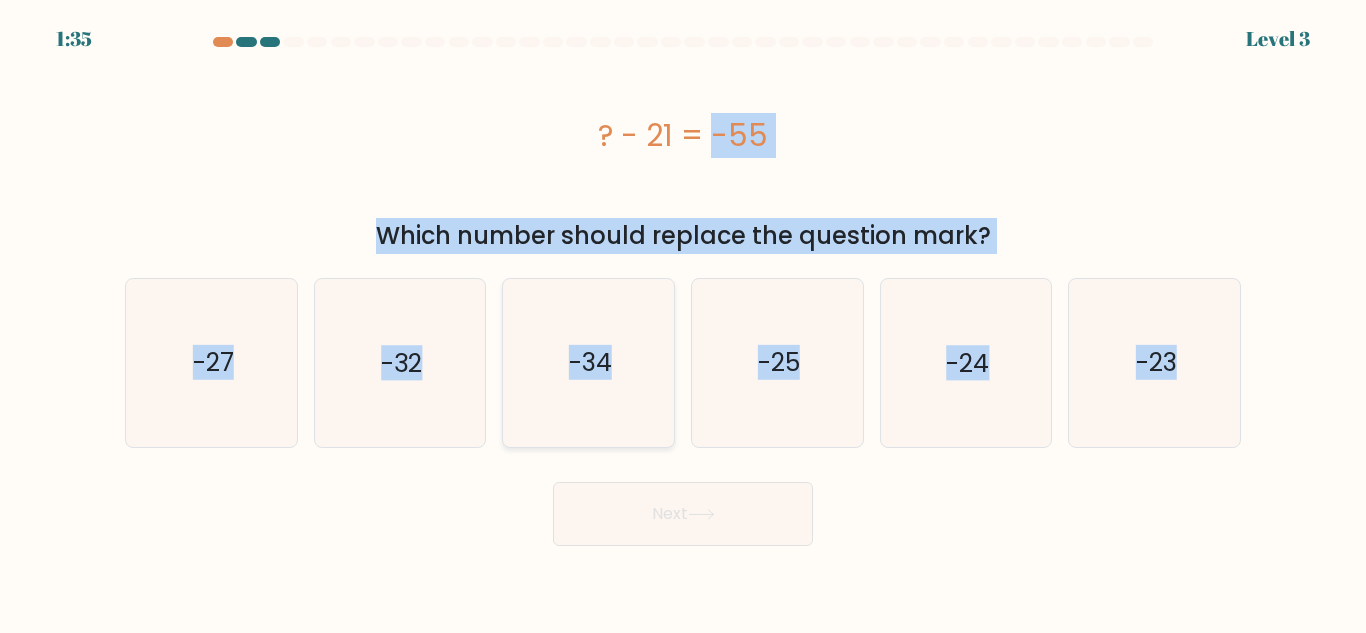 click on "-34" 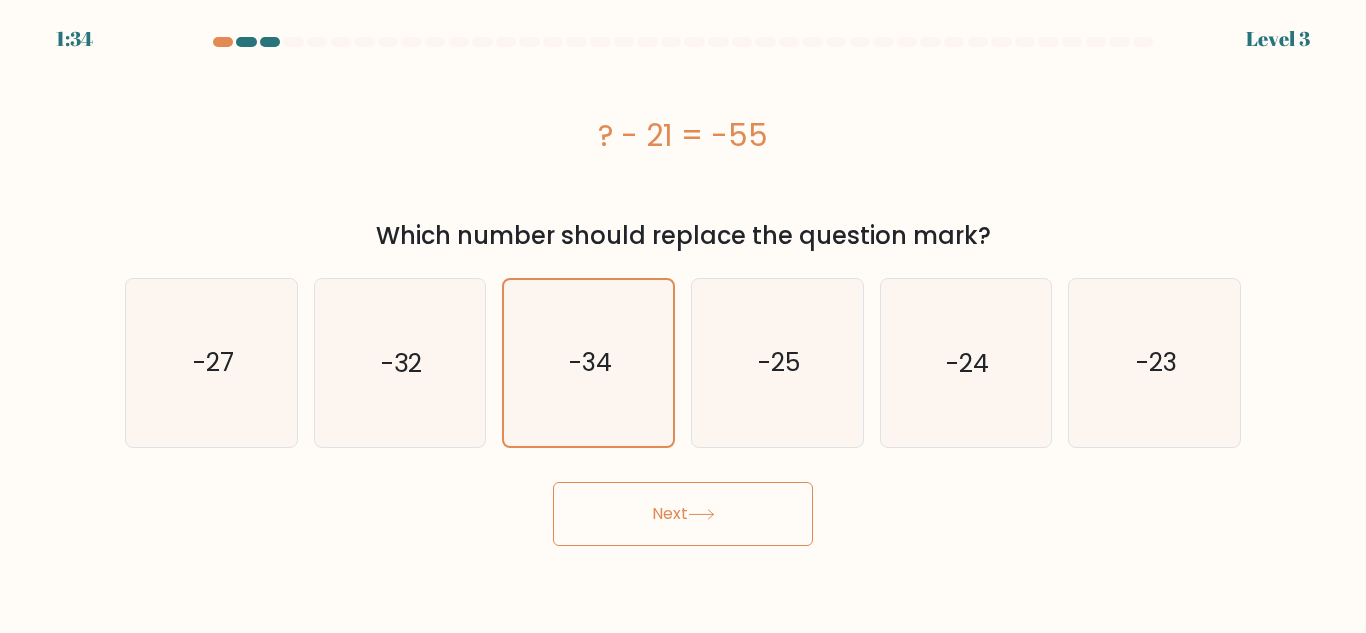click on "Next" at bounding box center [683, 514] 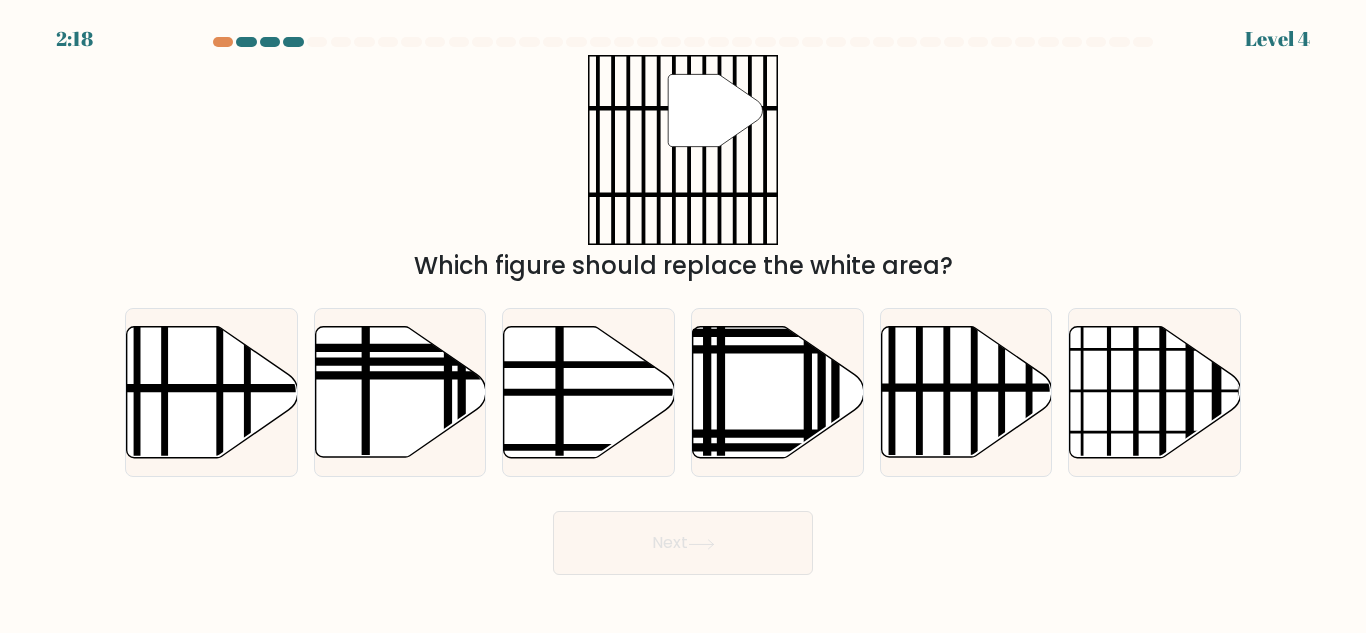 drag, startPoint x: 712, startPoint y: 113, endPoint x: 977, endPoint y: 222, distance: 286.54144 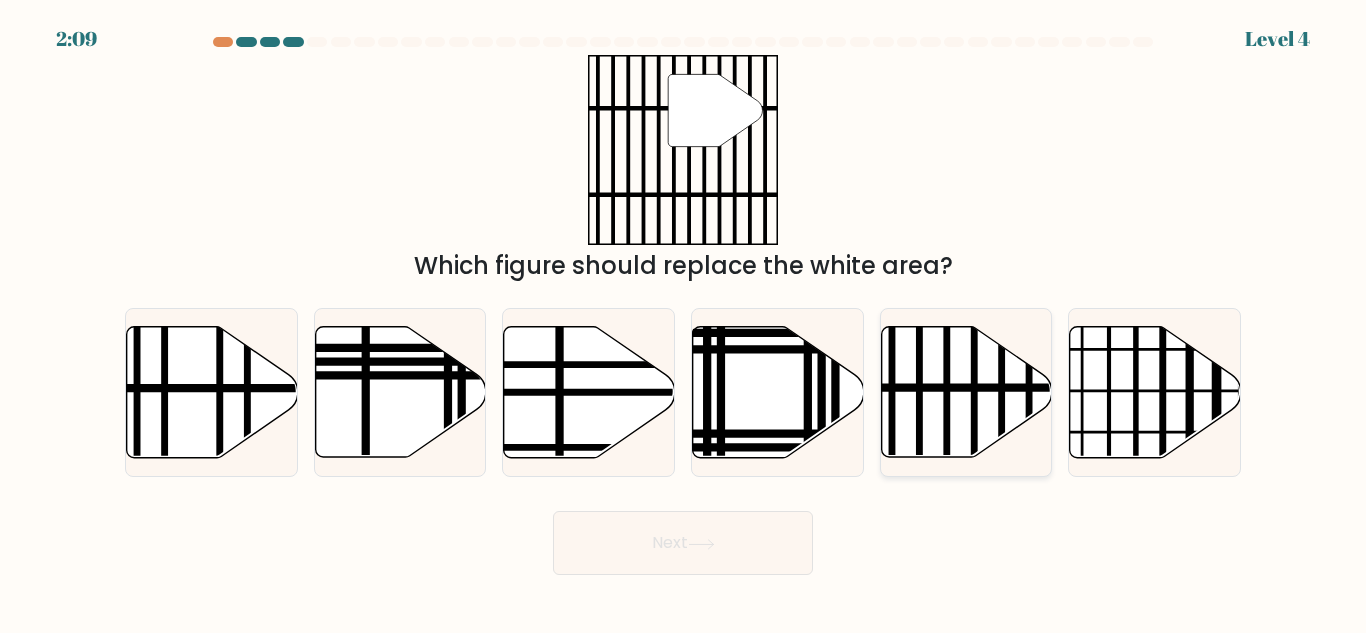 click 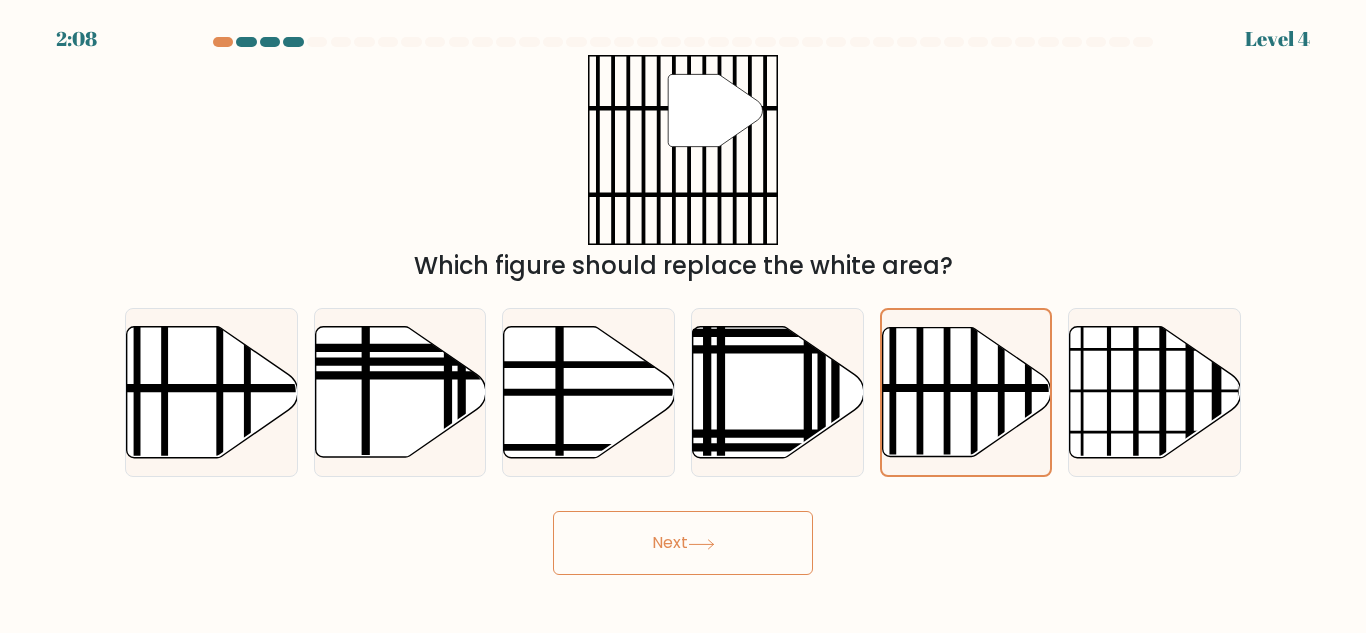 click on "Next" at bounding box center [683, 543] 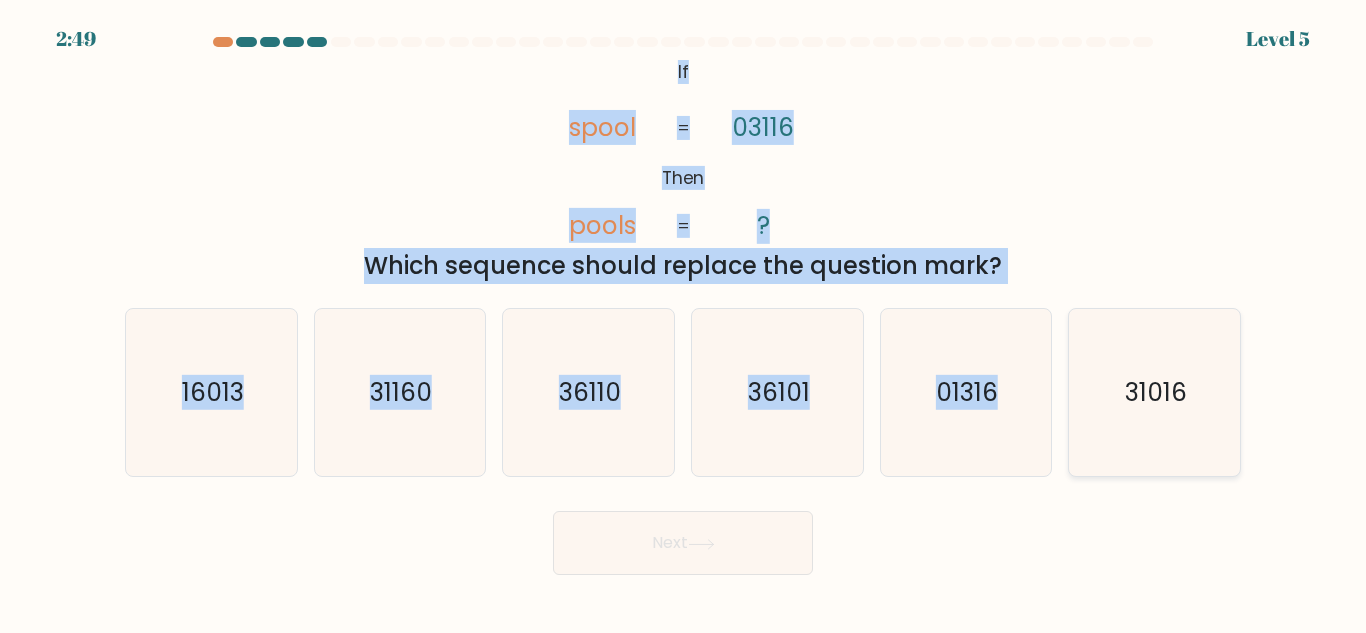 drag, startPoint x: 593, startPoint y: 51, endPoint x: 1211, endPoint y: 409, distance: 714.20447 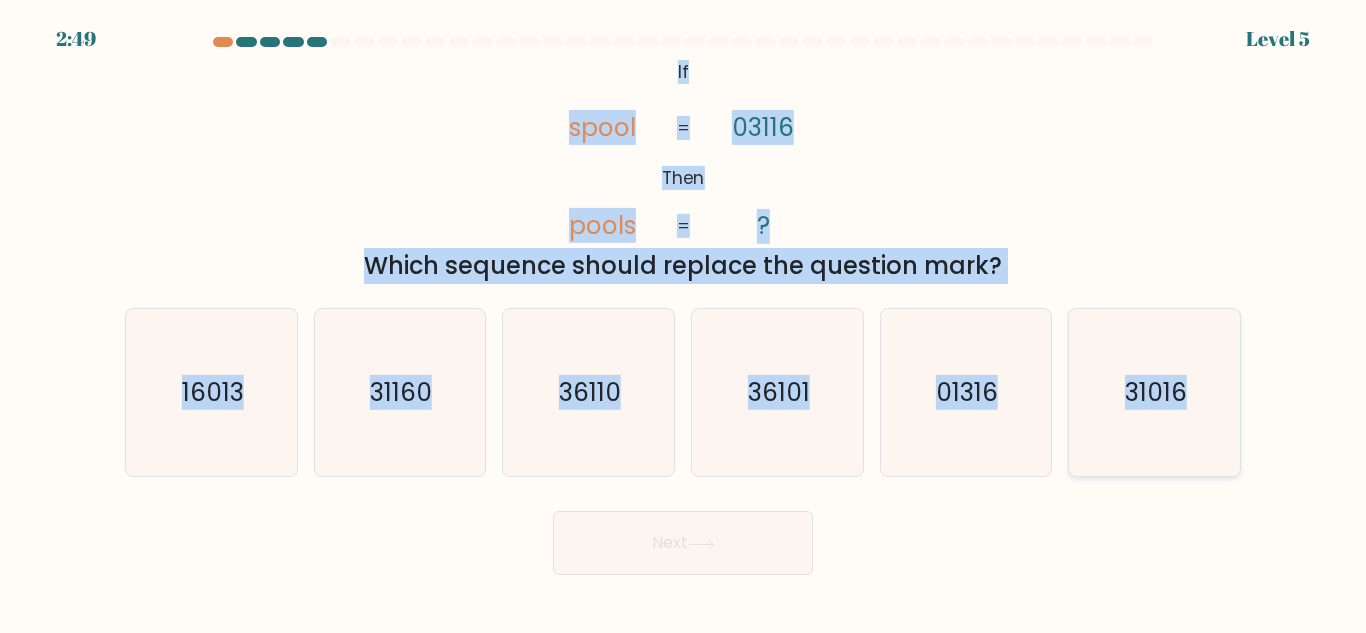 click on "If ?" at bounding box center [683, 306] 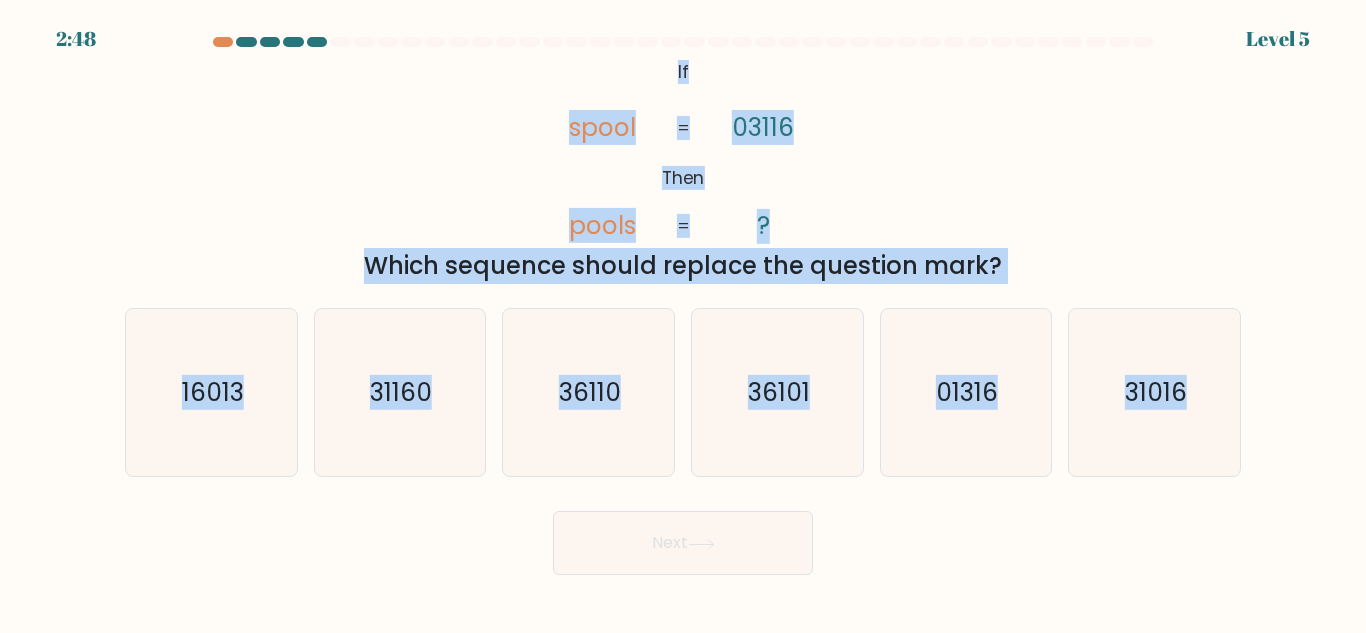 copy on "@import url('https://fonts.googleapis.com/css?family=Abril+Fatface:400,100,100italic,300,300italic,400italic,500,500italic,700,700italic,900,900italic');           If       Then       spool       pools       03116       ?       =       =
Which sequence should replace the question mark?
a.
16013
b.
31160
c.
36110
d.
36101
e.
01316
f.
31016" 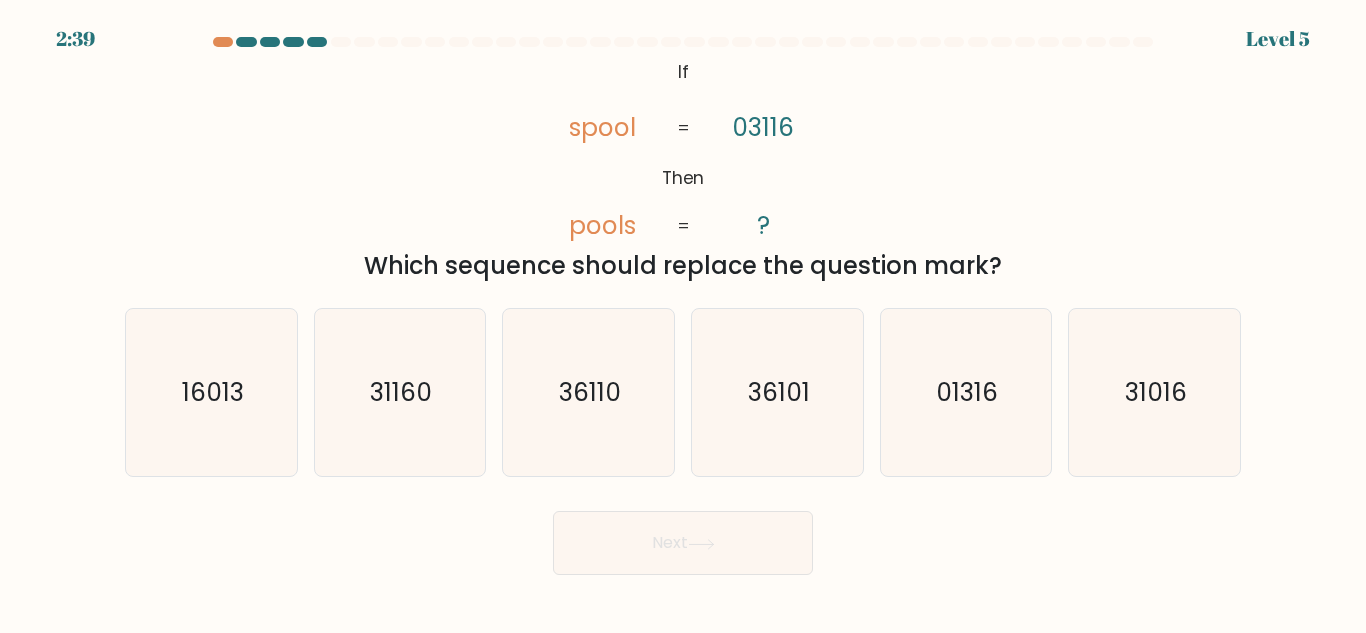 click on "Next" at bounding box center [683, 538] 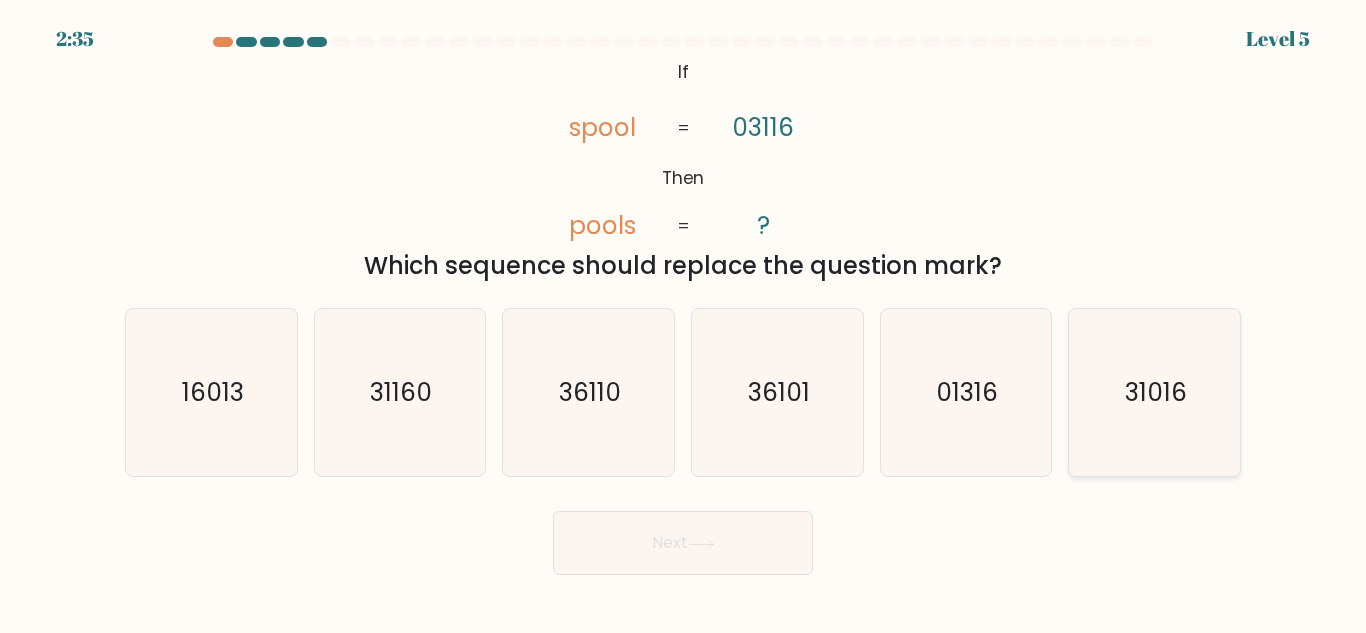 click on "31016" 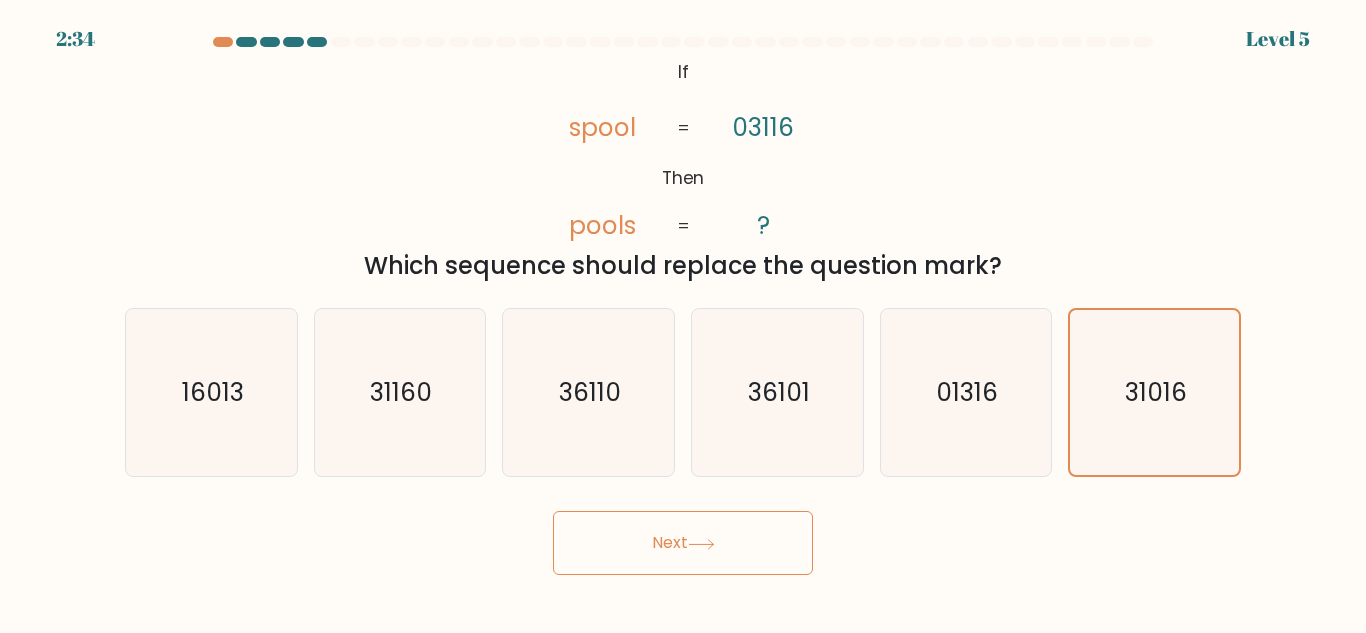 click on "Next" at bounding box center (683, 543) 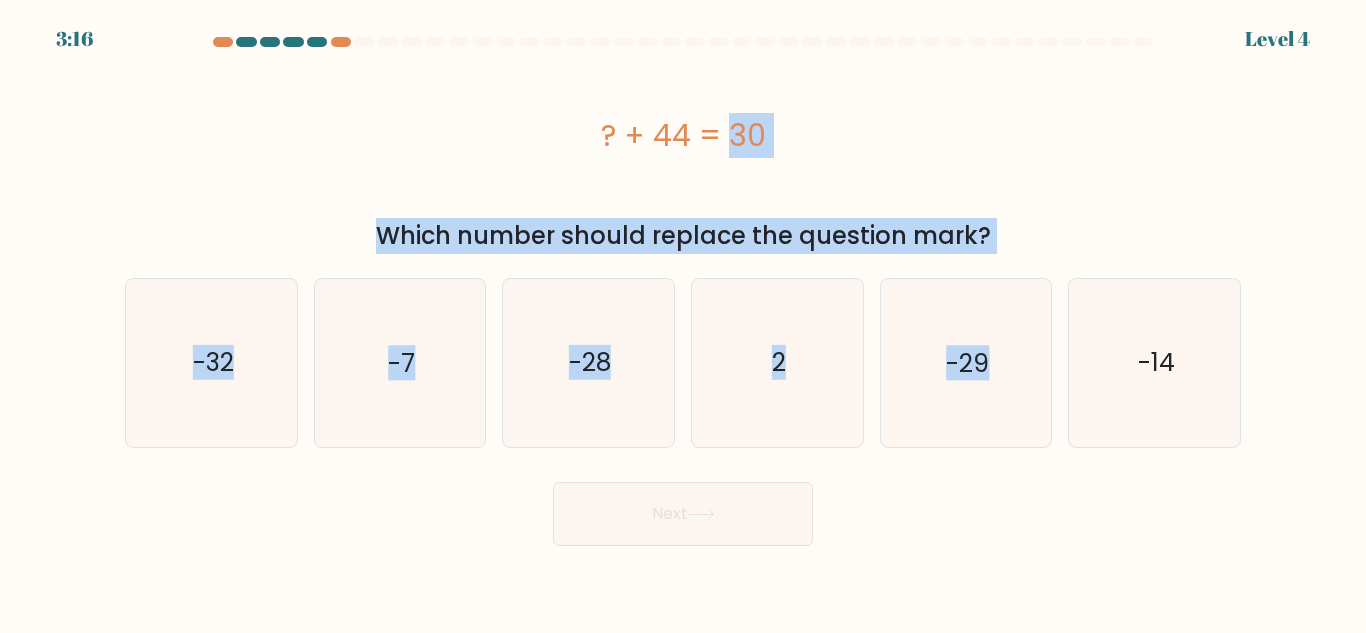 drag, startPoint x: 578, startPoint y: 122, endPoint x: 1264, endPoint y: 338, distance: 719.20233 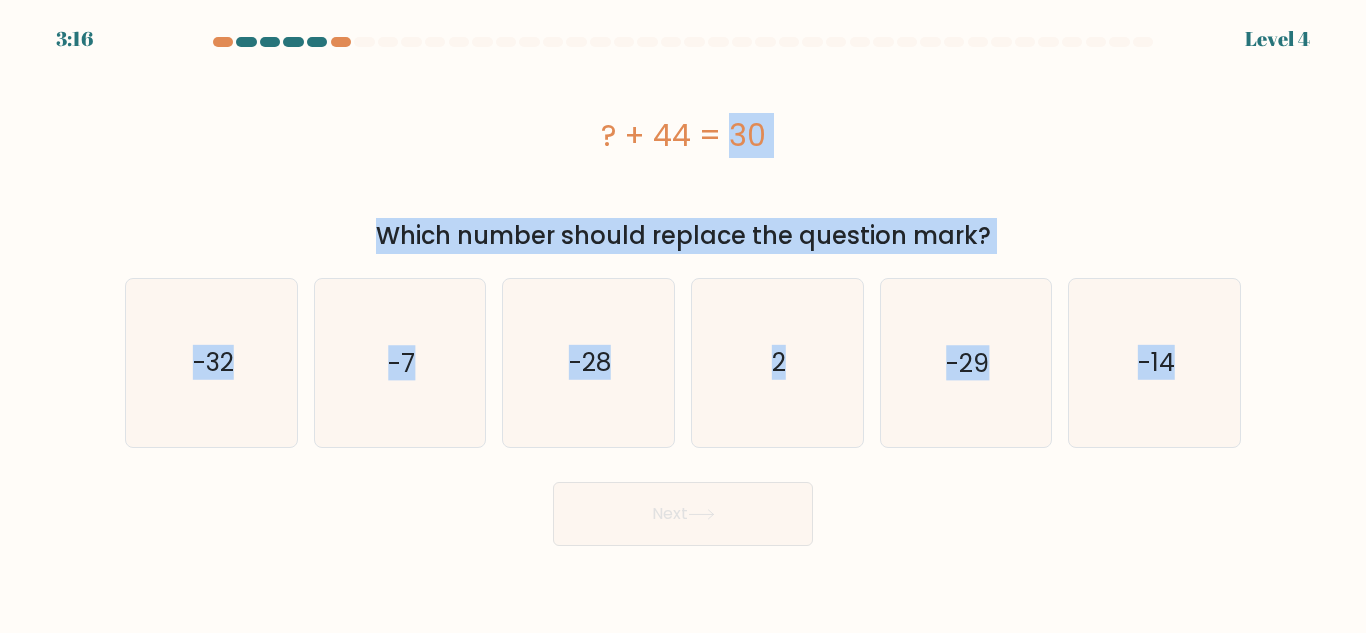 click on "a. 2" at bounding box center [683, 291] 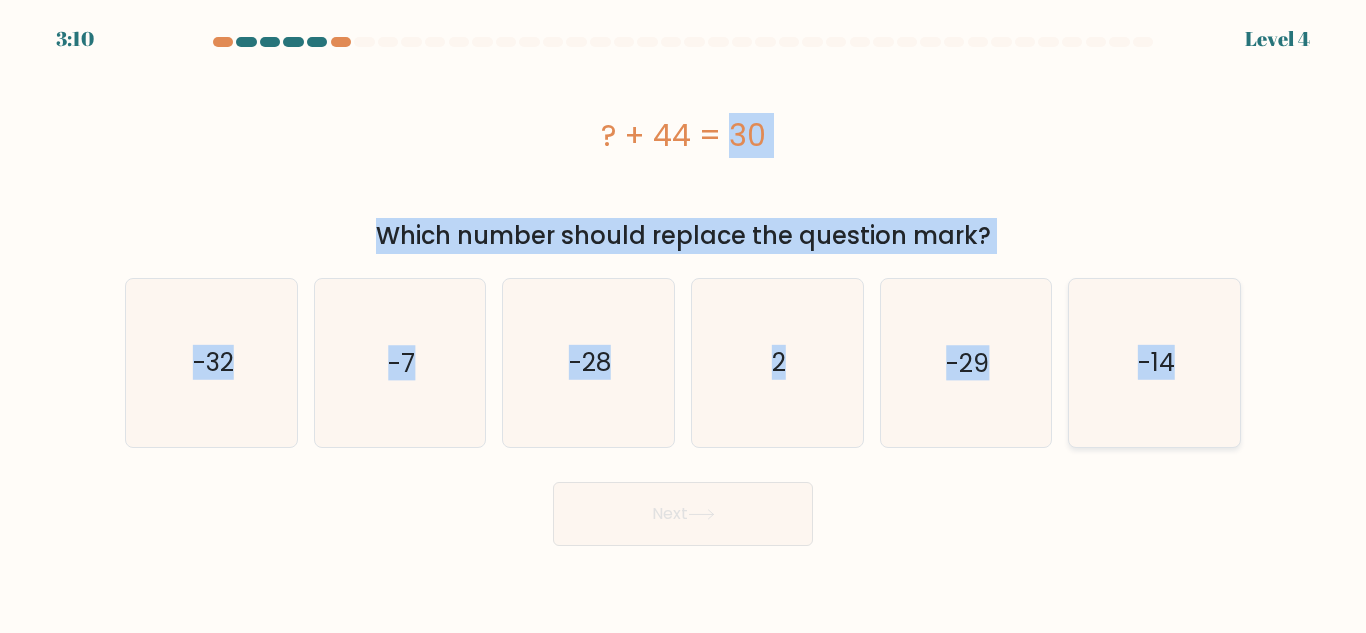 click on "-14" 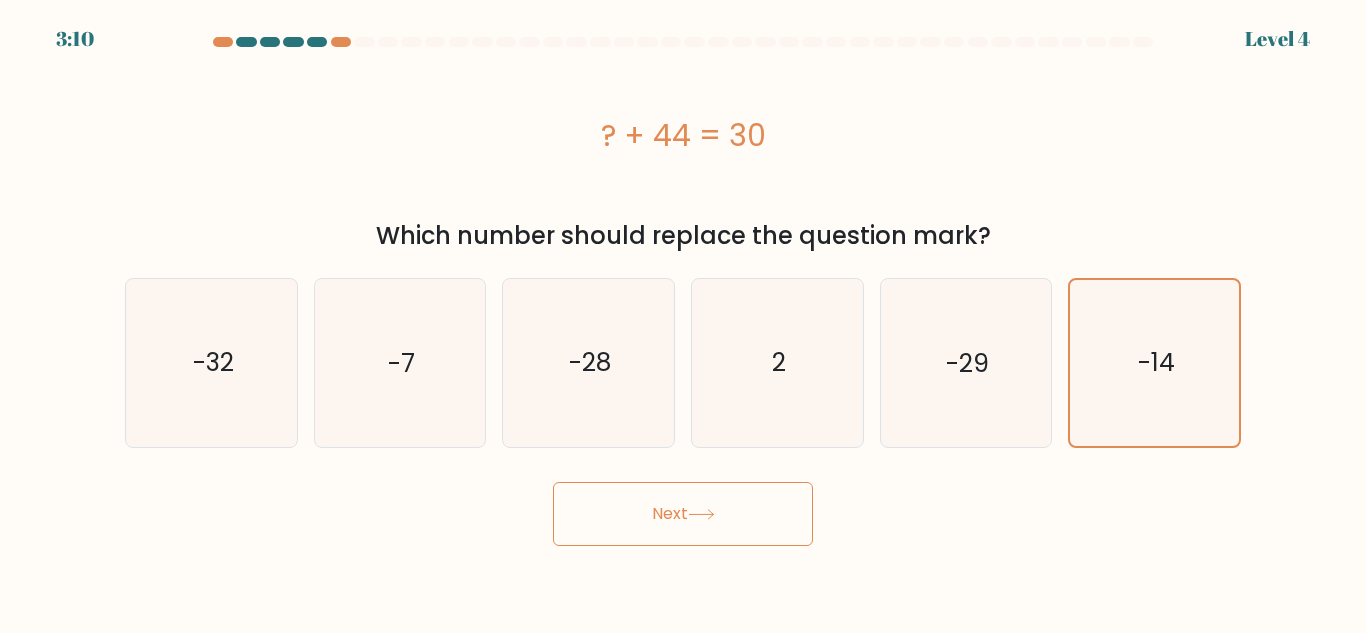 click on "Next" at bounding box center (683, 514) 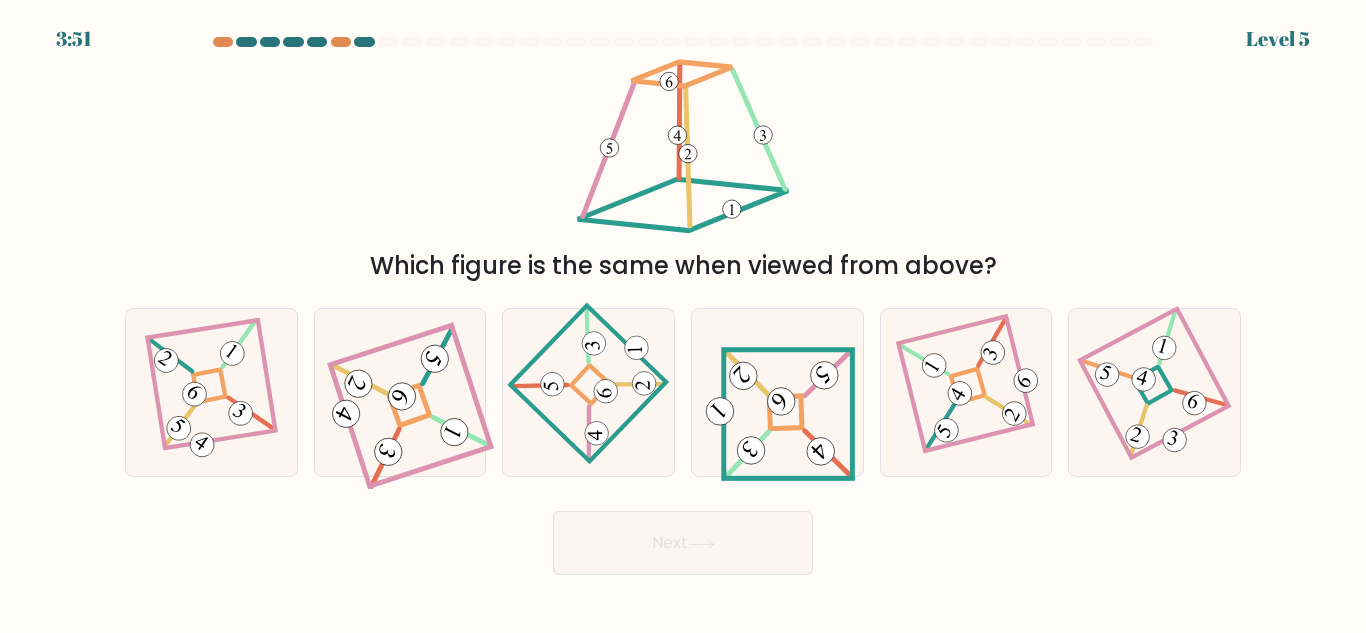 drag, startPoint x: 561, startPoint y: 100, endPoint x: 952, endPoint y: 275, distance: 428.376 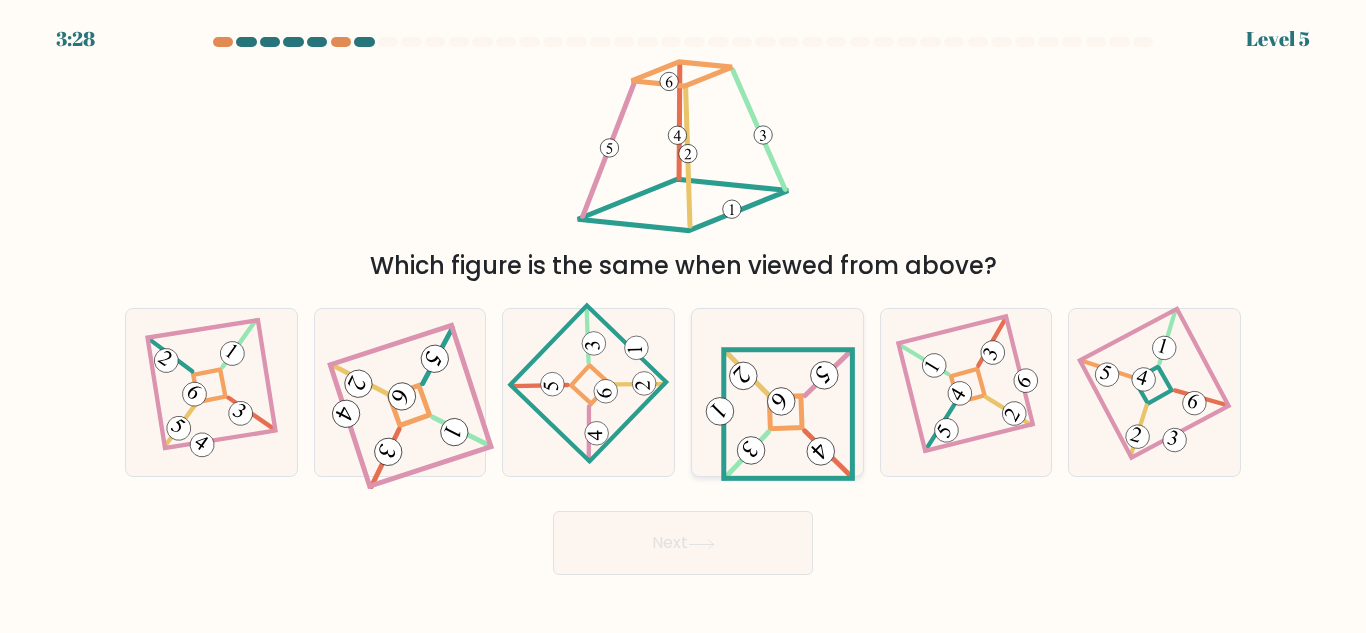 click 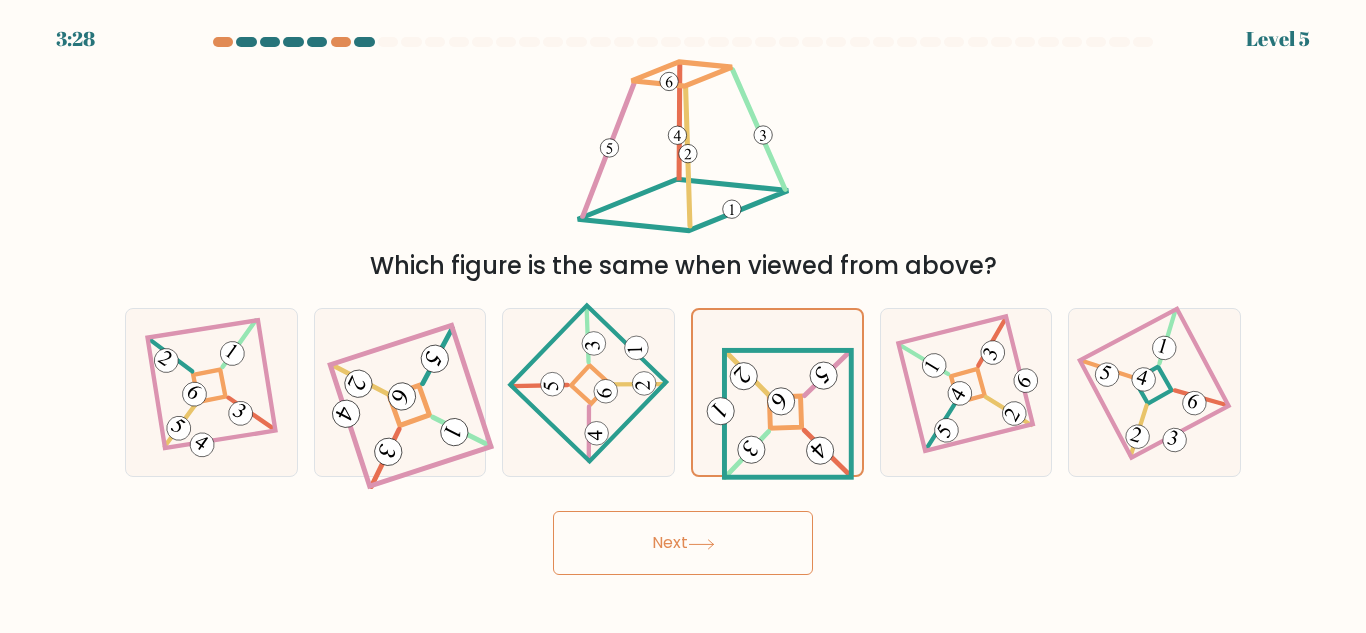 click on "Next" at bounding box center (683, 543) 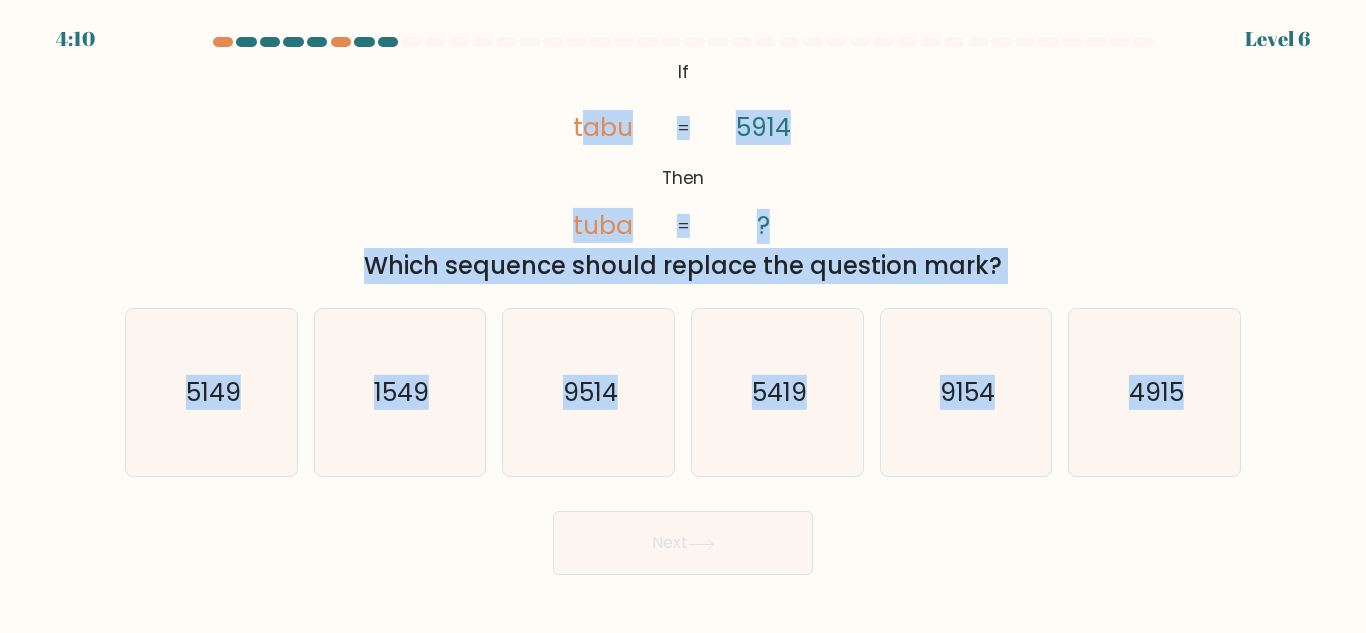 drag, startPoint x: 614, startPoint y: 56, endPoint x: 1252, endPoint y: 404, distance: 726.7379 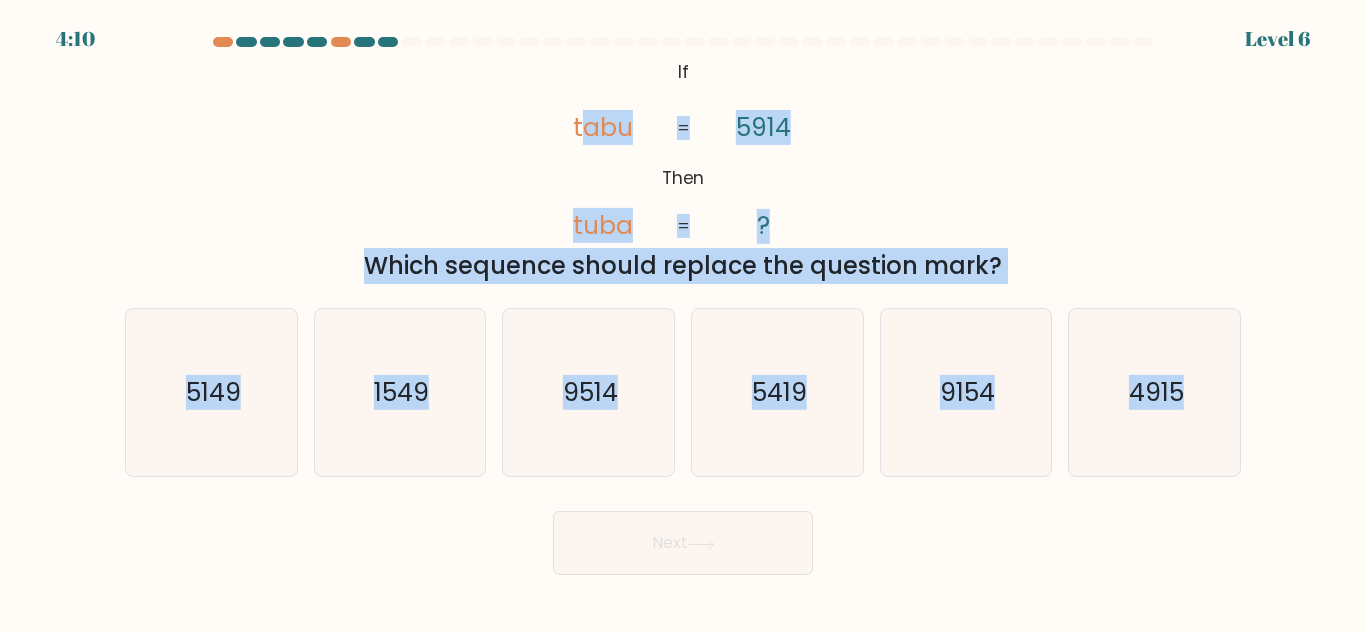 copy on "abu       tuba       5914       ?       =       =
Which sequence should replace the question mark?
a.
5149
b.
1549
c.
9514
d.
5419
e.
9154
f.
4915" 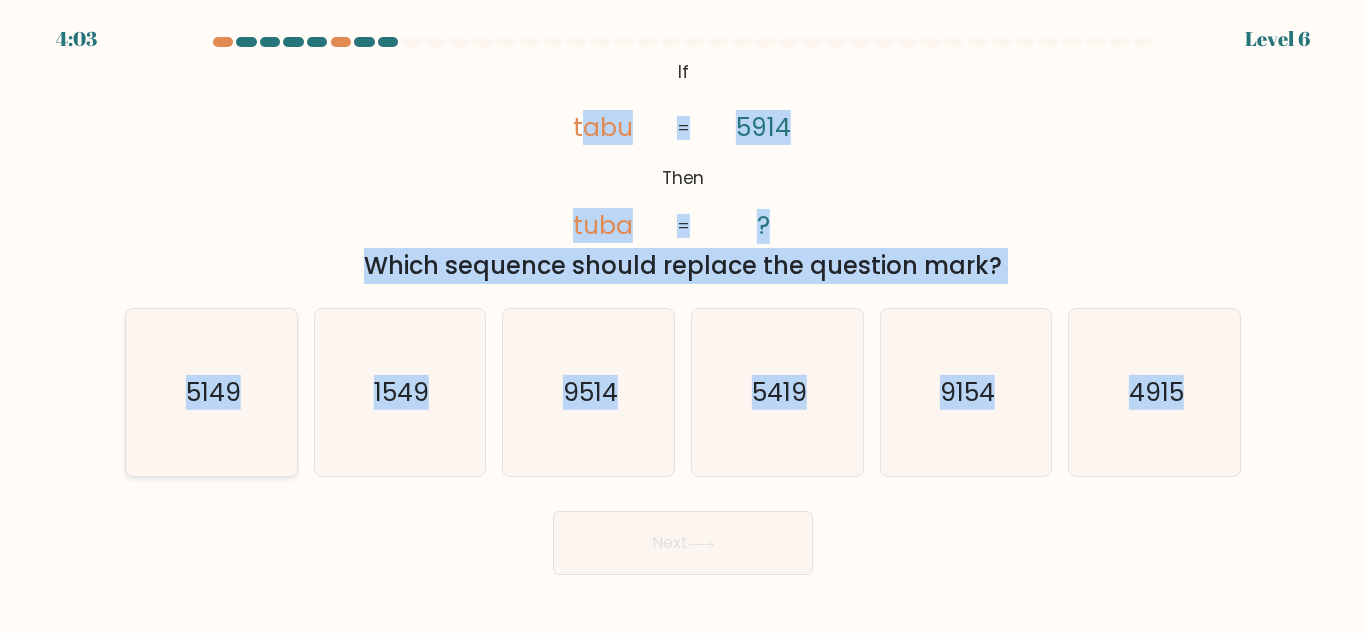 click on "5149" 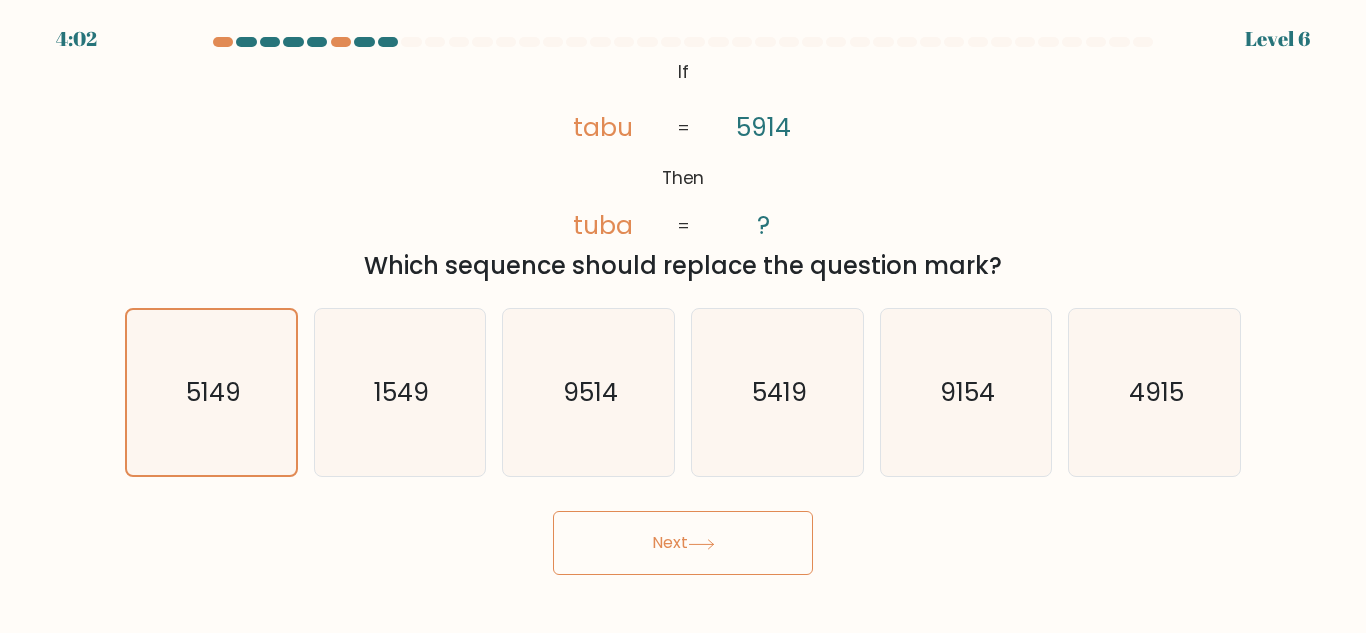 click on "Next" at bounding box center [683, 543] 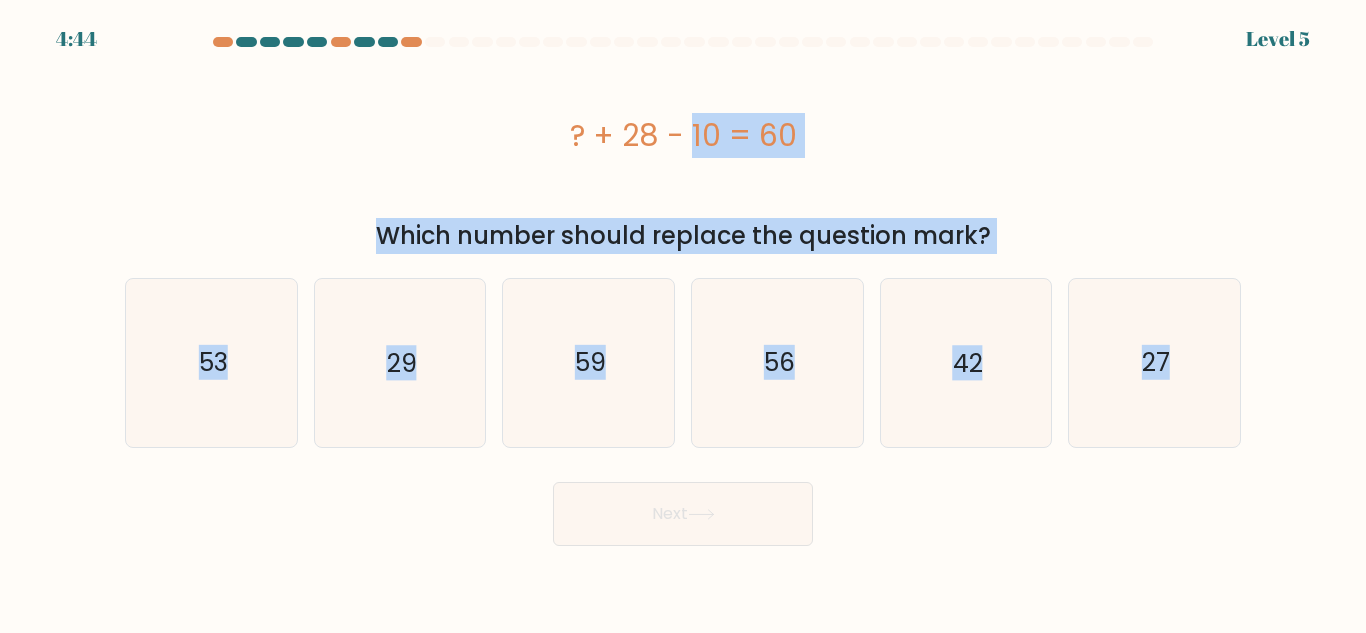 drag, startPoint x: 527, startPoint y: 128, endPoint x: 1245, endPoint y: 356, distance: 753.3313 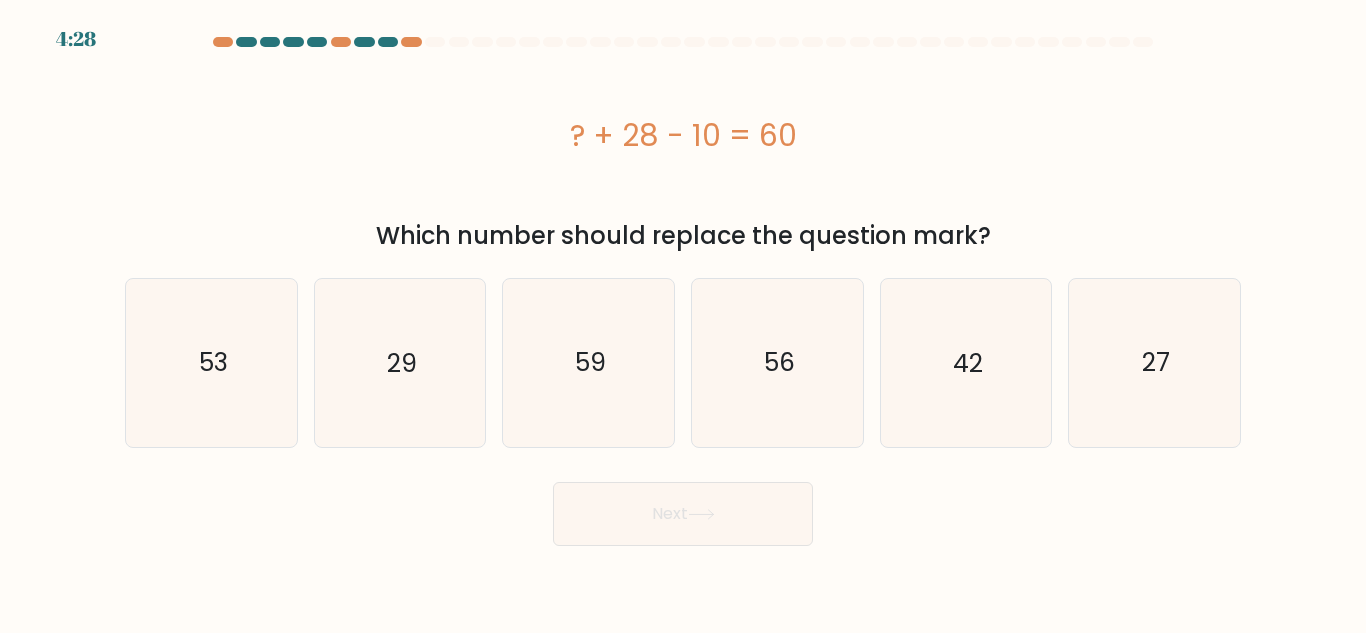 scroll, scrollTop: 0, scrollLeft: 0, axis: both 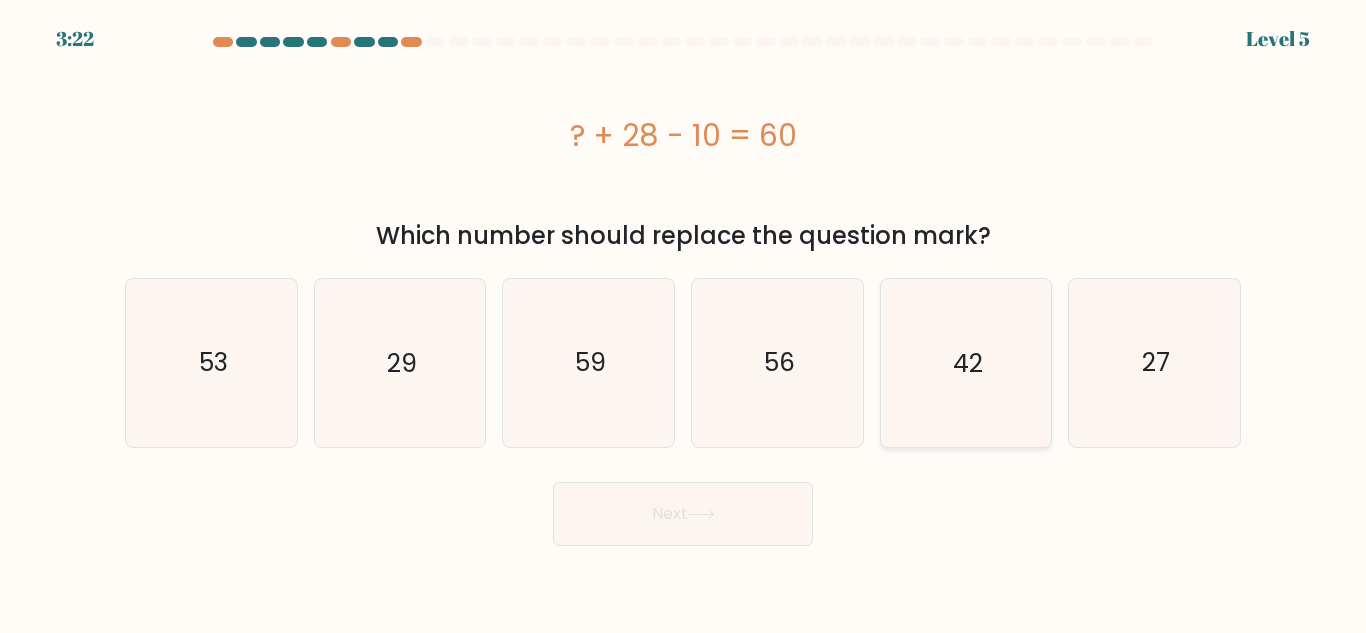 click on "42" 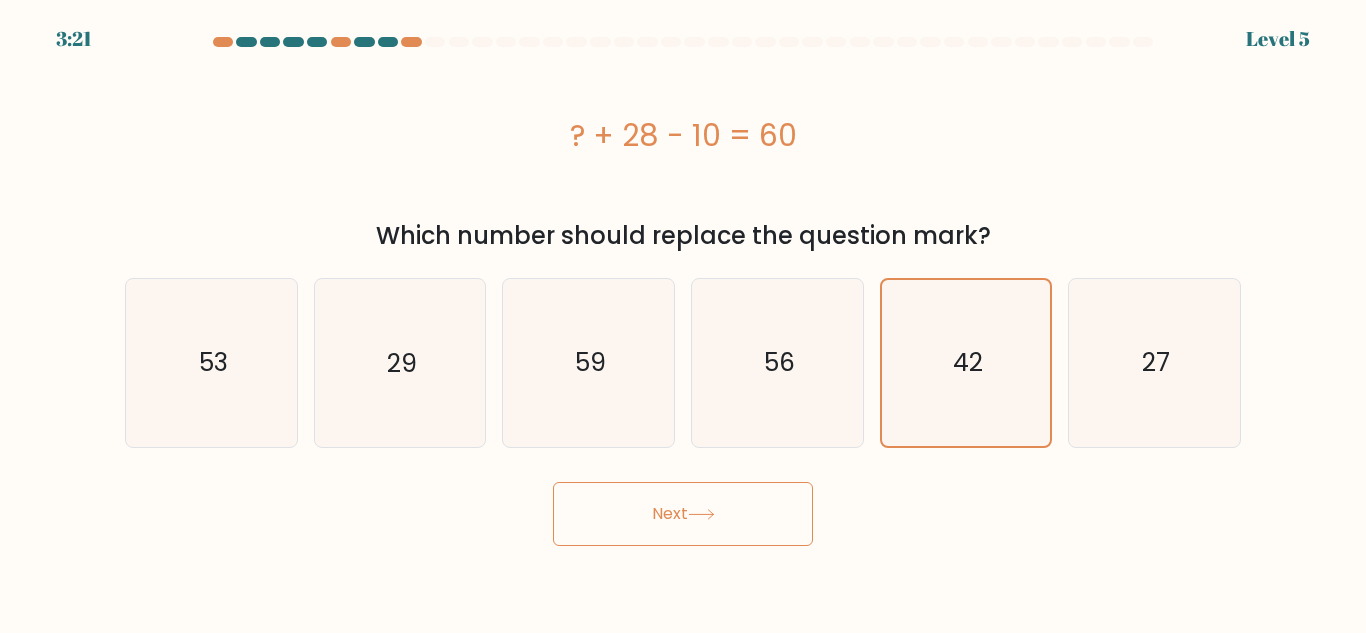 click on "Next" at bounding box center (683, 514) 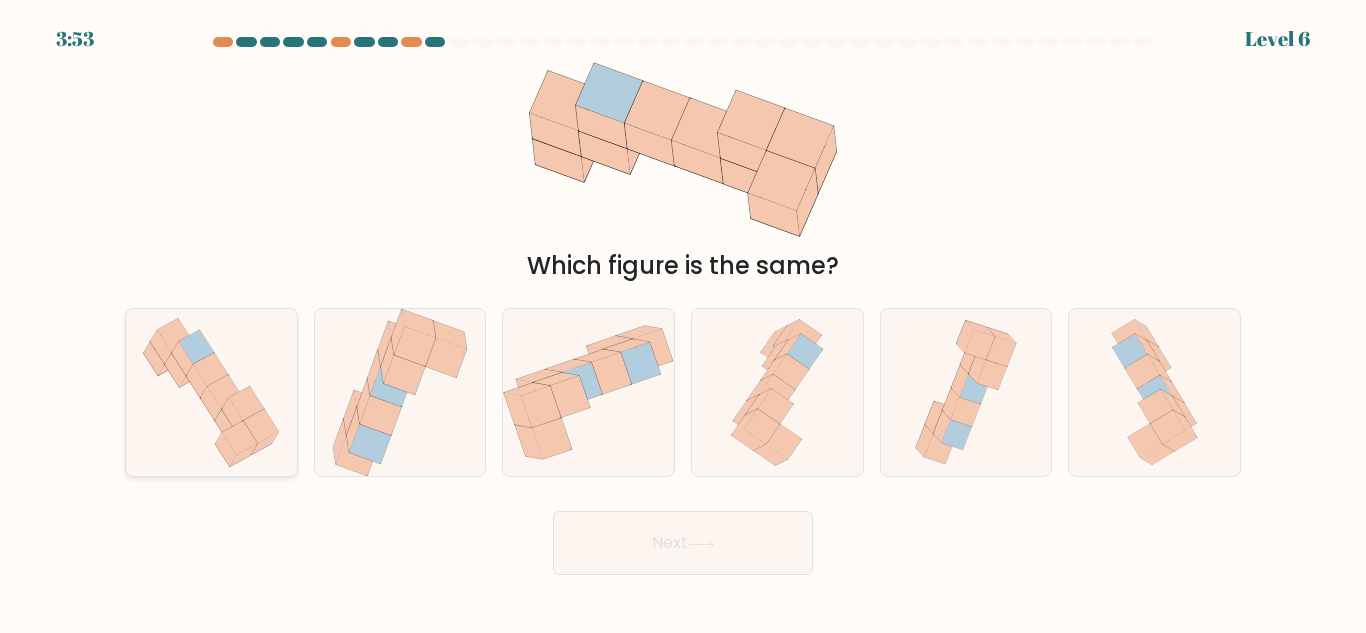 click 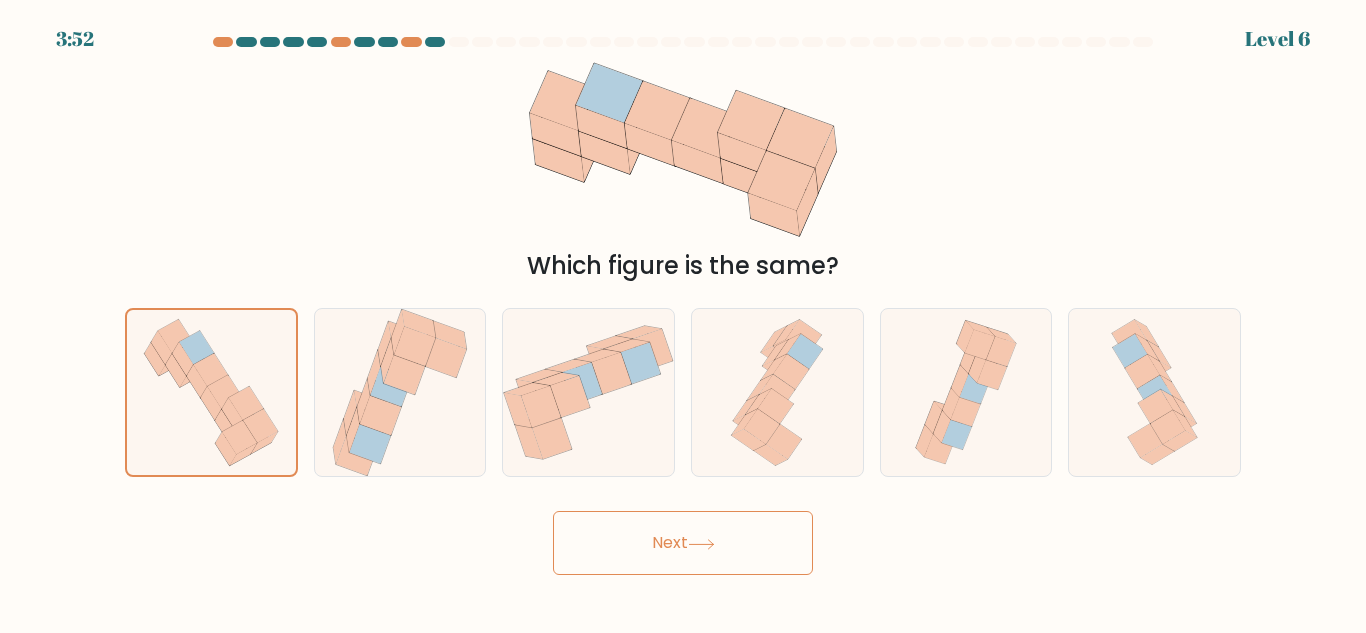 click on "Next" at bounding box center [683, 543] 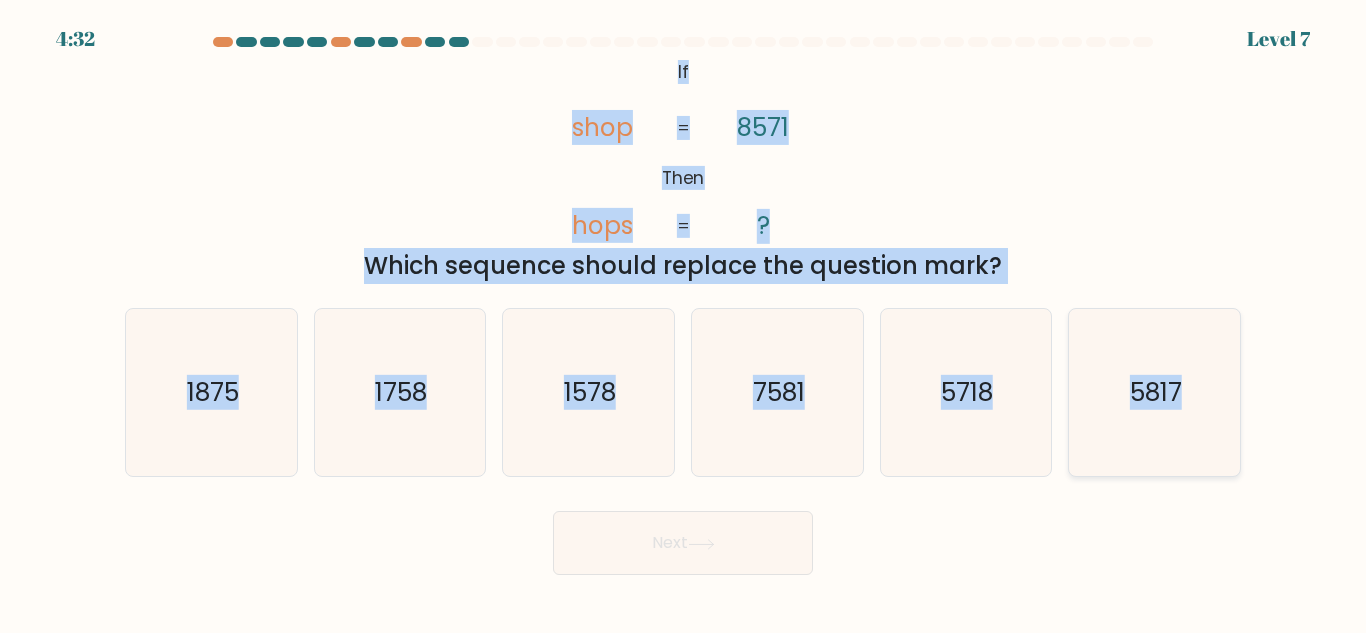 drag, startPoint x: 797, startPoint y: 114, endPoint x: 1203, endPoint y: 397, distance: 494.899 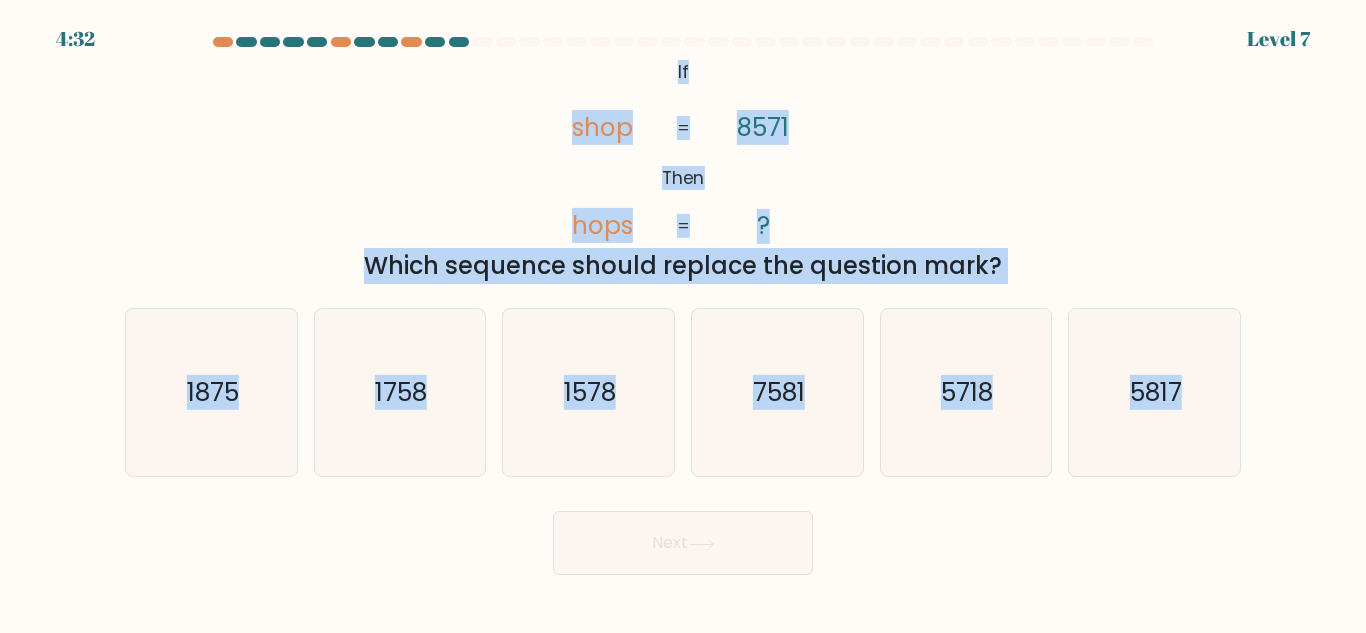 copy on "If       Then       shop       hops       8571       ?       =       =
Which sequence should replace the question mark?
a.
1875
b.
1758
c.
1578
d.
7581
e.
5718
f.
5817" 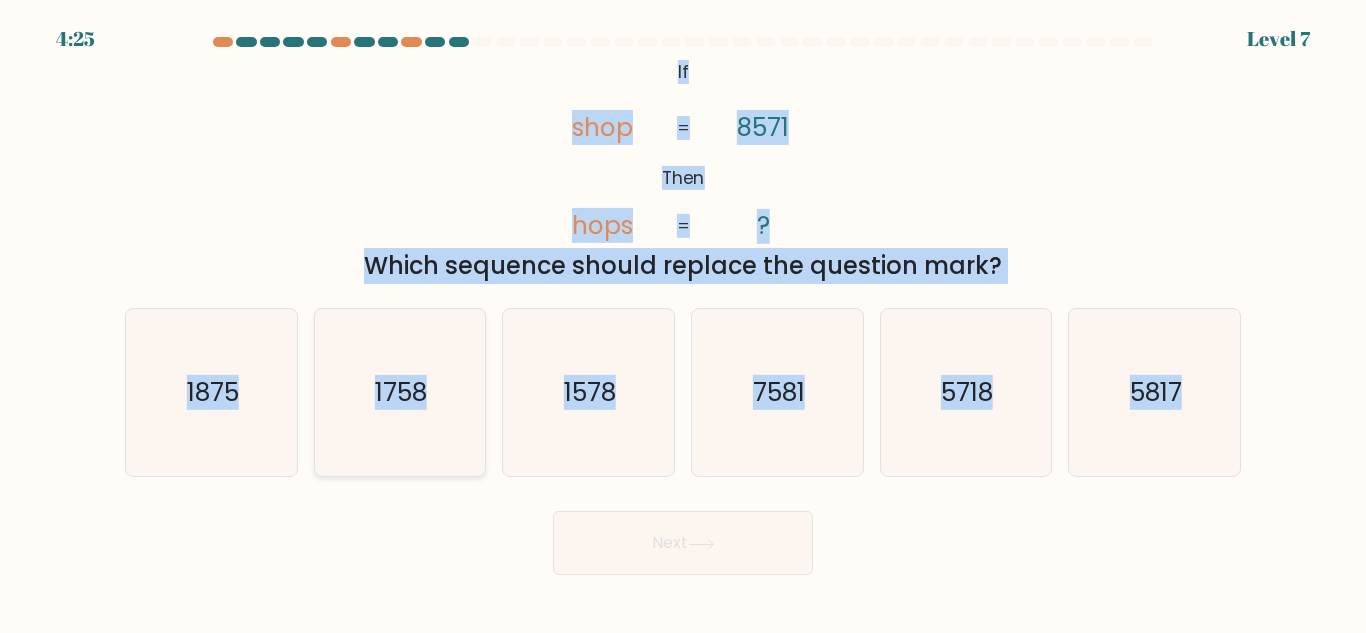 click on "1758" 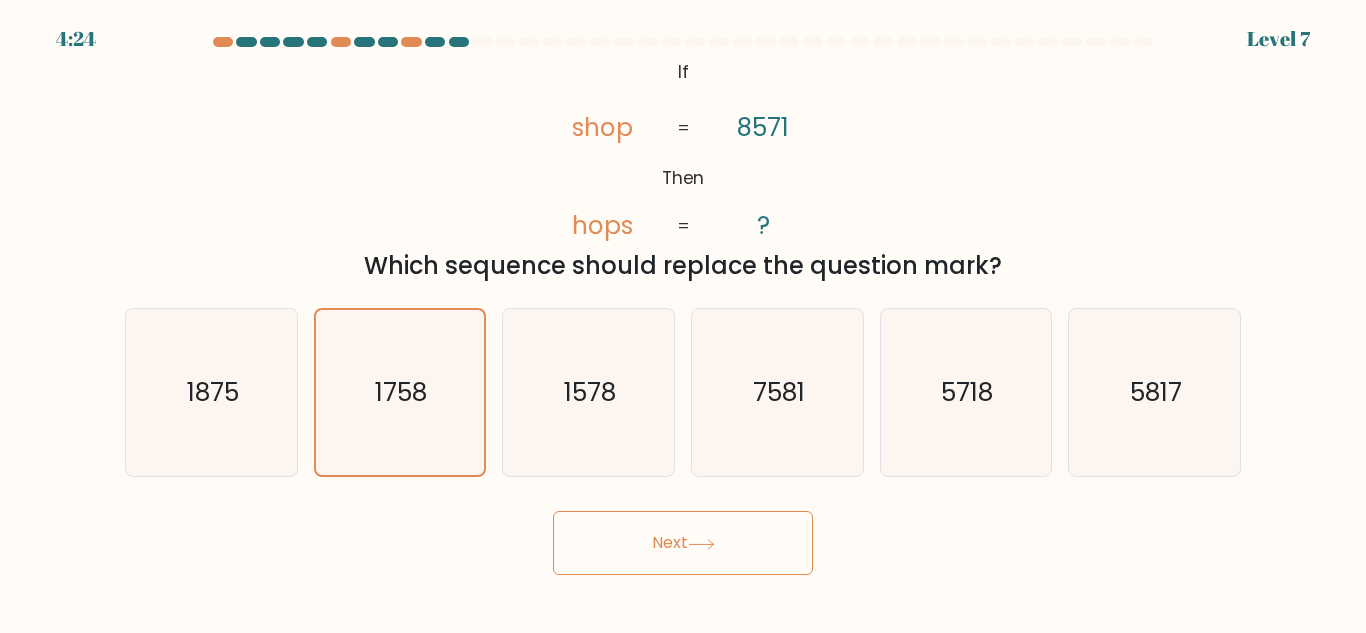 click on "Next" at bounding box center (683, 543) 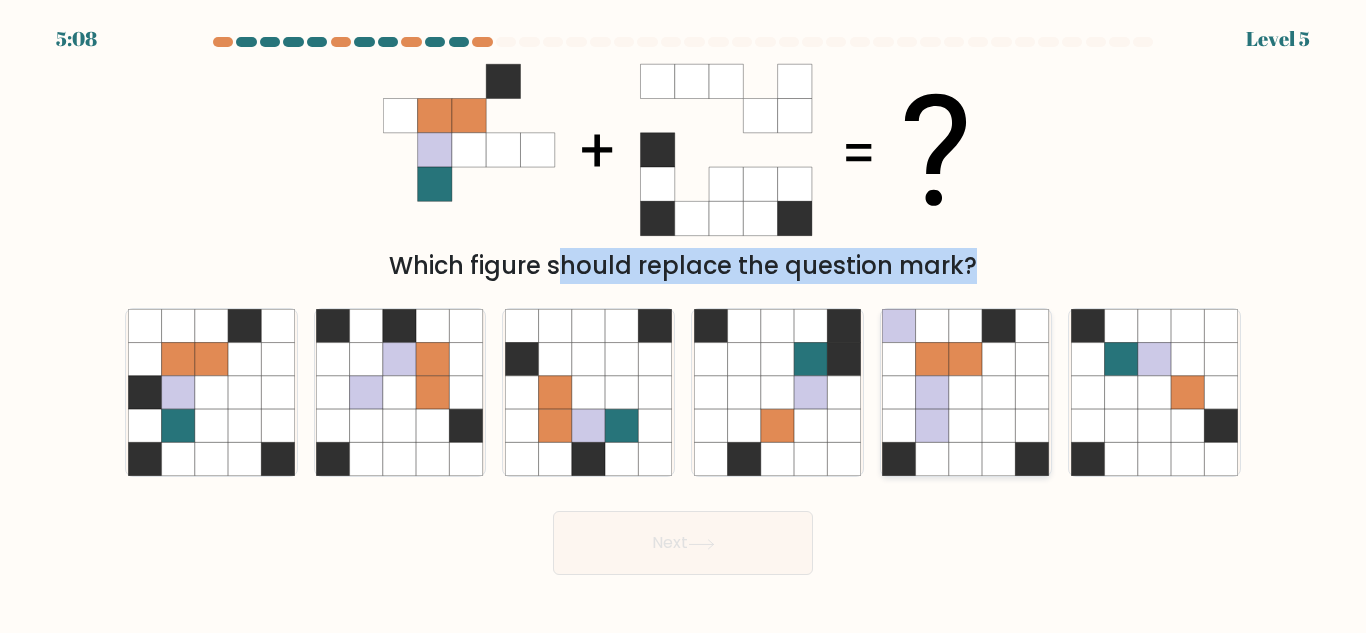 drag, startPoint x: 361, startPoint y: 68, endPoint x: 1010, endPoint y: 419, distance: 737.836 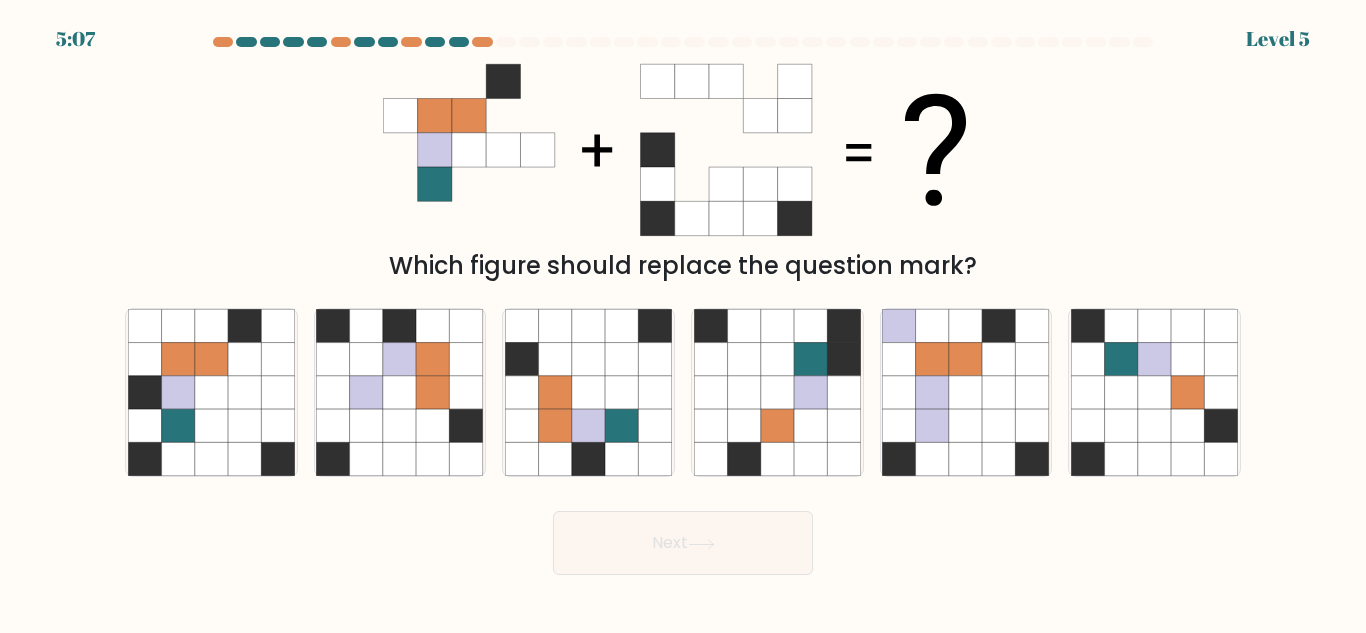 click on "Which figure should replace the question mark?" at bounding box center [683, 169] 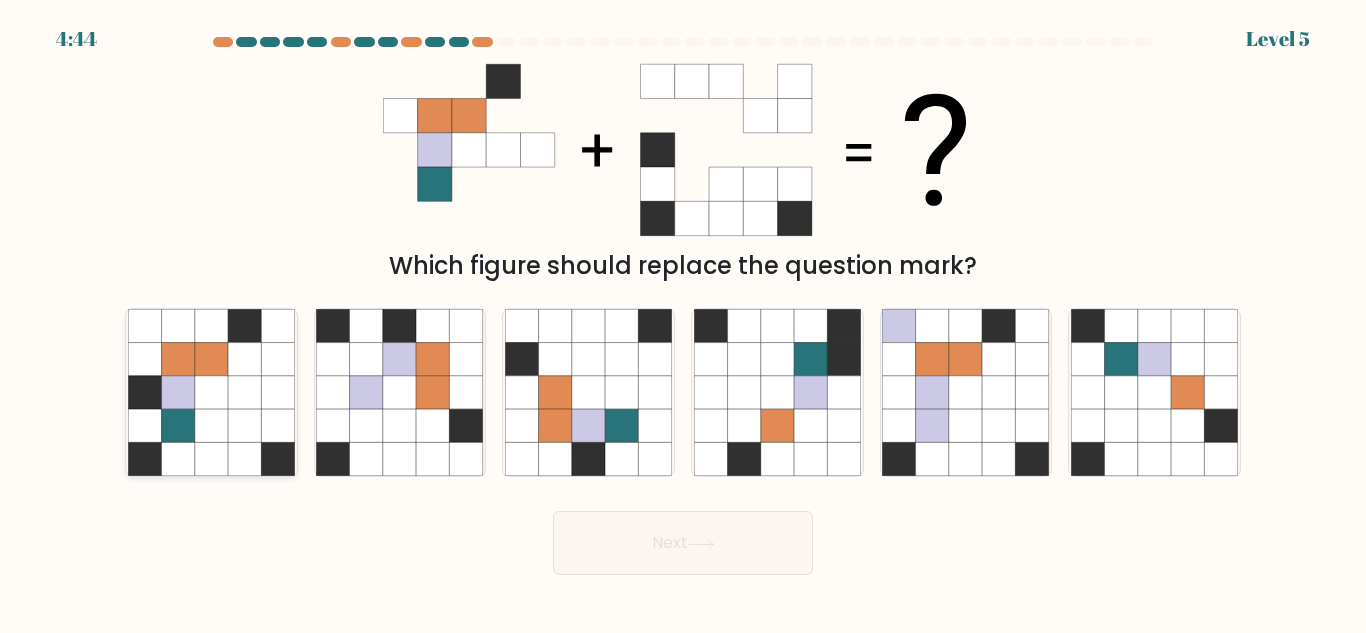 click 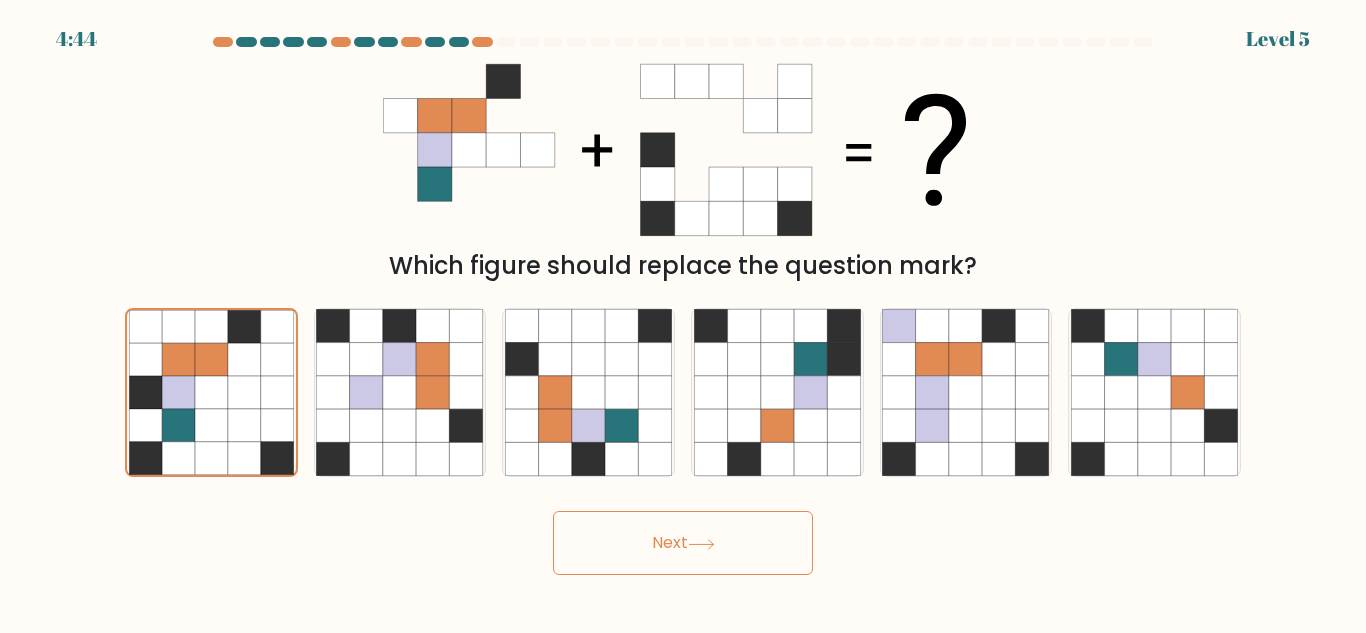 click on "Next" at bounding box center (683, 543) 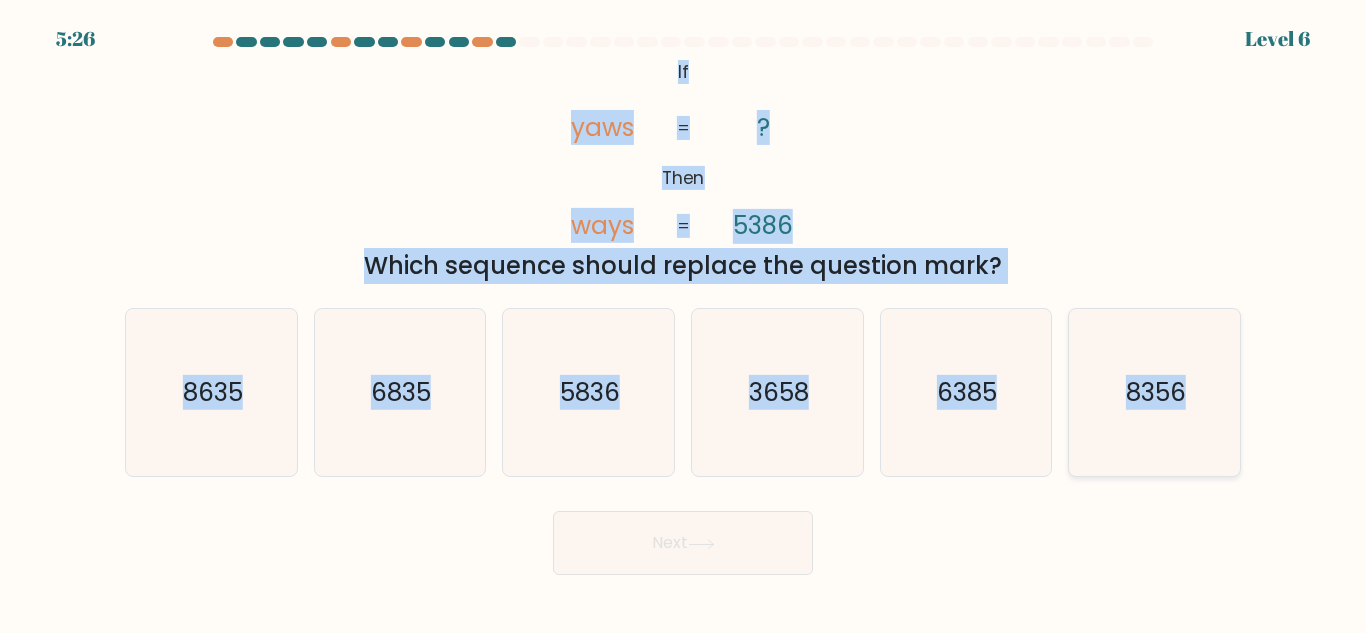 drag, startPoint x: 647, startPoint y: 58, endPoint x: 1201, endPoint y: 391, distance: 646.37836 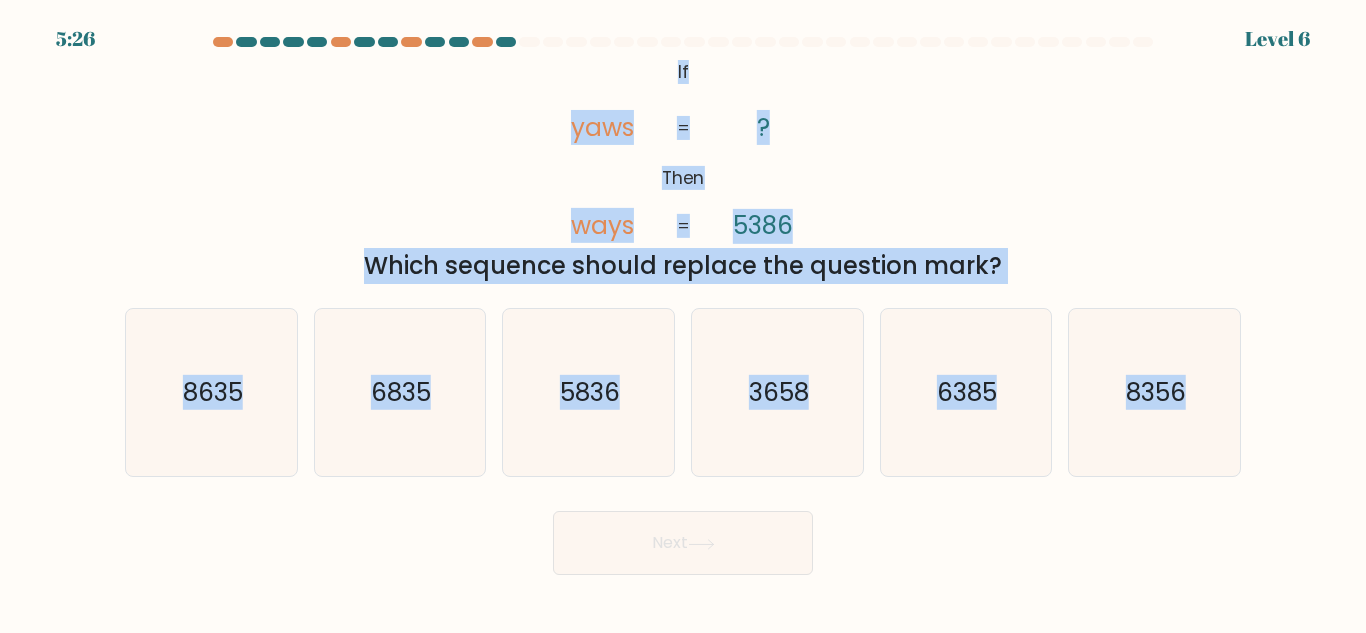 copy on "If       Then       yaws       ways       ?       5386       =       =
Which sequence should replace the question mark?
a.
8635
b.
6835
c.
5836
d.
3658
e.
6385
f.
8356" 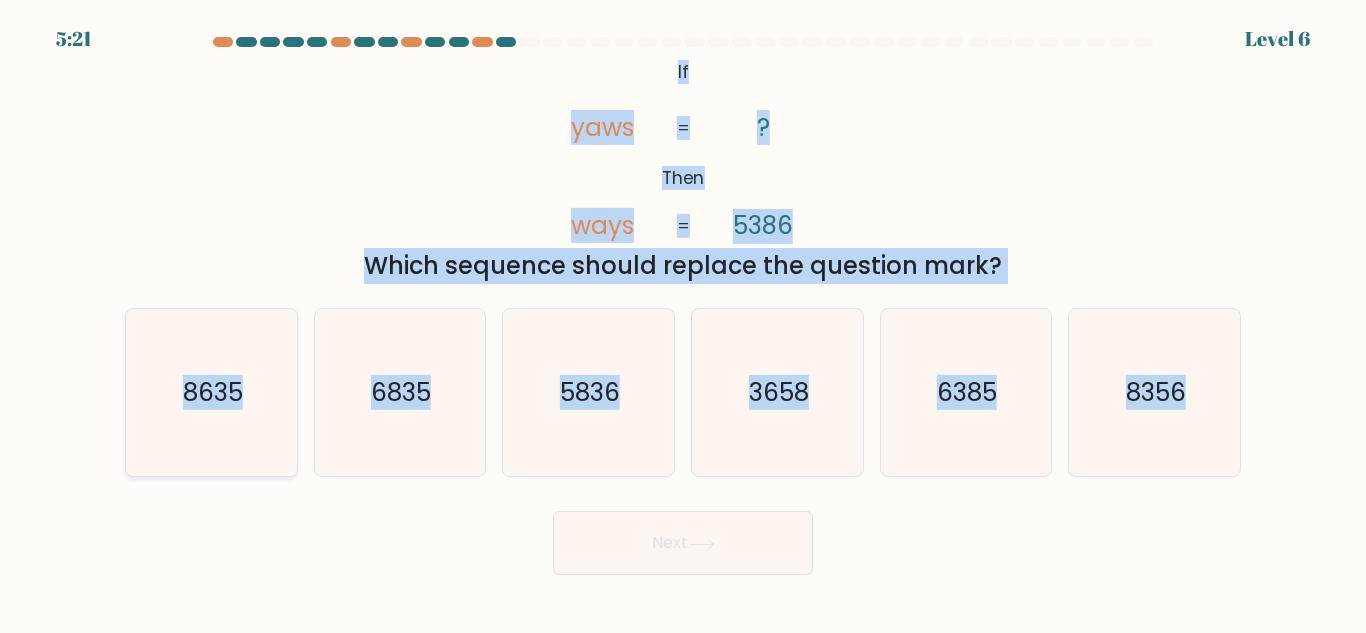 click on "8635" 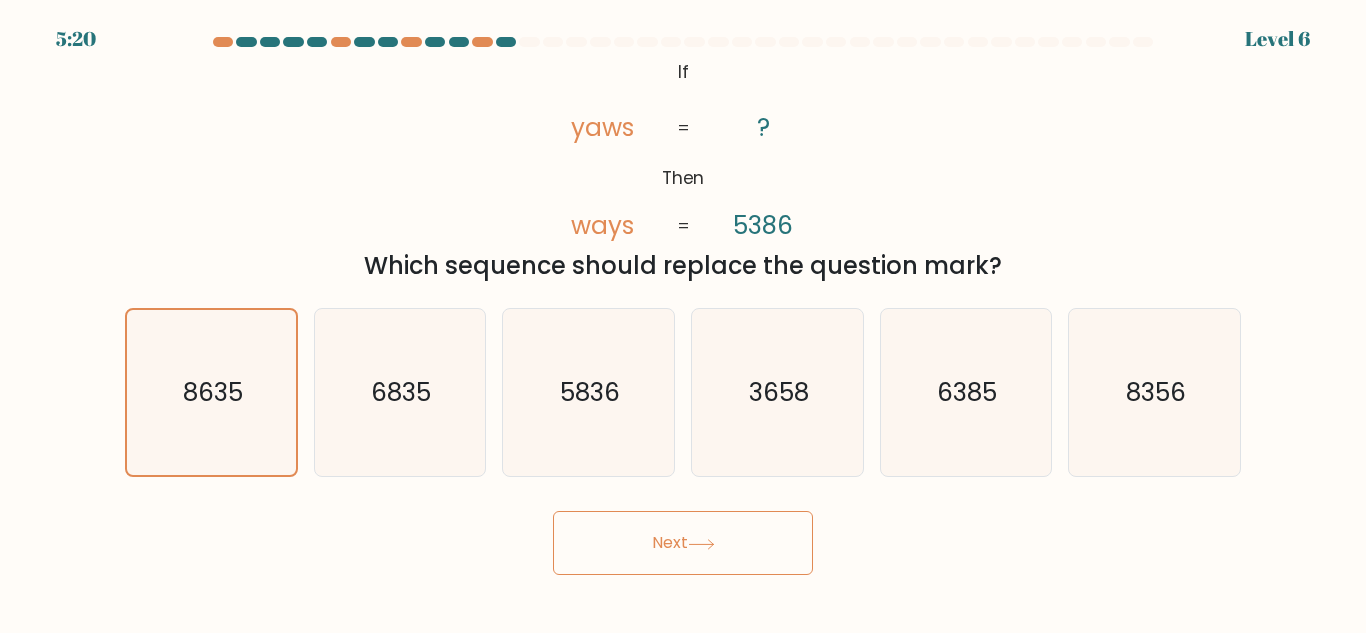 click on "Next" at bounding box center [683, 543] 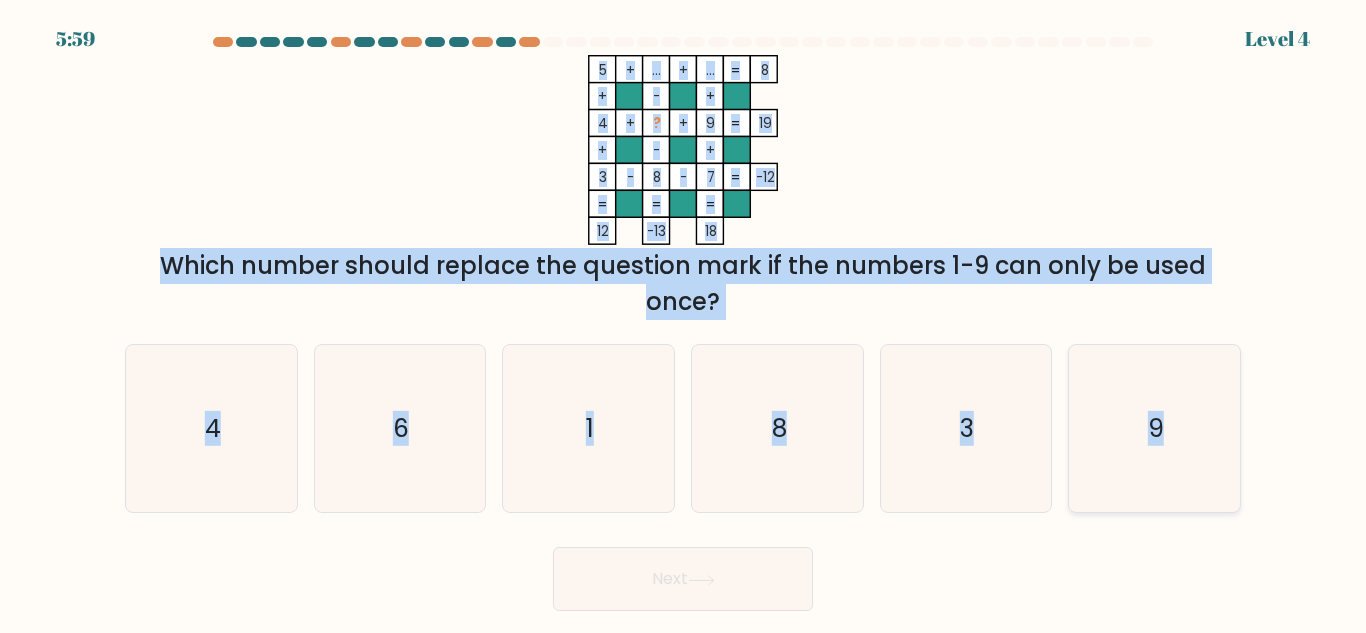 drag, startPoint x: 564, startPoint y: 58, endPoint x: 1177, endPoint y: 428, distance: 716.0091 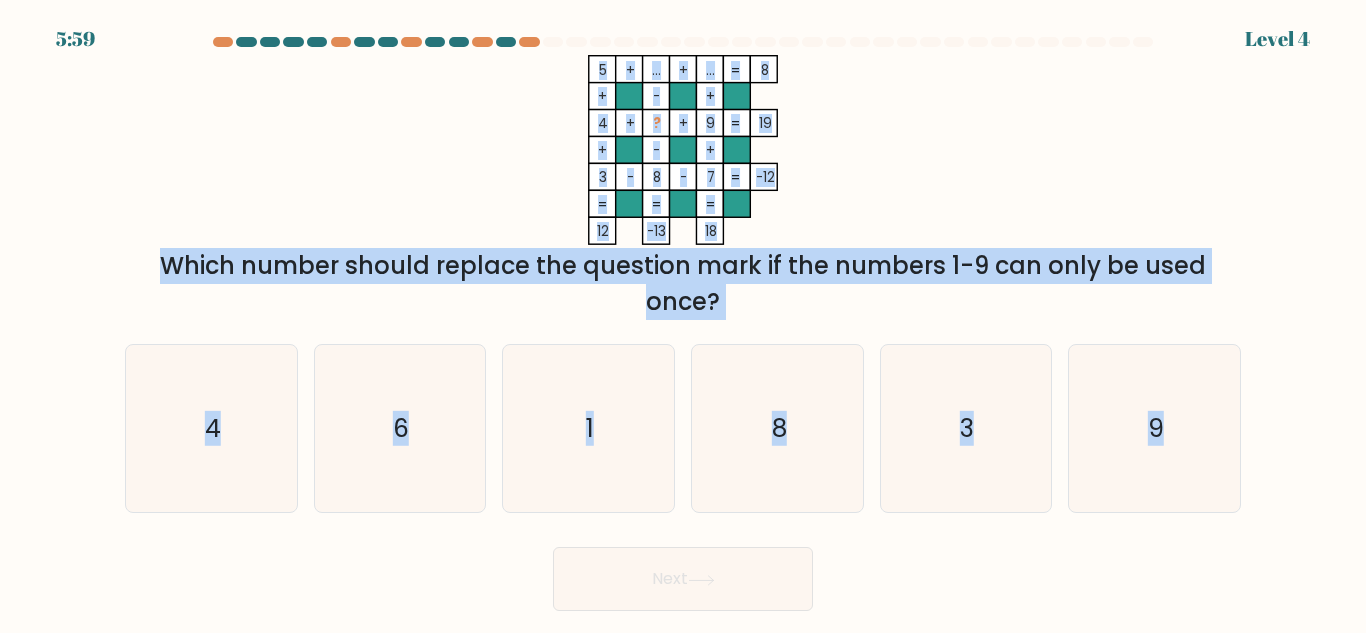 copy on "5    +    ...    +    ...    8    +    -    +    4    +    ?    +    9    19    +    -    +    3    -    8    -    7    =   -12    =   =   =   =   12    -13    18    =
Which number should replace the question mark if the numbers 1-9 can only be used once?
a.
4
b.
6
c.
1
d.
8
e.
3
f.
9" 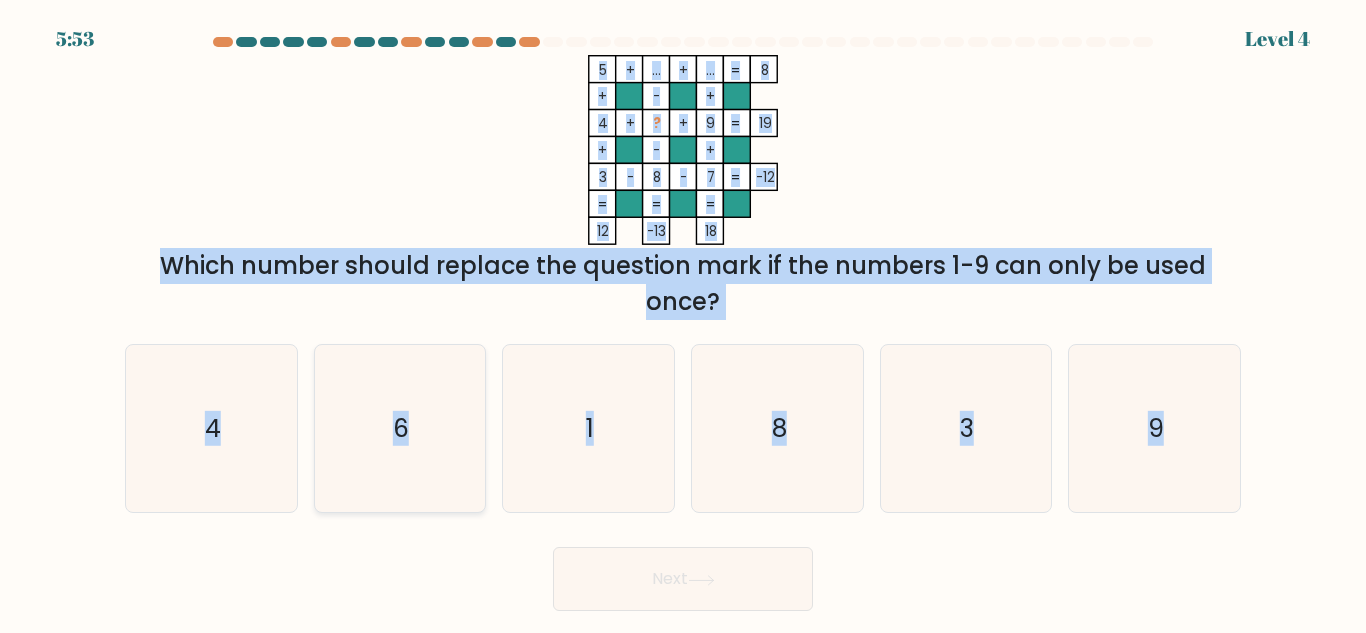 click on "6" 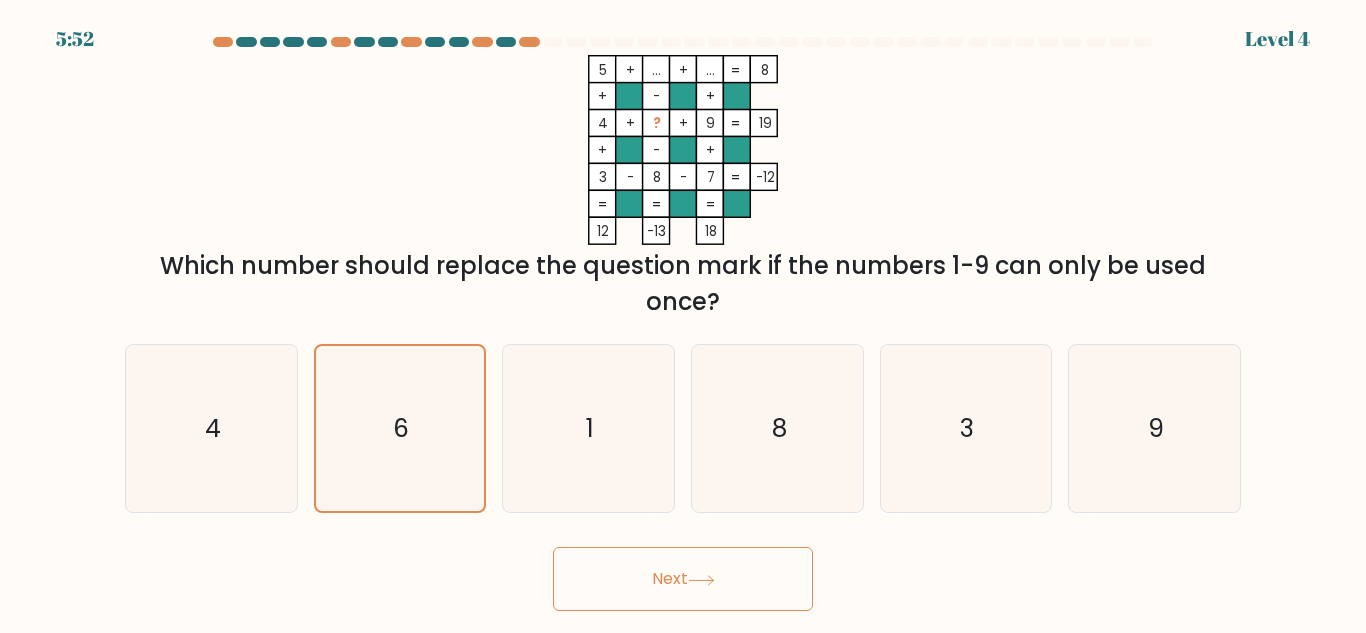 click 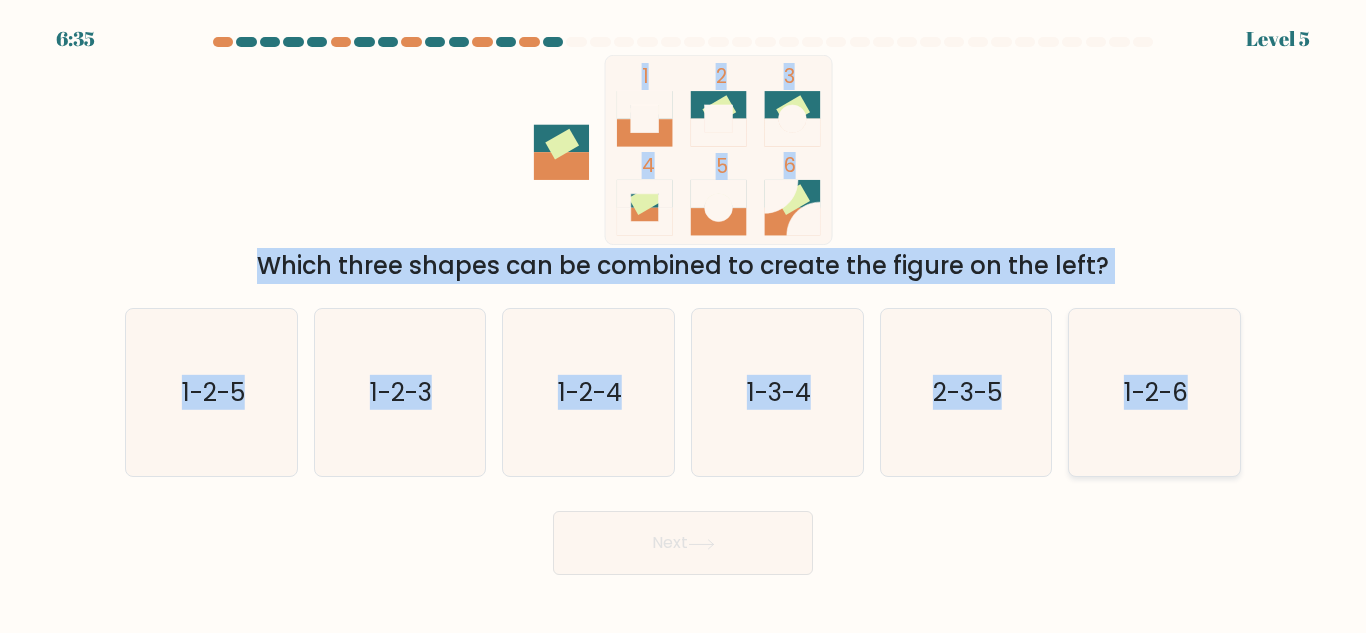 drag, startPoint x: 605, startPoint y: 58, endPoint x: 1220, endPoint y: 401, distance: 704.1832 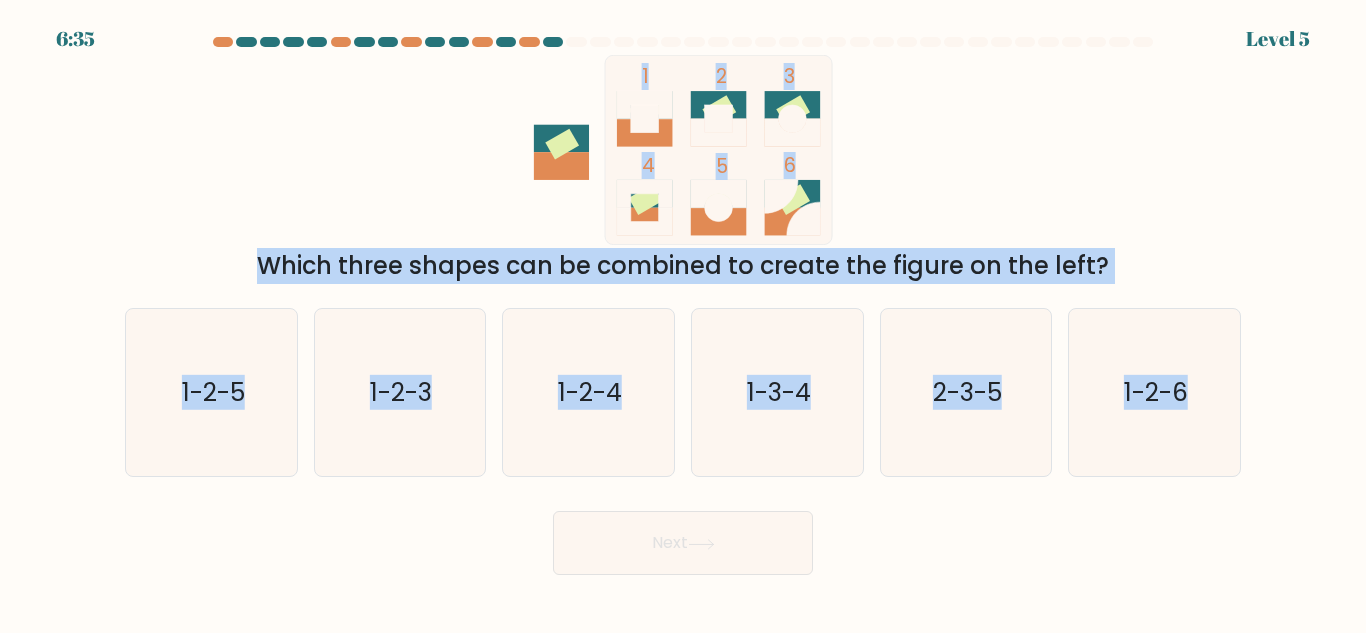copy on "1
2
3
4
5
6
Which three shapes can be combined to create the figure on the left?
a.
1-2-5
b.
1-2-3
c.
1-2-4
d.
1-3-4
e.
2-3-5
f.
1-2-6" 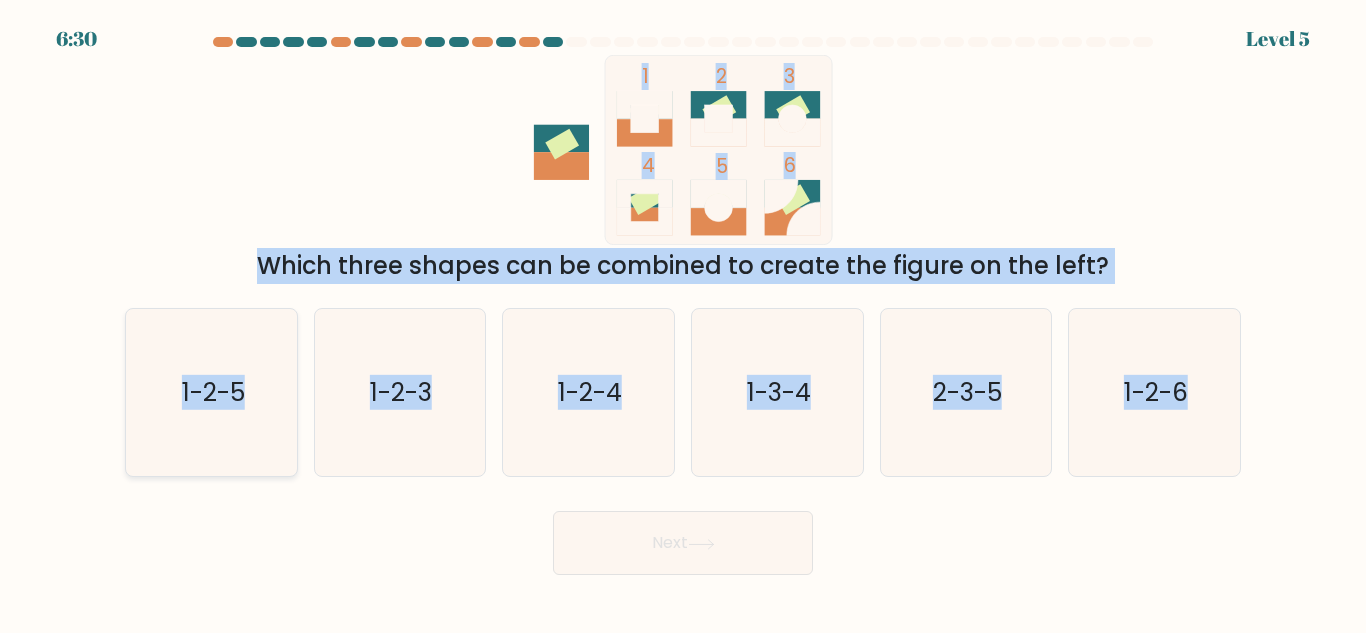 click on "1-2-5" 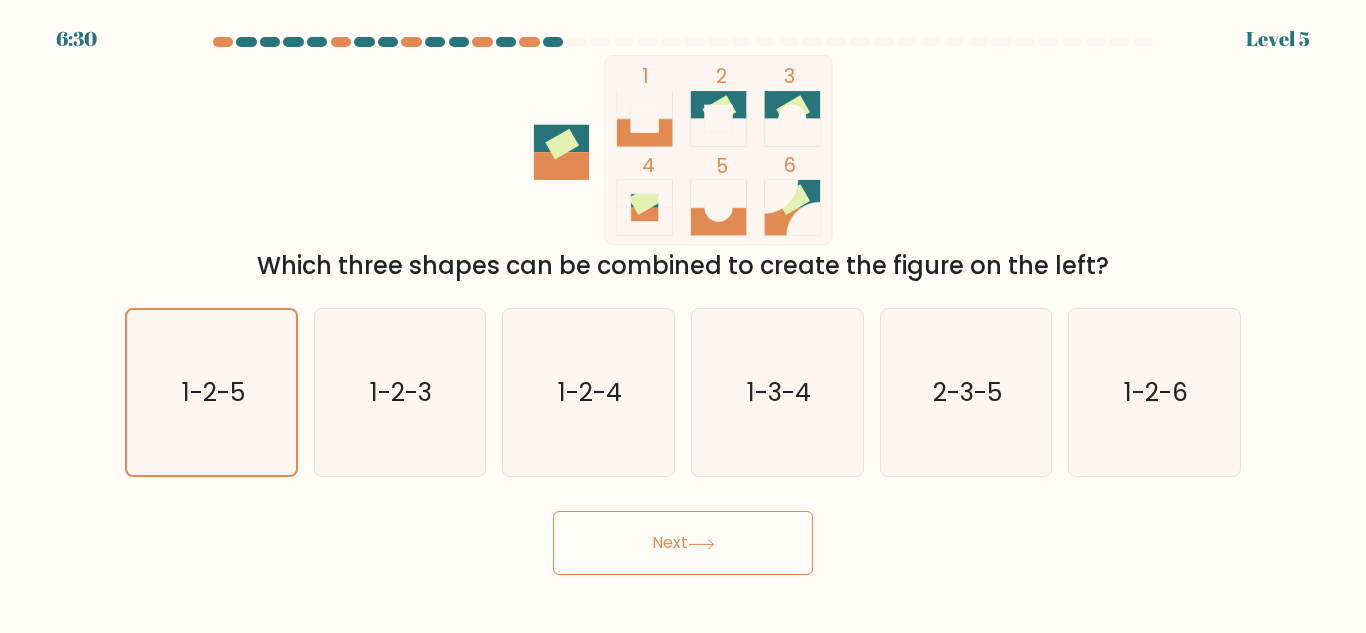 click on "Next" at bounding box center [683, 543] 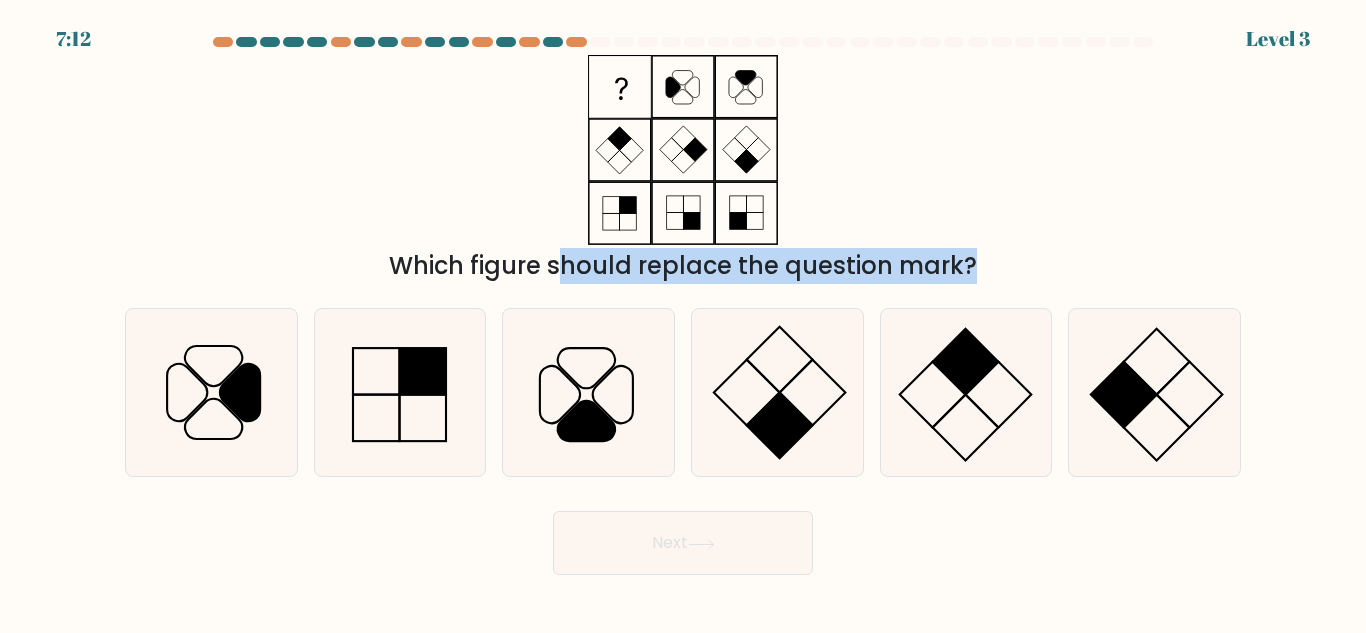 drag, startPoint x: 544, startPoint y: 64, endPoint x: 776, endPoint y: 253, distance: 299.2407 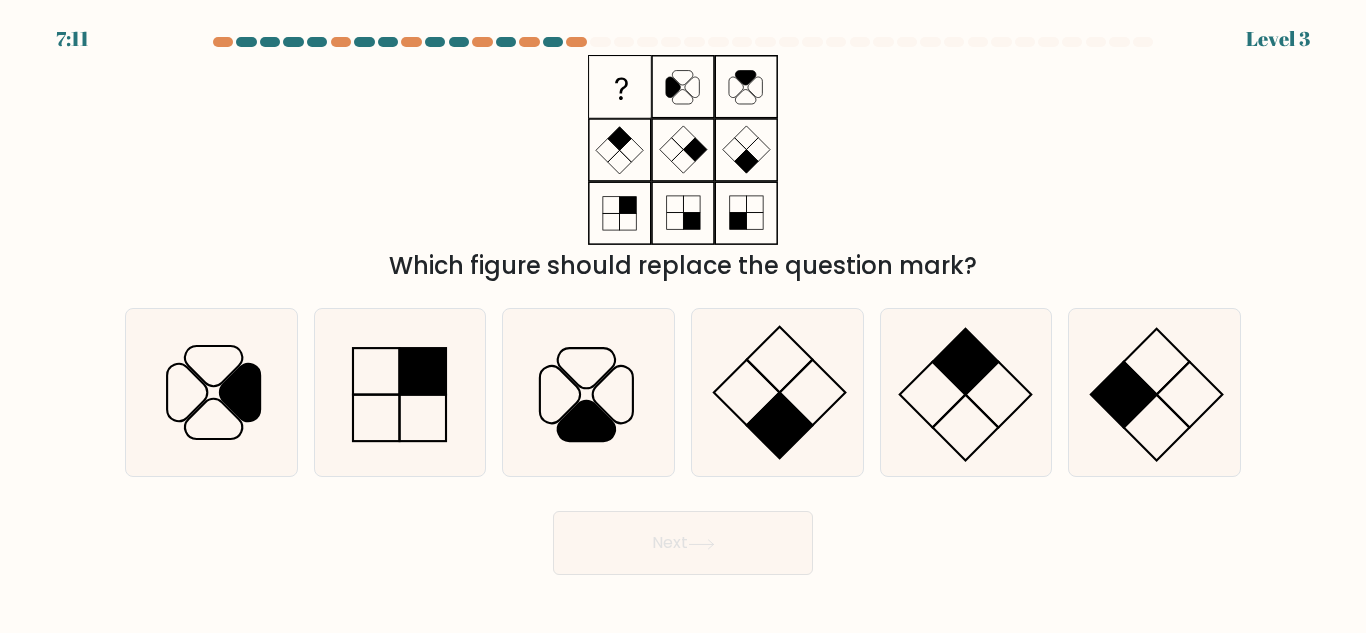 drag, startPoint x: 617, startPoint y: 64, endPoint x: 784, endPoint y: 213, distance: 223.80795 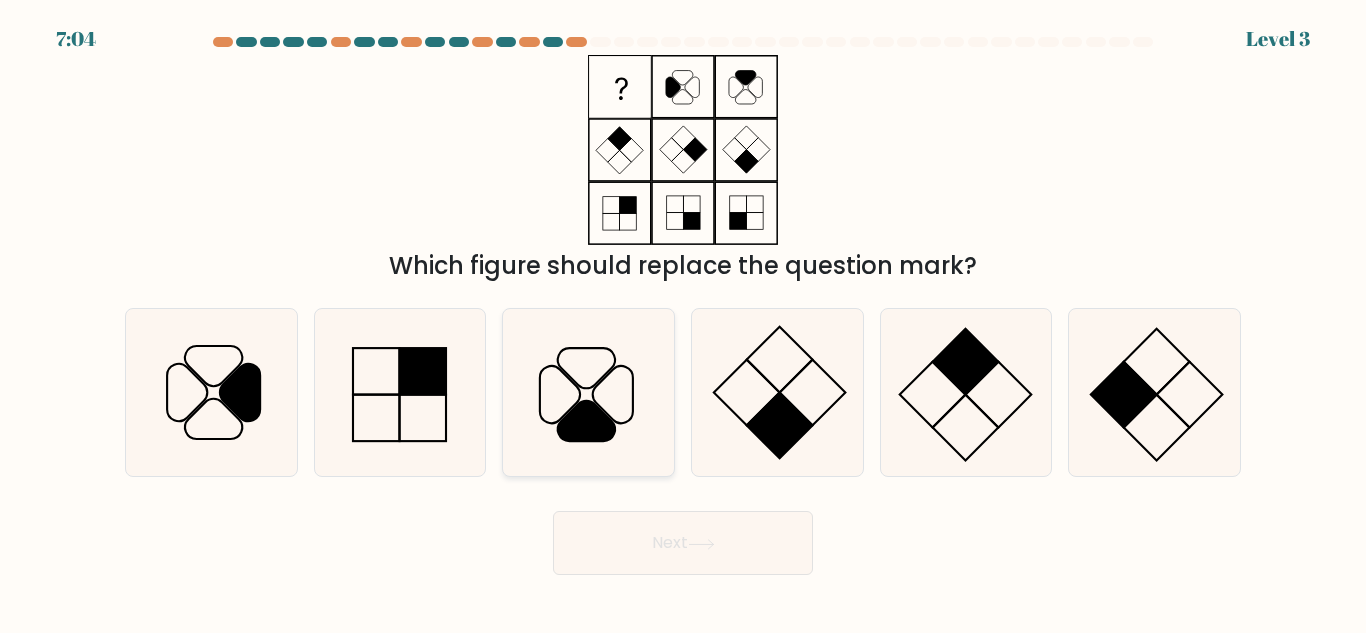 click 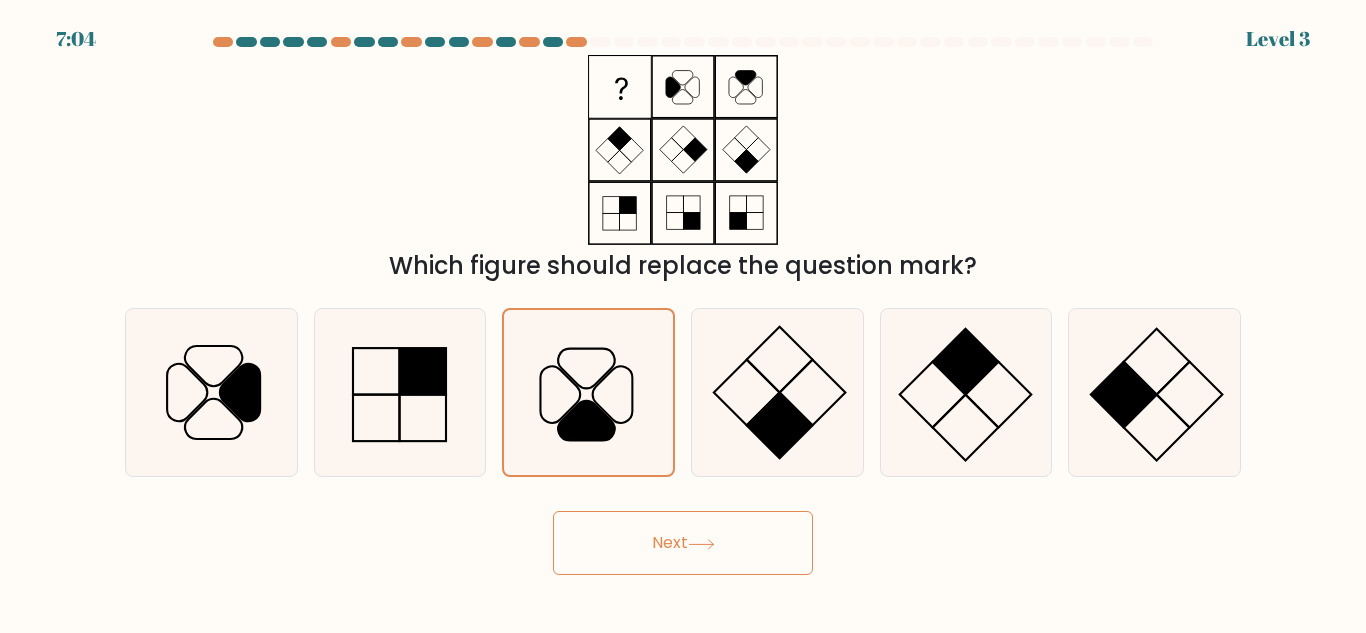 click on "Next" at bounding box center [683, 543] 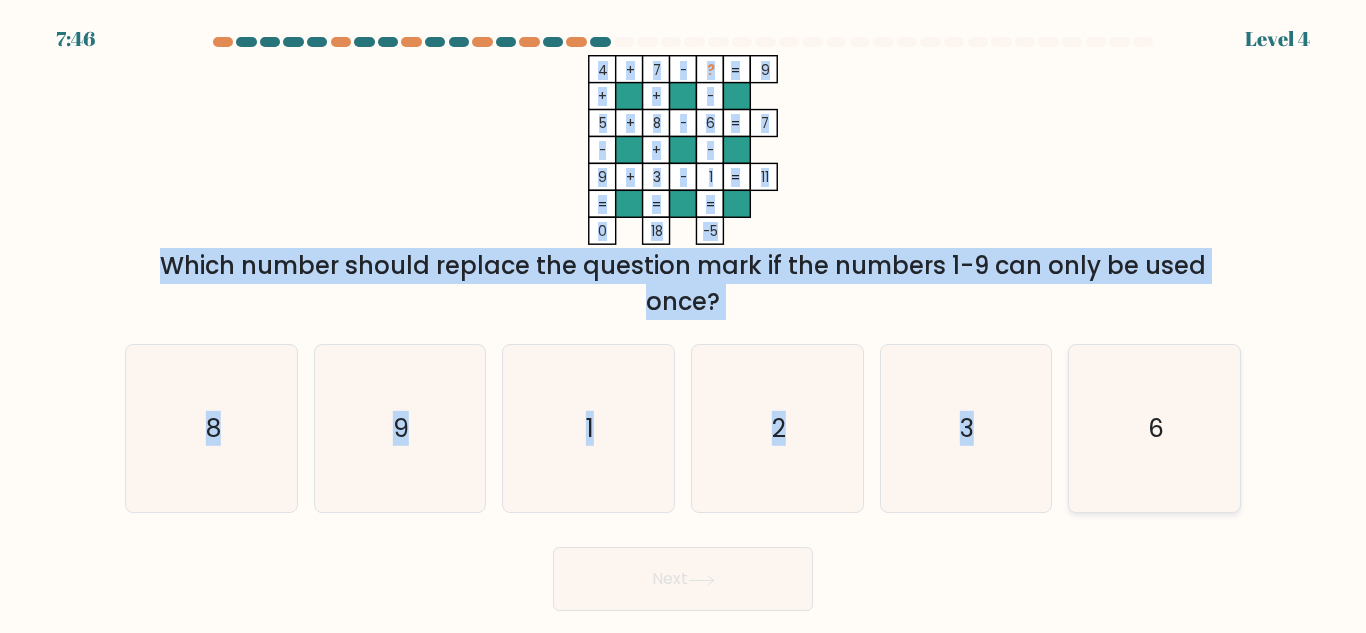 drag, startPoint x: 568, startPoint y: 55, endPoint x: 1200, endPoint y: 422, distance: 730.8303 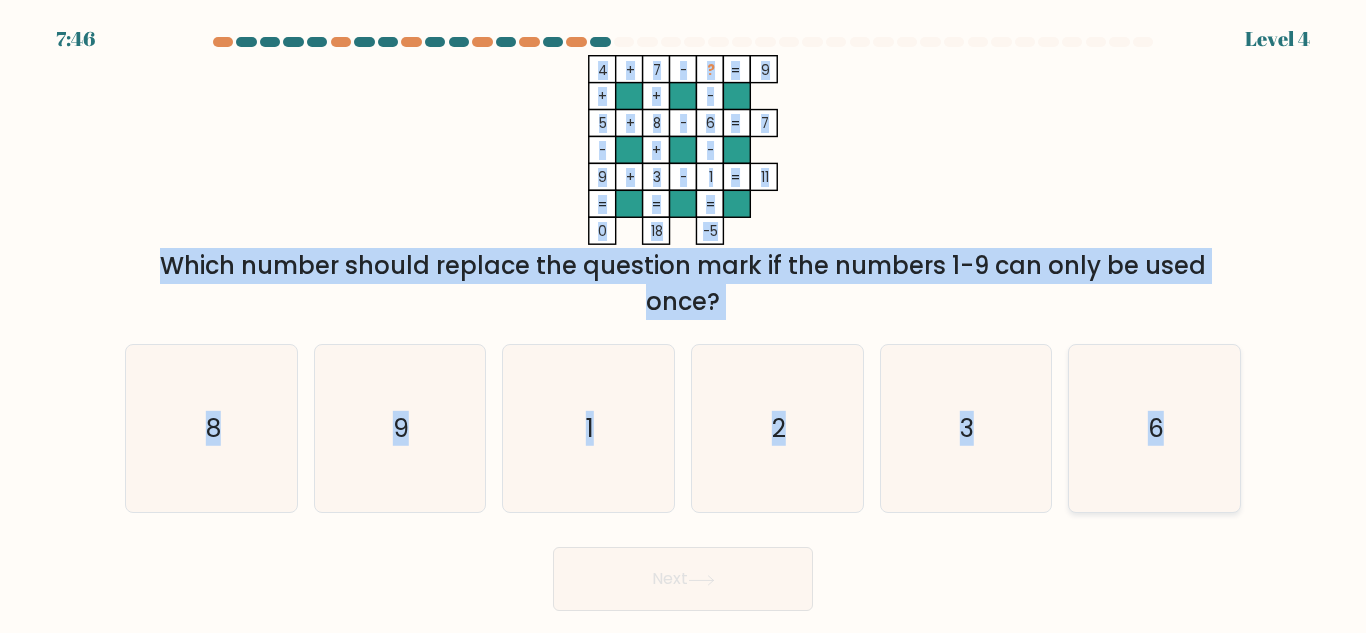 click at bounding box center [683, 324] 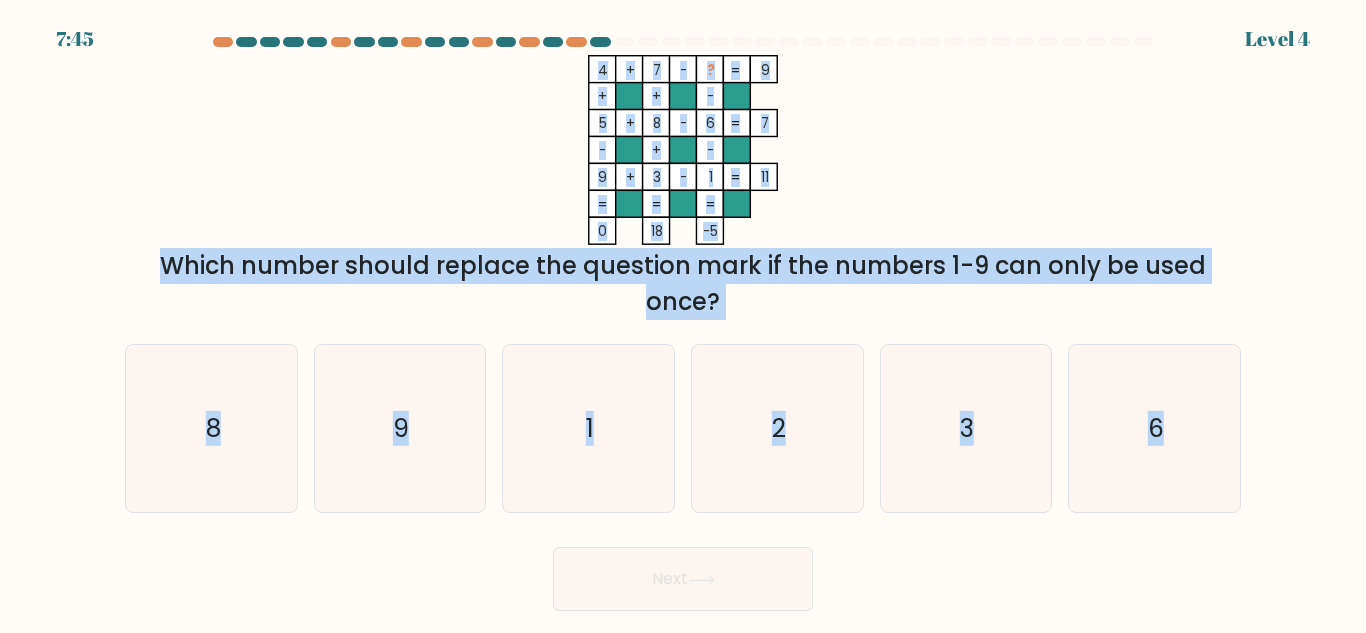 copy on "4    +    7    -    ?    9    +    +    -    5    +    8    -    6    7    -    +    -    9    +    3    -    1    =   11    =   =   =   =   0    18    -5    =
Which number should replace the question mark if the numbers 1-9 can only be used once?
a.
8
b.
9
c.
1
d.
2
e.
3
f.
6" 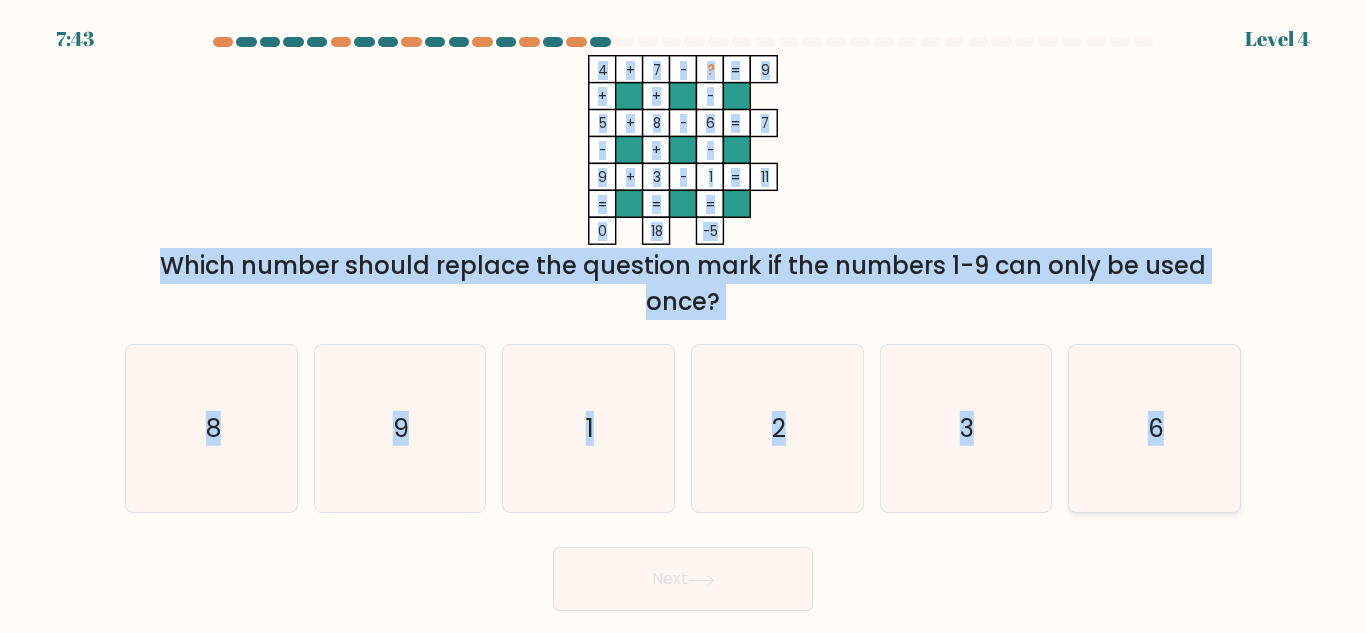 drag, startPoint x: 594, startPoint y: 60, endPoint x: 1187, endPoint y: 430, distance: 698.9628 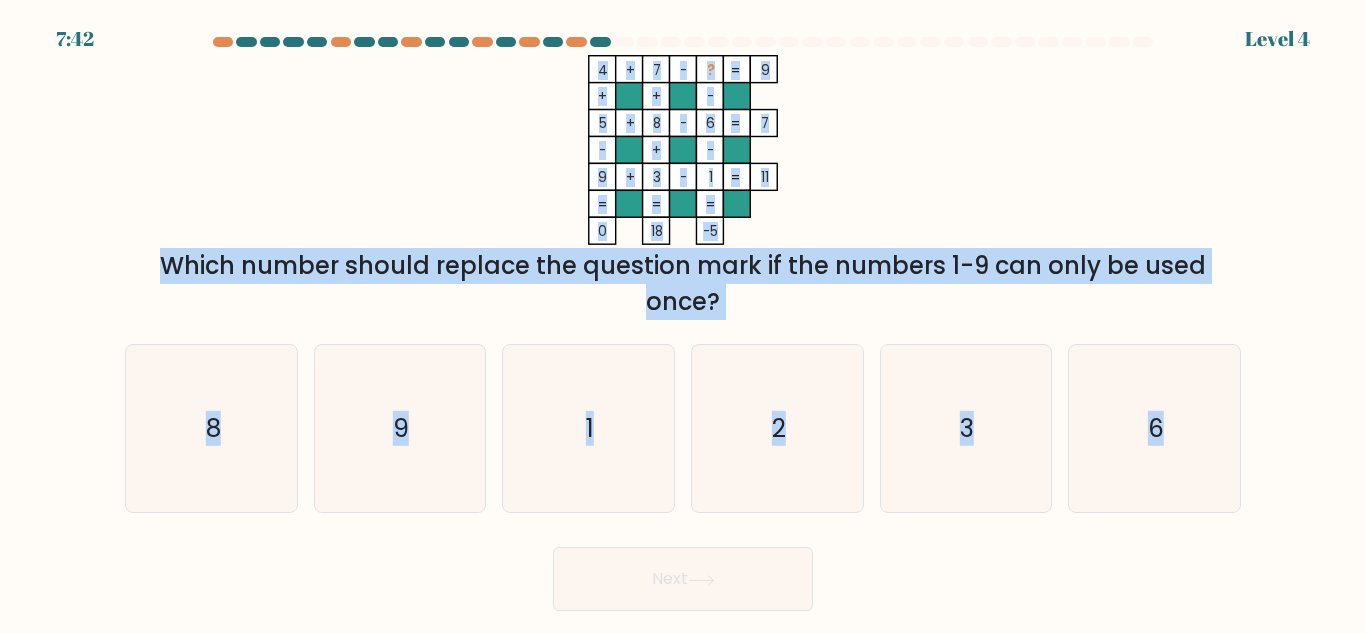 copy on "4    +    7    -    ?    9    +    +    -    5    +    8    -    6    7    -    +    -    9    +    3    -    1    =   11    =   =   =   =   0    18    -5    =
Which number should replace the question mark if the numbers 1-9 can only be used once?
a.
8
b.
9
c.
1
d.
2
e.
3
f.
6" 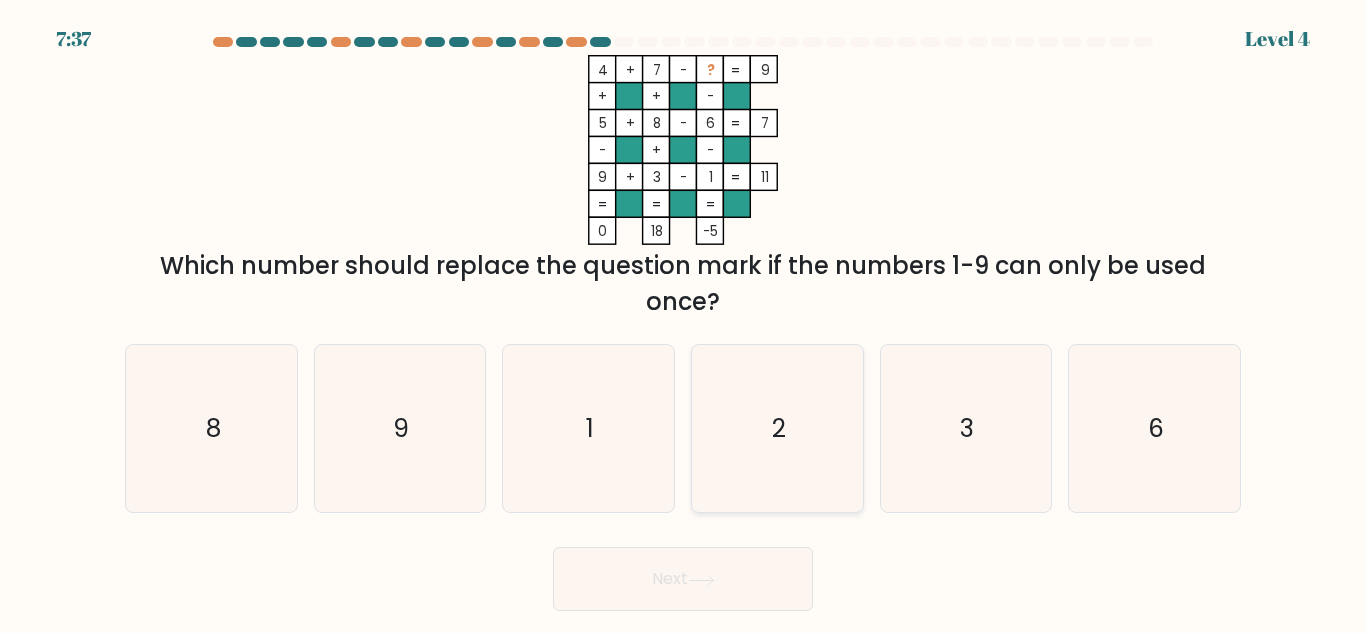 click on "2" 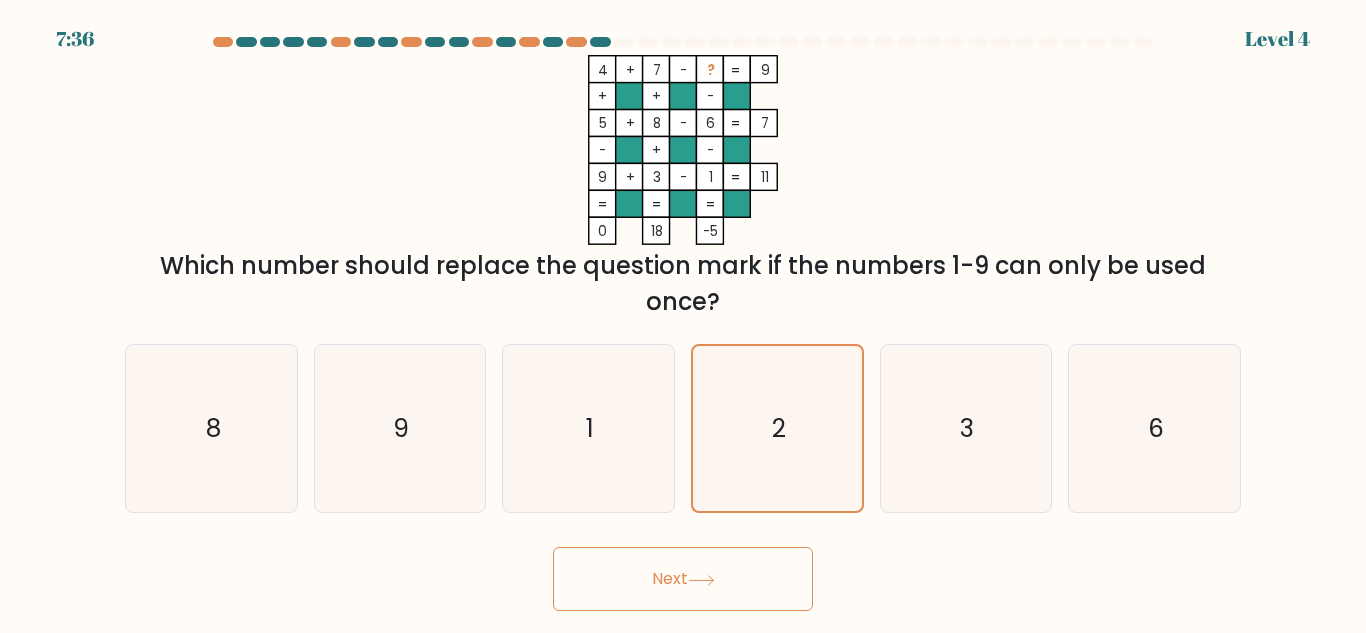 click on "Next" at bounding box center (683, 579) 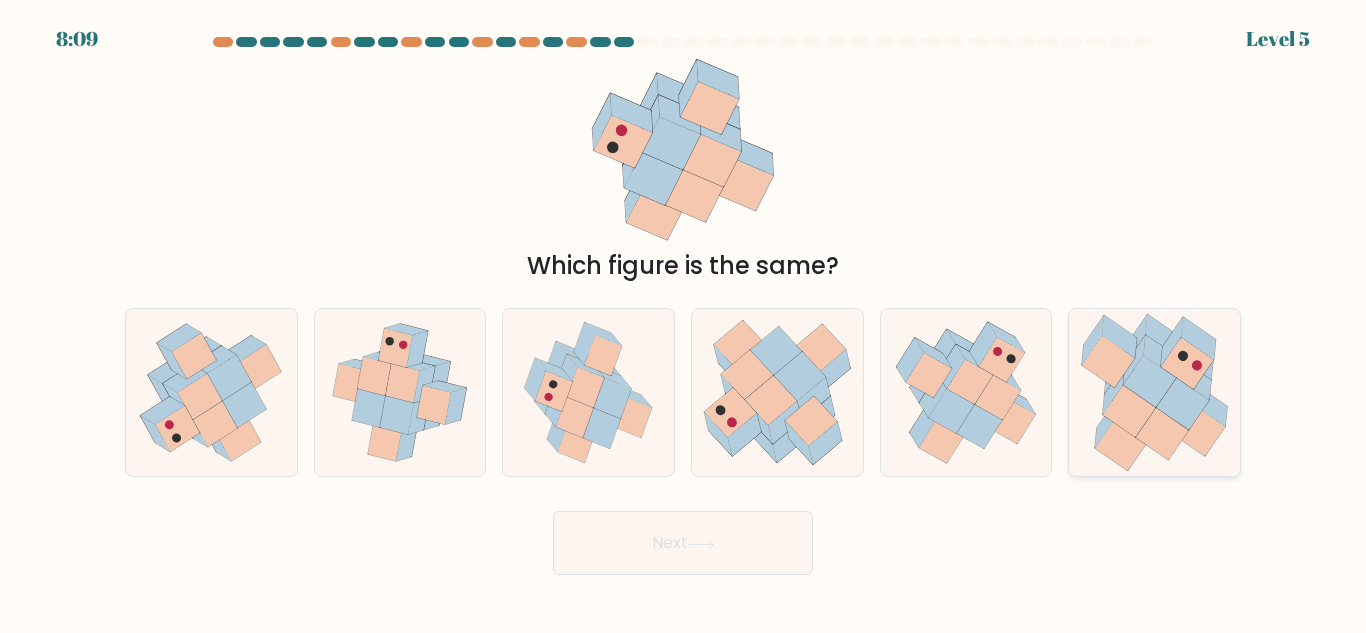 click 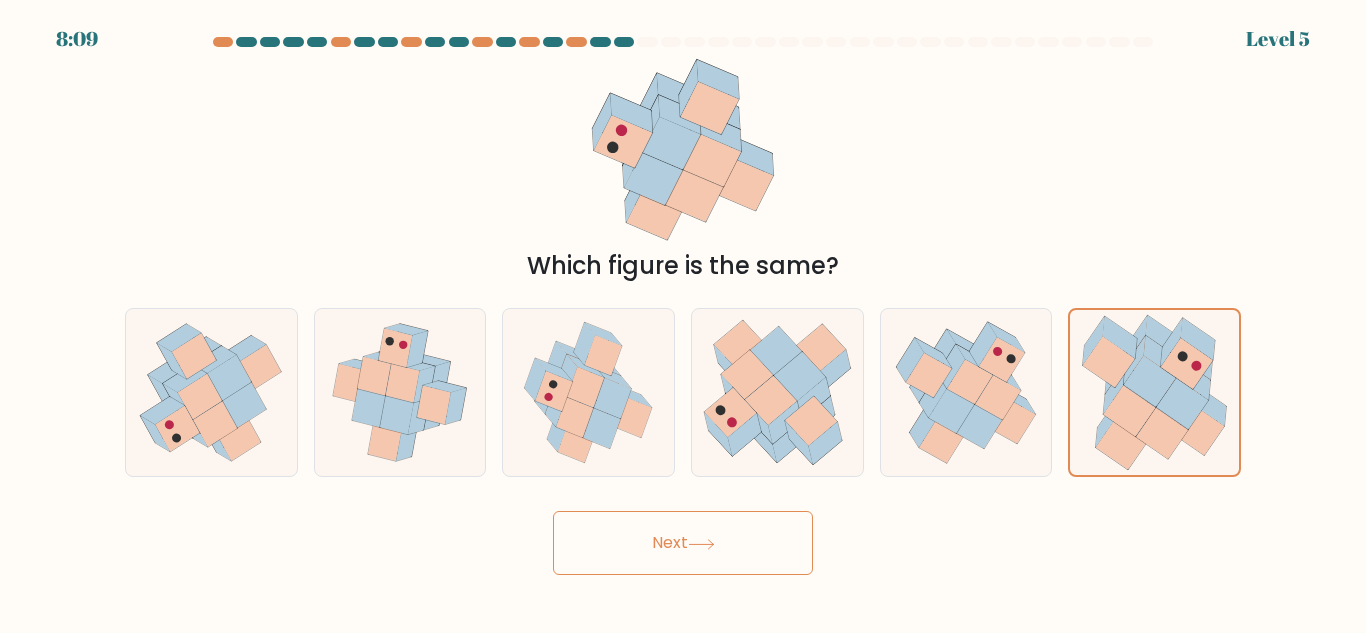 click on "Next" at bounding box center (683, 543) 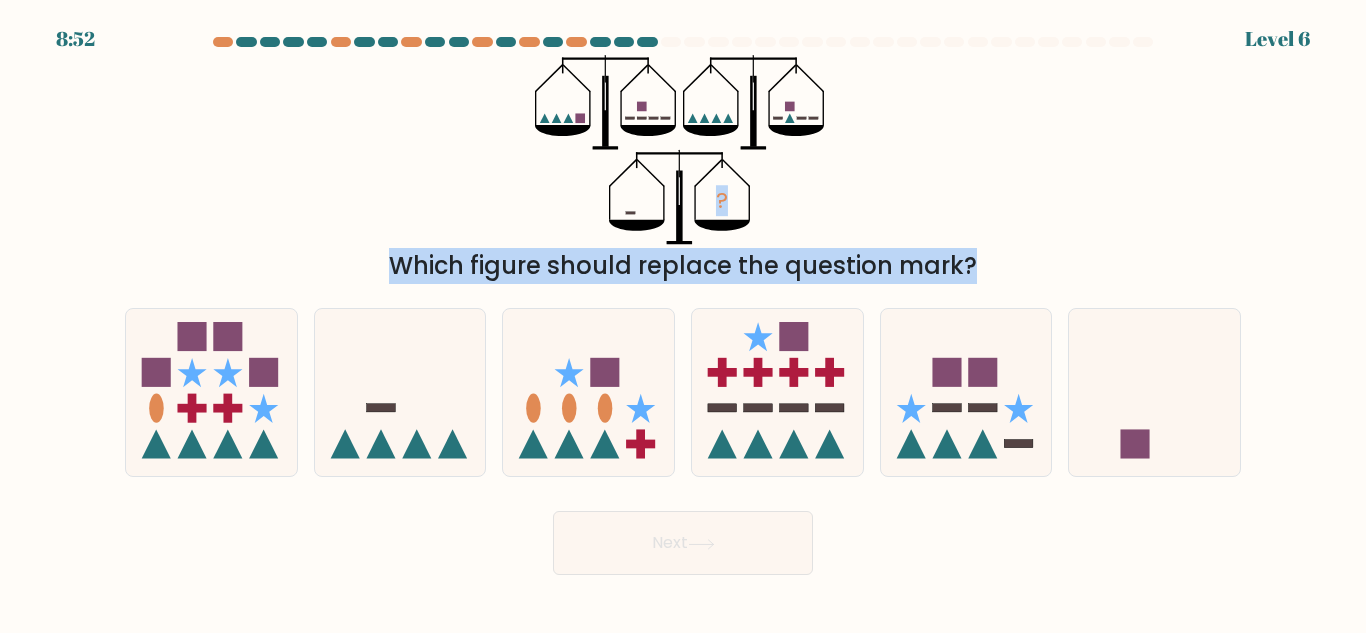 drag, startPoint x: 509, startPoint y: 78, endPoint x: 920, endPoint y: 297, distance: 465.7059 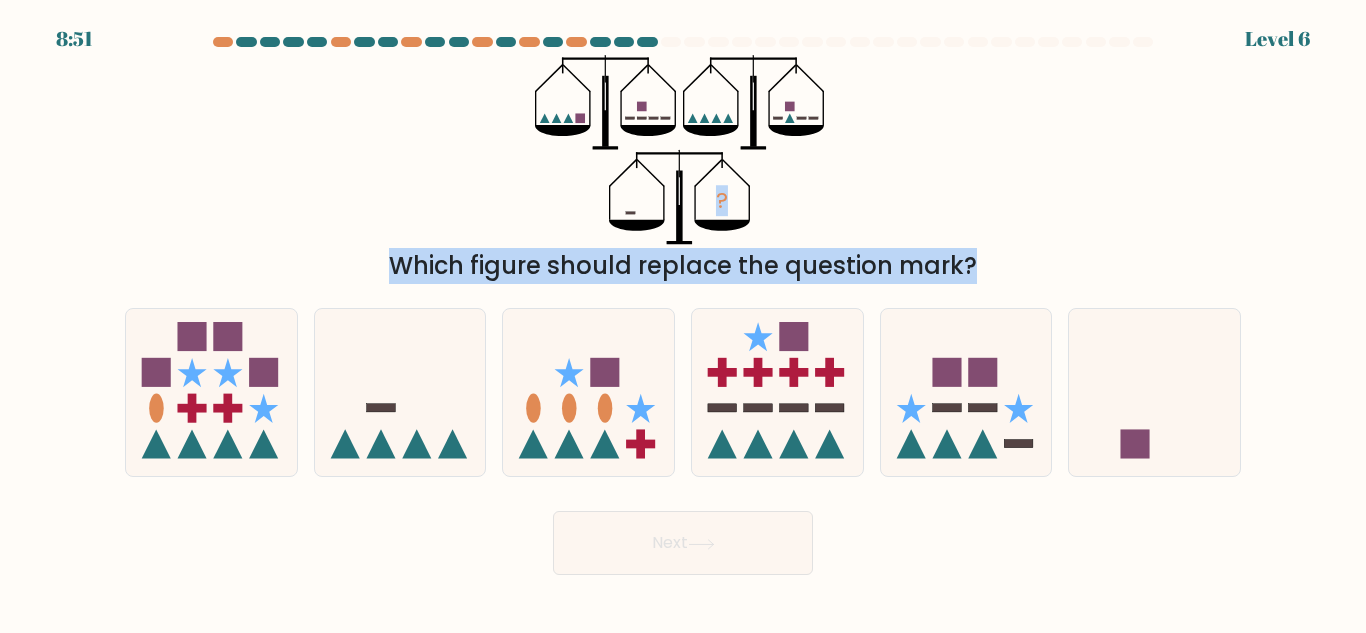 click on "?
Which figure should replace the question mark?" at bounding box center (683, 169) 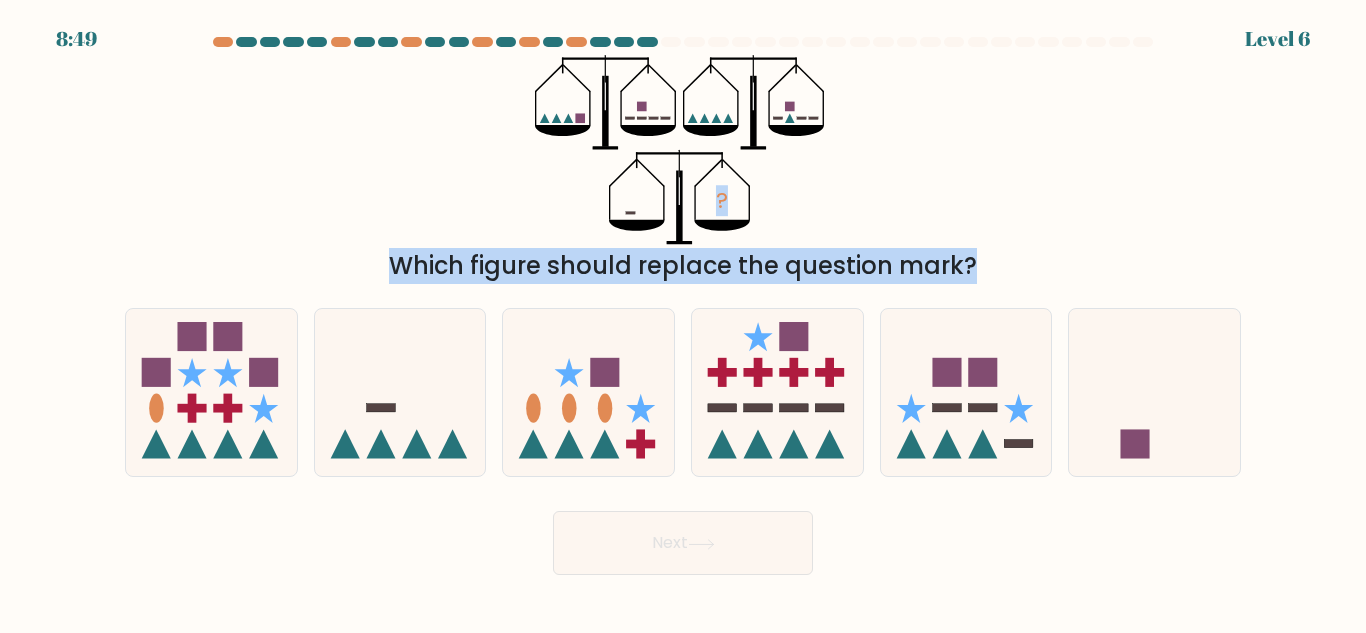 drag, startPoint x: 523, startPoint y: 83, endPoint x: 860, endPoint y: 249, distance: 375.66608 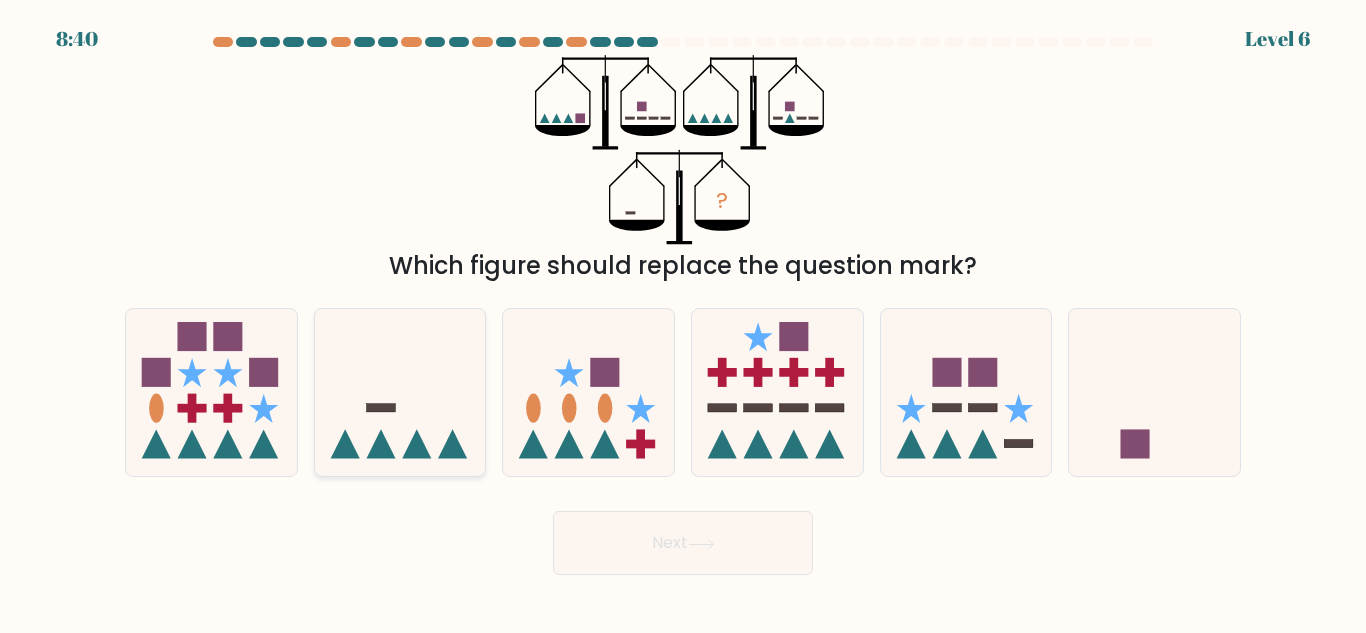 click 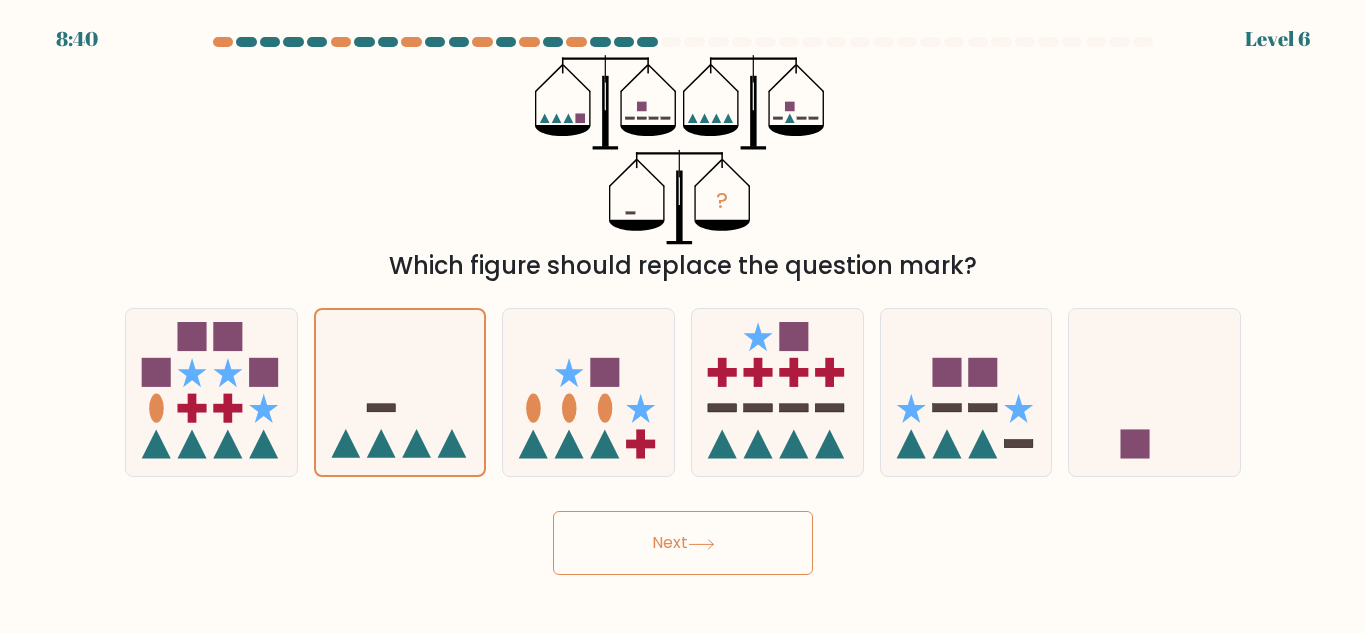 click on "Next" at bounding box center [683, 543] 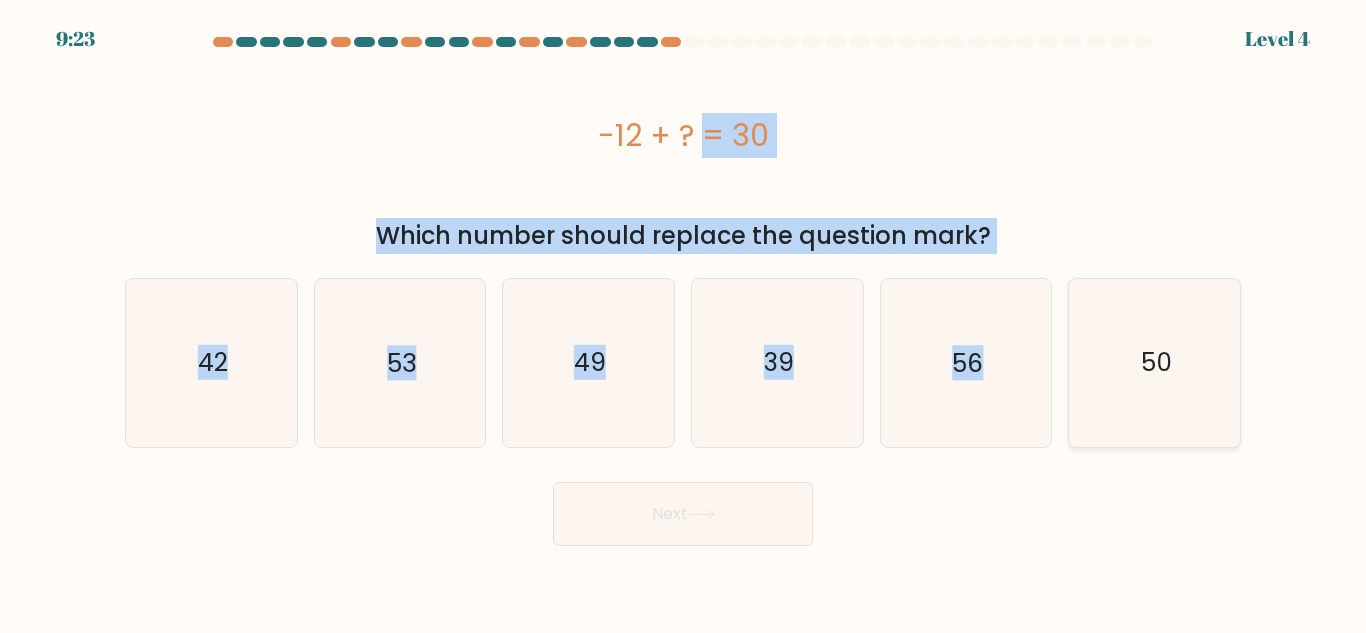 drag, startPoint x: 584, startPoint y: 134, endPoint x: 1219, endPoint y: 356, distance: 672.68787 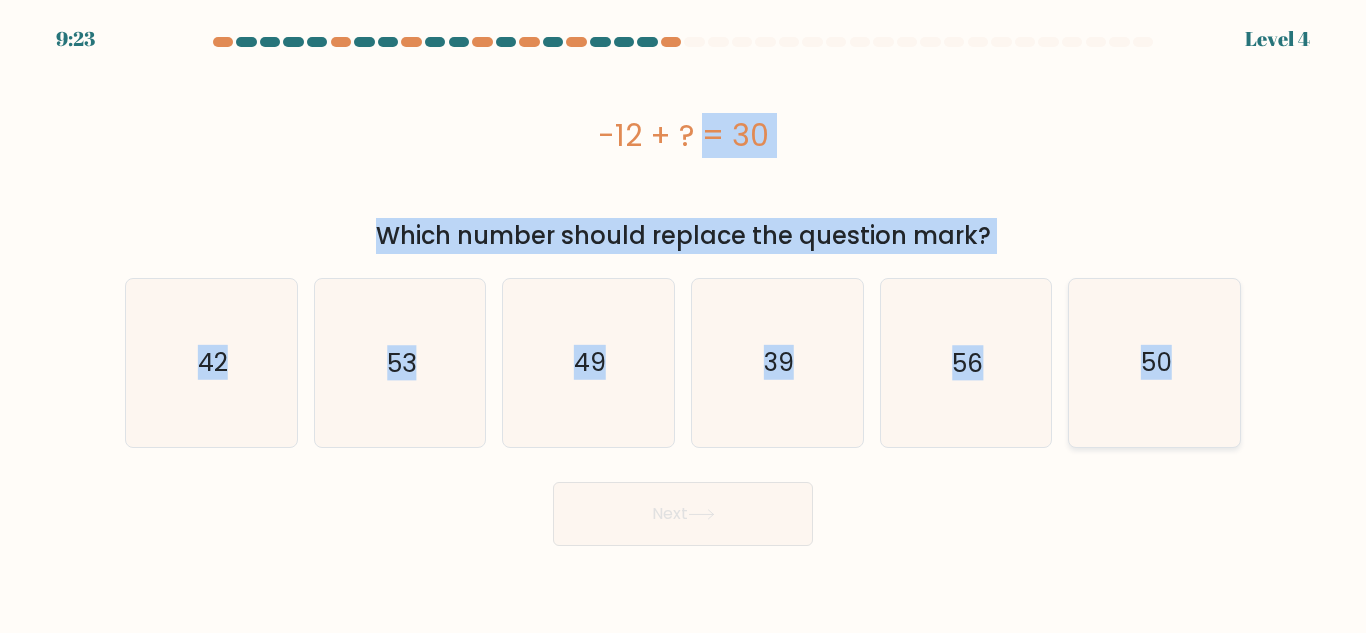 click on "a." at bounding box center (683, 291) 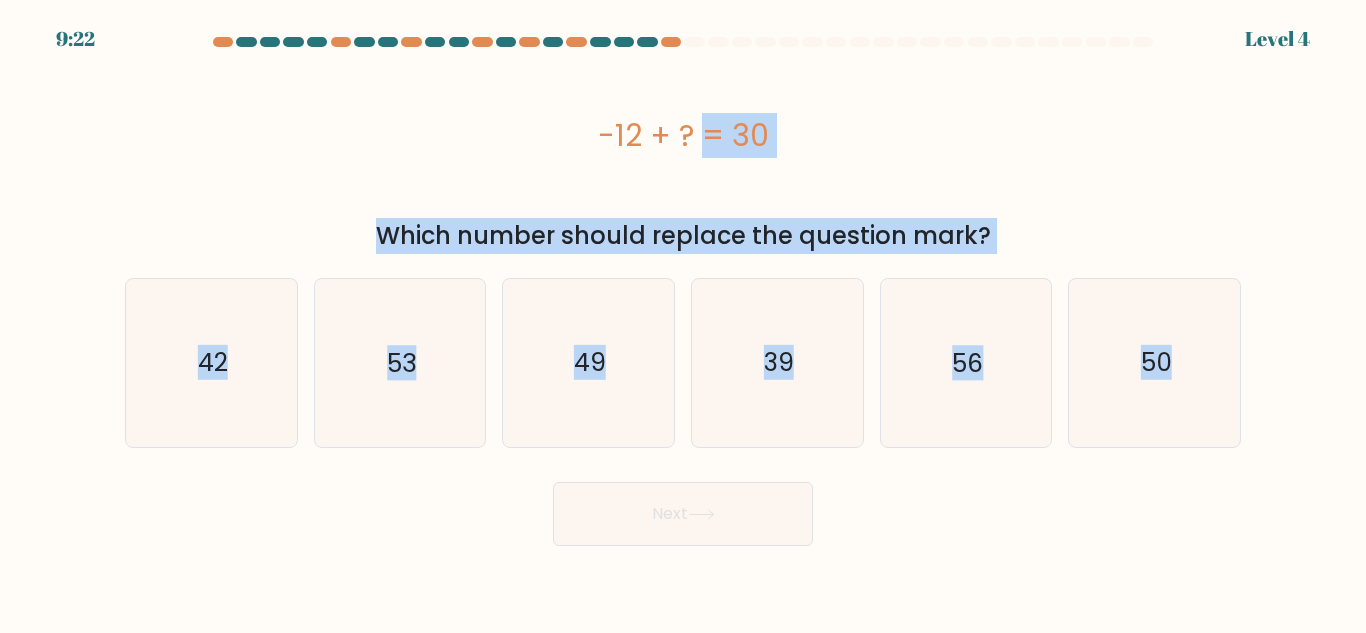 copy on "-12 + ?  = 30
Which number should replace the question mark?
a.
42
b.
53
c.
49
d.
39
e.
56
f.
50" 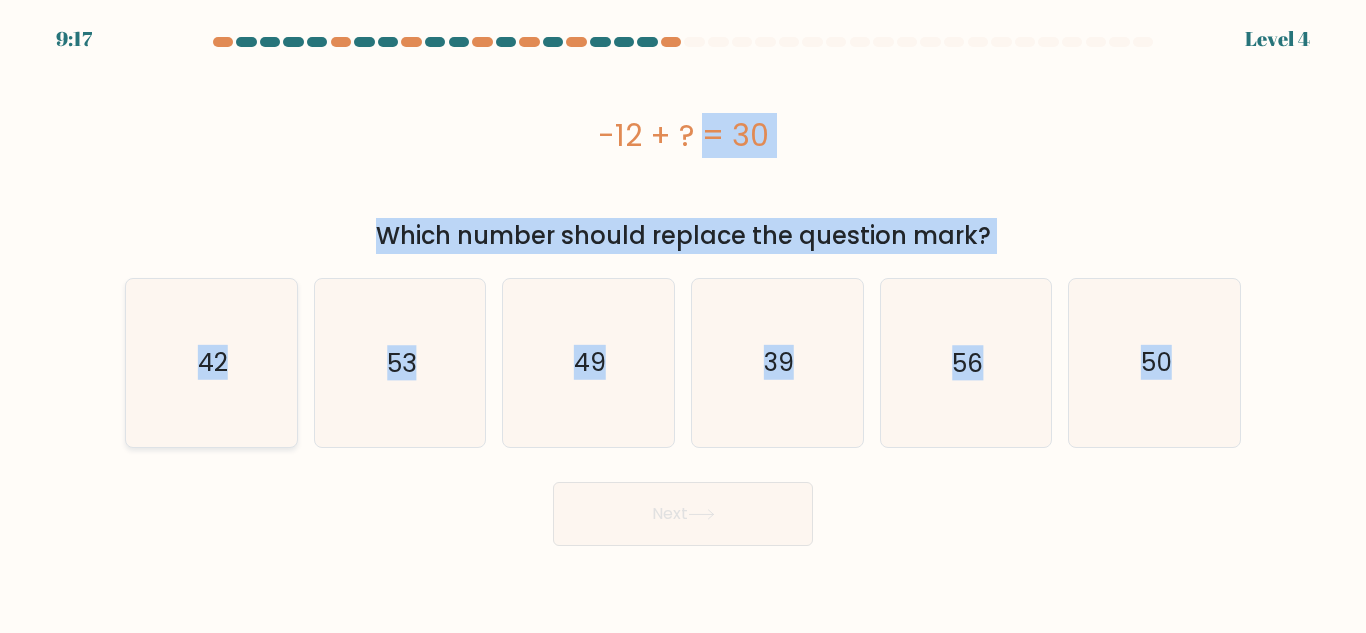 click on "42" 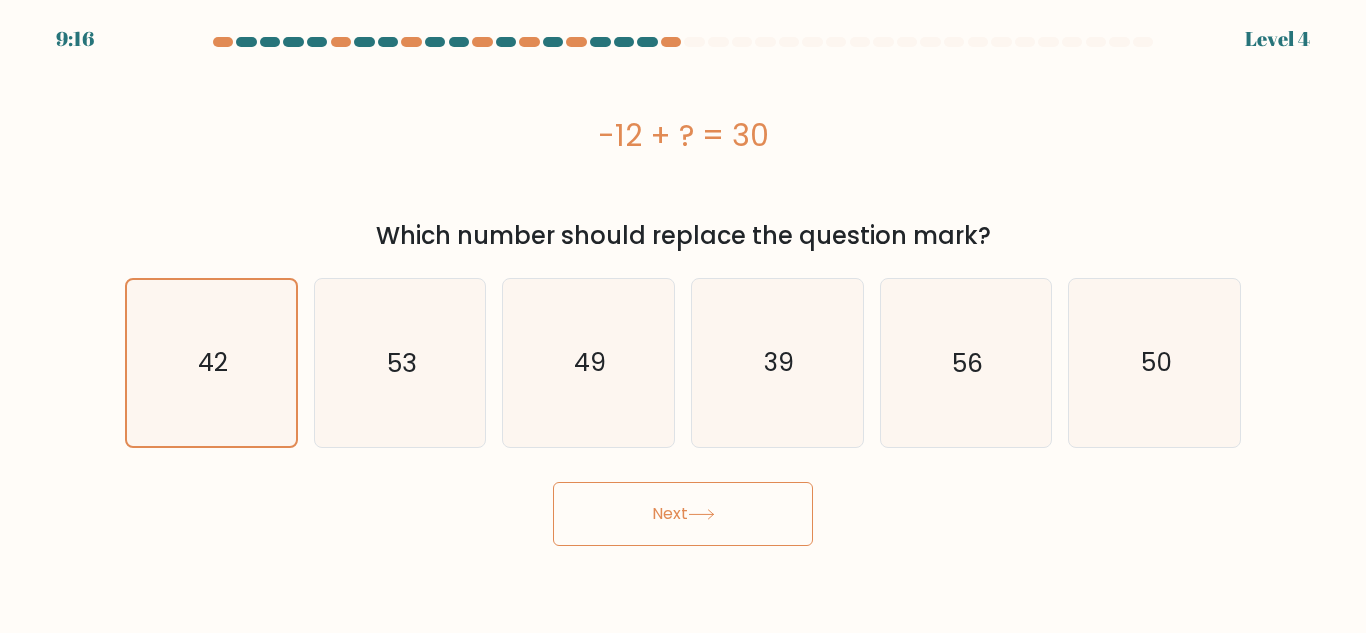 click on "Next" at bounding box center (683, 514) 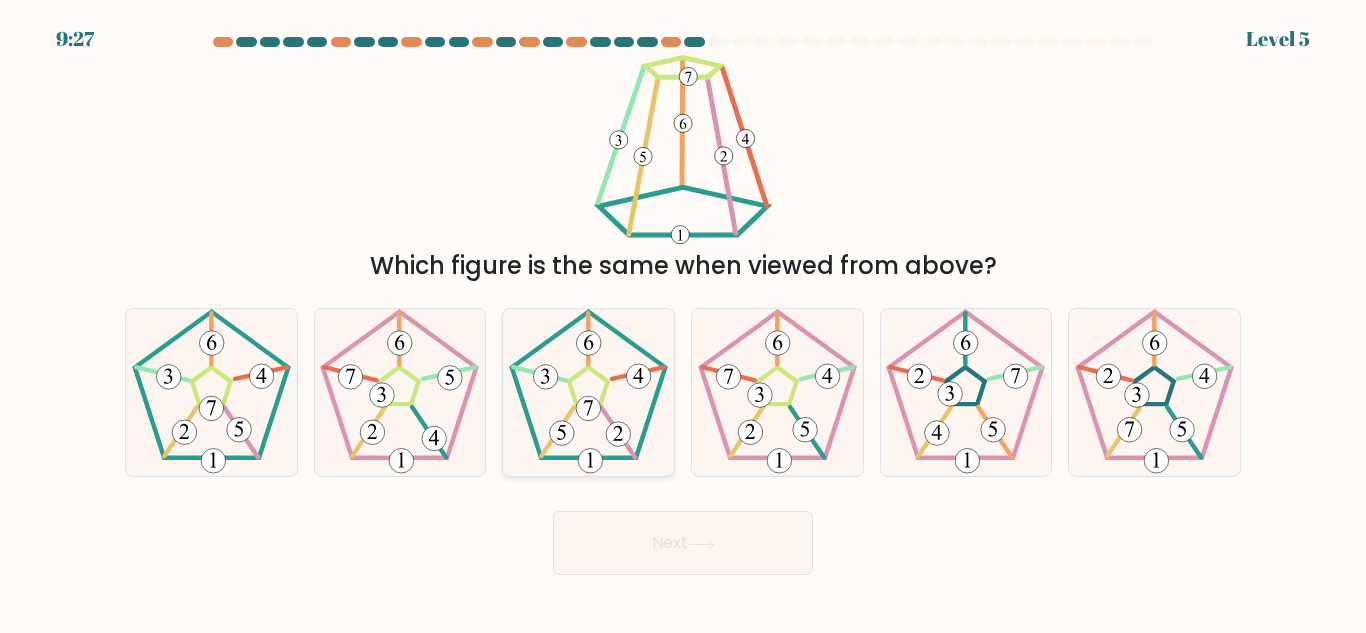click 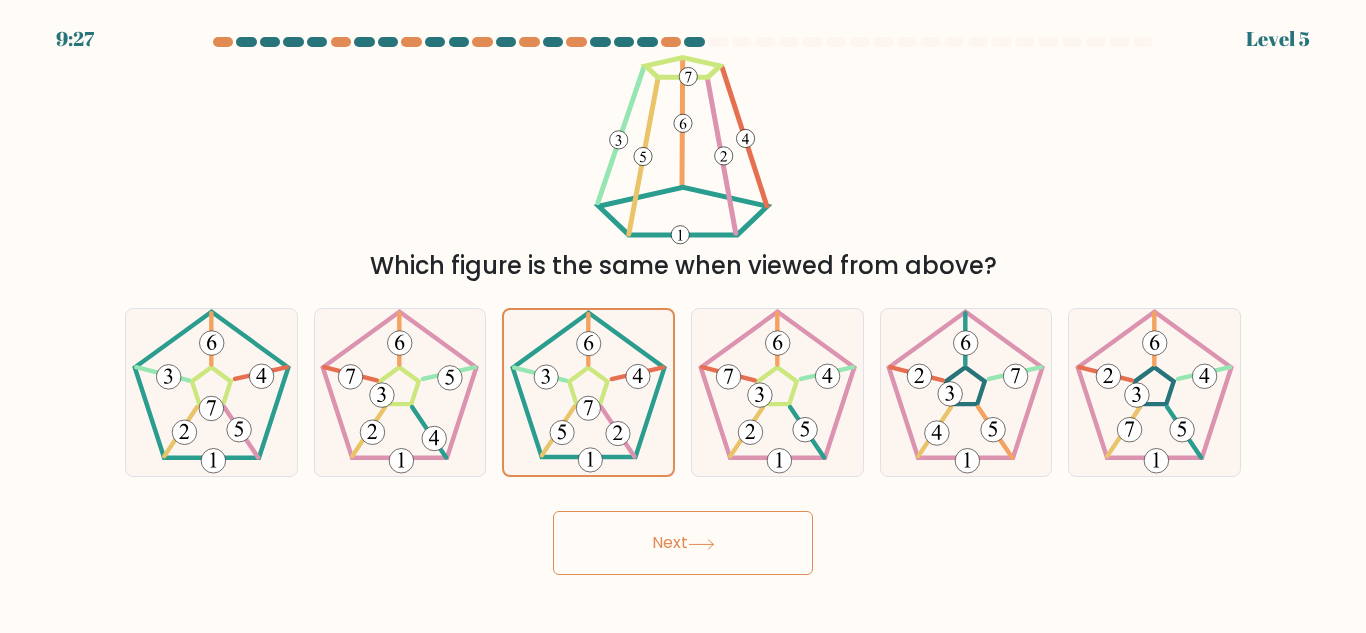 click on "Next" at bounding box center (683, 543) 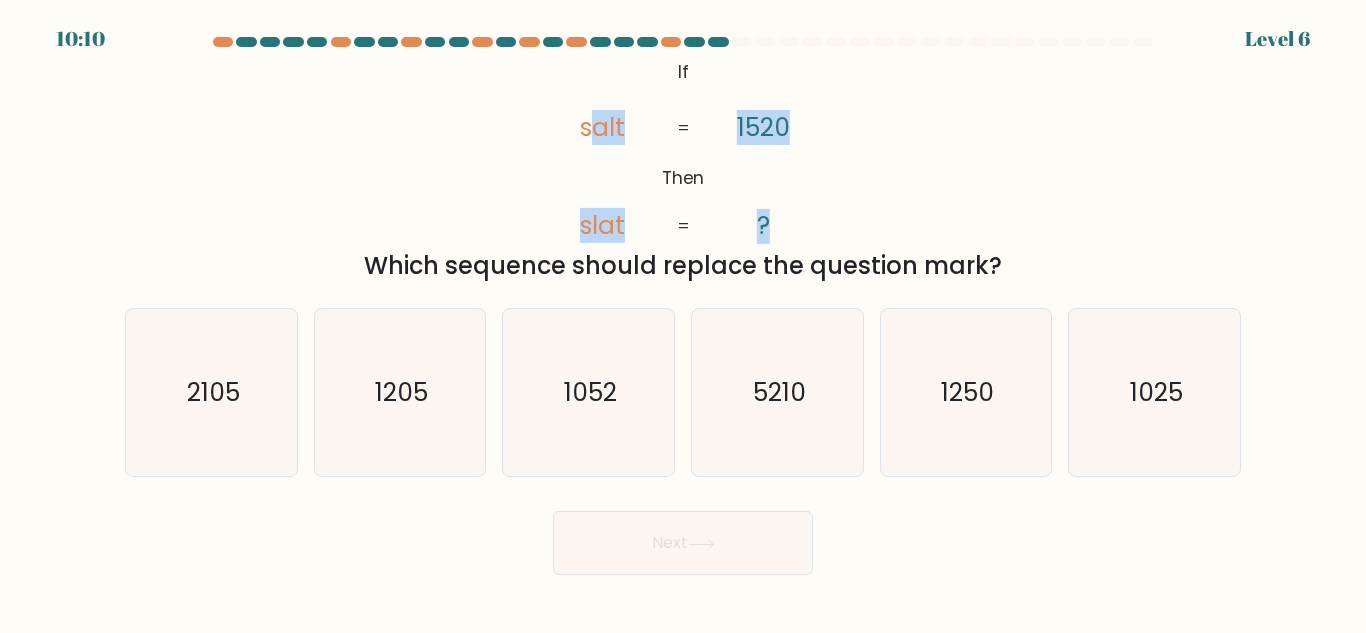drag, startPoint x: 609, startPoint y: 67, endPoint x: 849, endPoint y: 234, distance: 292.385 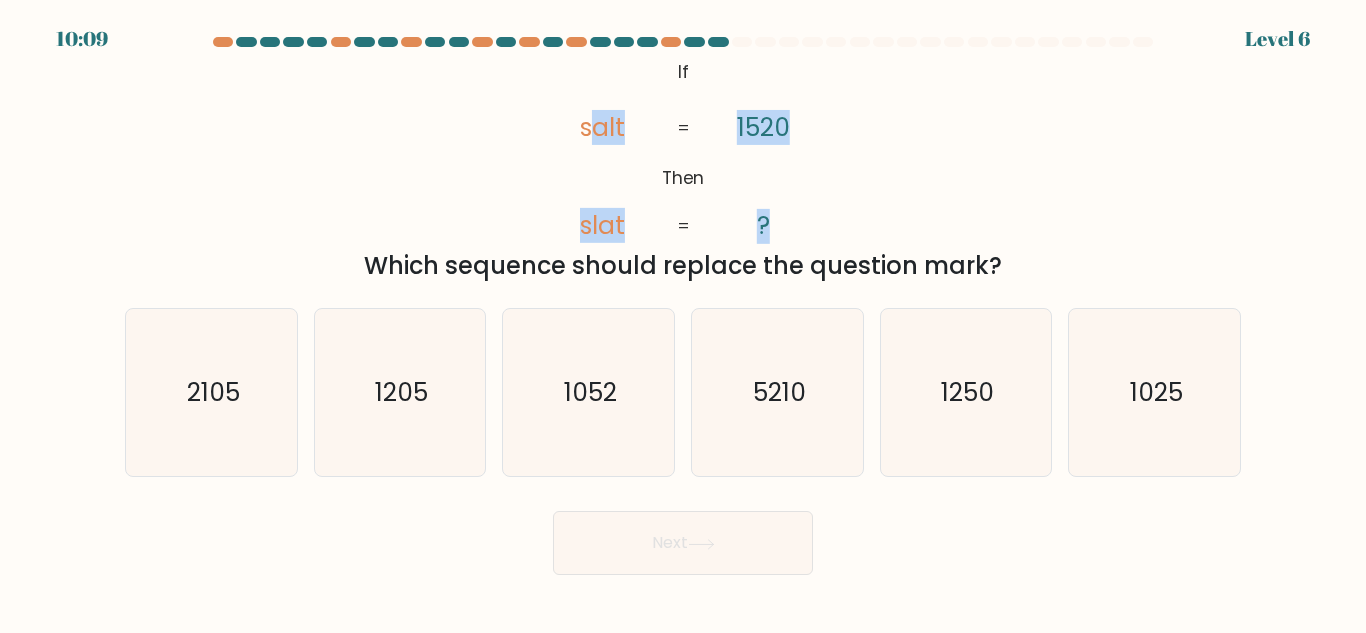 click on "@import url('https://fonts.googleapis.com/css?family=Abril+Fatface:400,100,100italic,300,300italic,400italic,500,500italic,700,700italic,900,900italic');           If       Then       salt       slat       1520       ?       =       =" 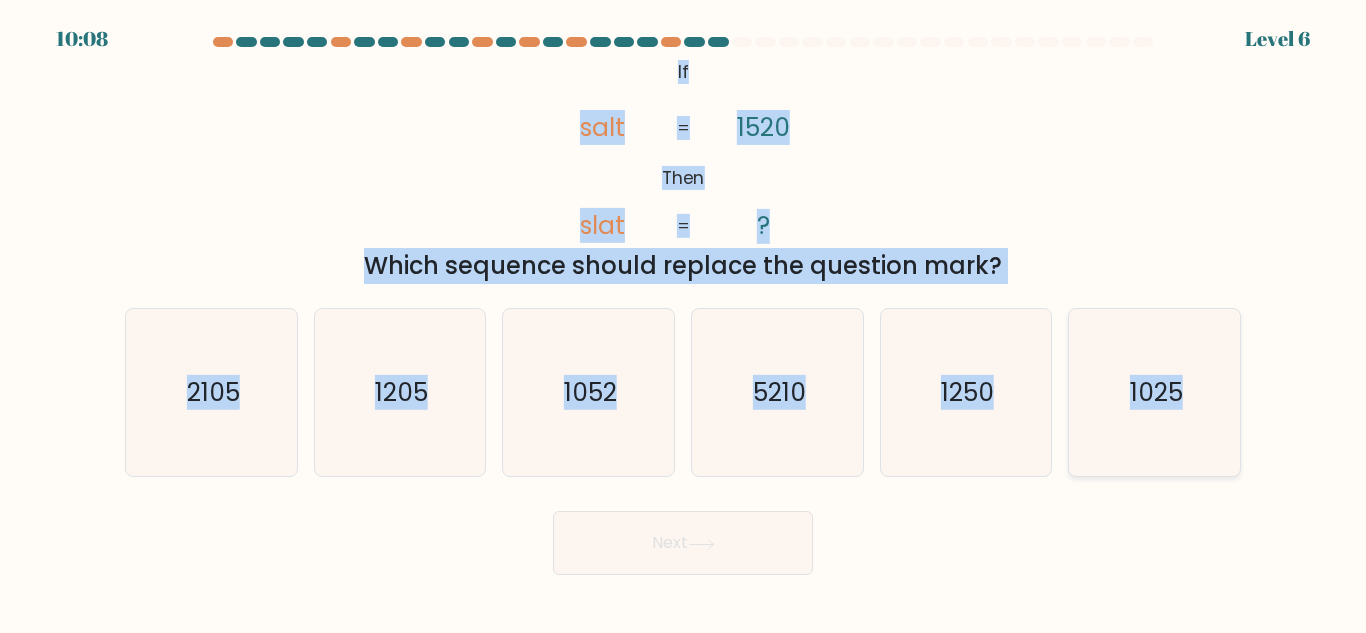 drag, startPoint x: 648, startPoint y: 56, endPoint x: 1187, endPoint y: 415, distance: 647.61255 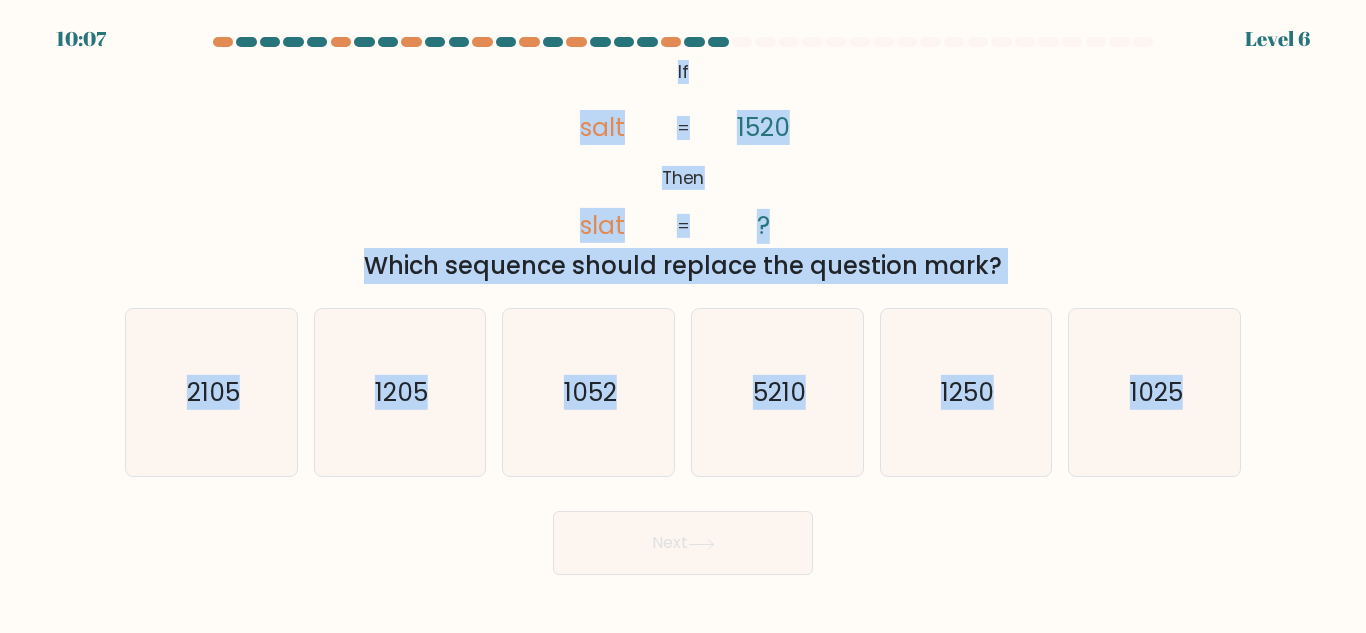 copy on "If       Then       salt       slat       1520       ?       =       =
Which sequence should replace the question mark?
a.
2105
b.
1205
c.
1052
d.
5210
e.
1250
f.
1025" 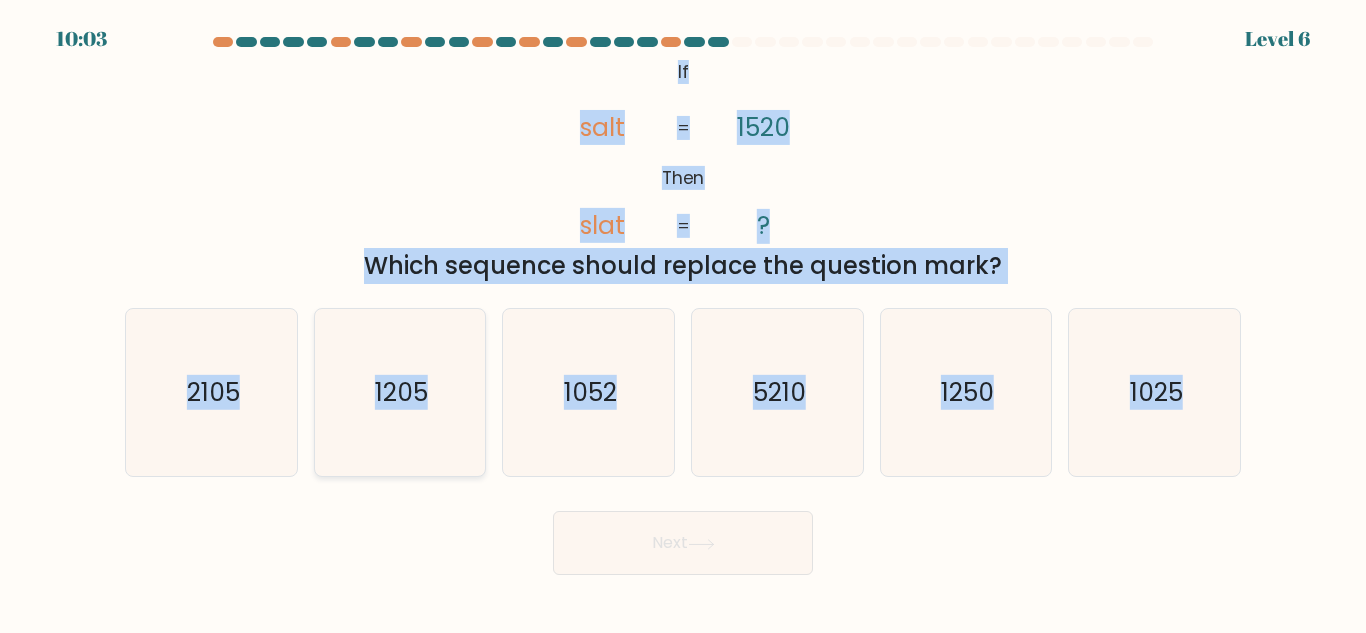 click on "1205" 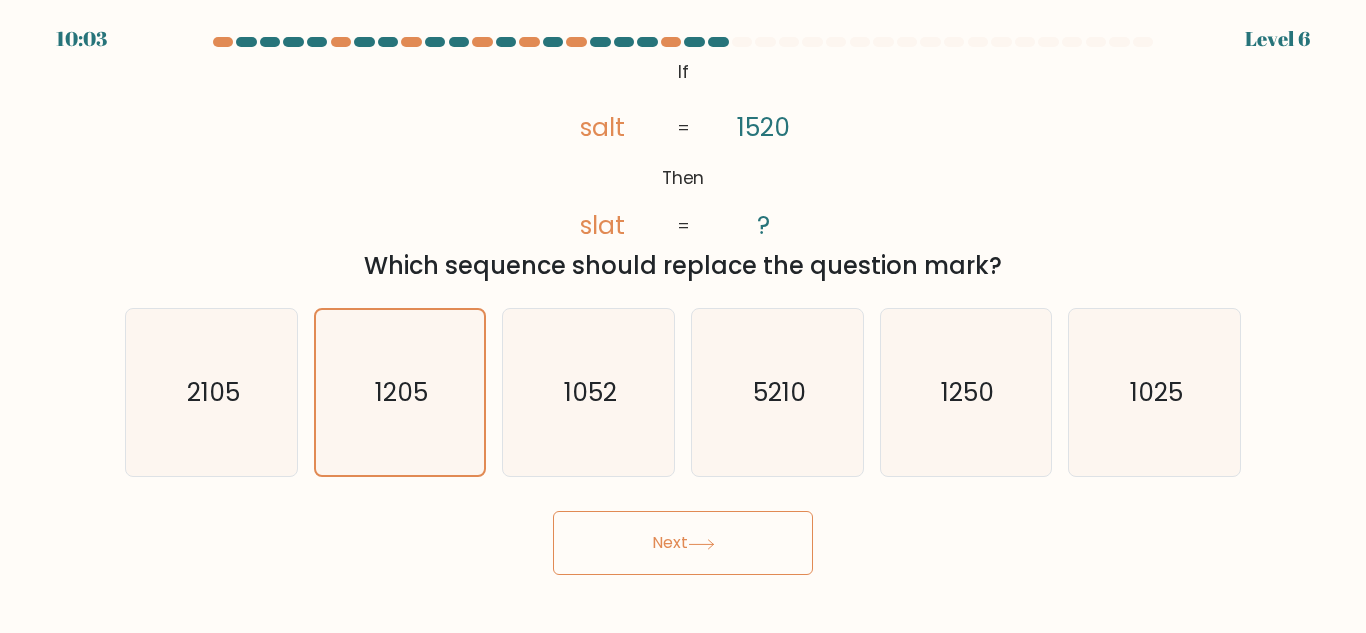 click on "Next" at bounding box center [683, 543] 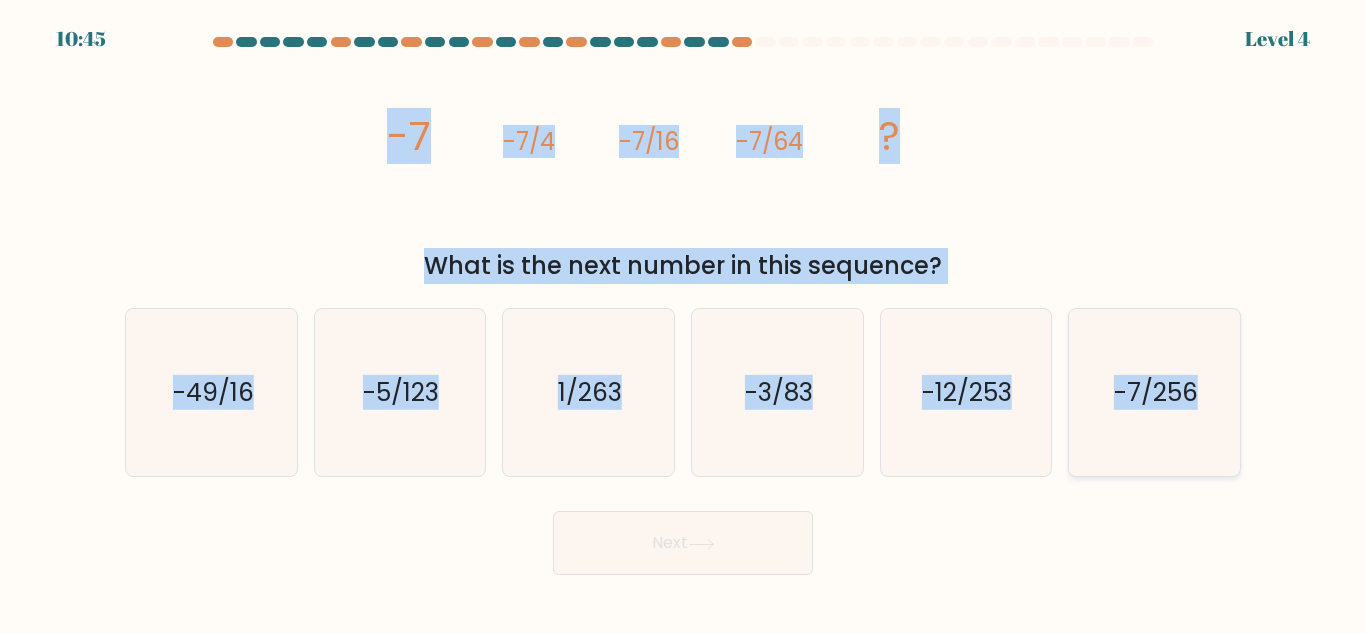 drag, startPoint x: 360, startPoint y: 119, endPoint x: 1204, endPoint y: 370, distance: 880.5322 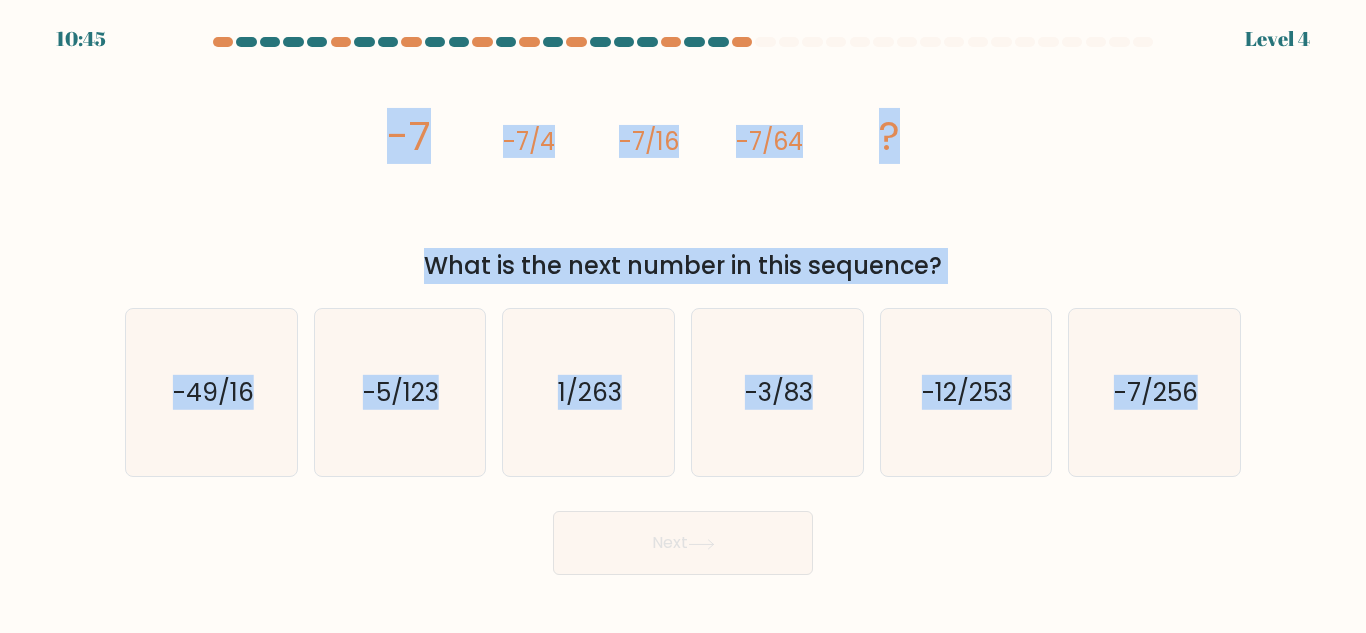 copy on "-7
-7/4
-7/16
-7/64
?
What is the next number in this sequence?
a.
-49/16
b.
-5/123
c.
1/263
d.
-3/83
e.
-12/253
f.
-7/256" 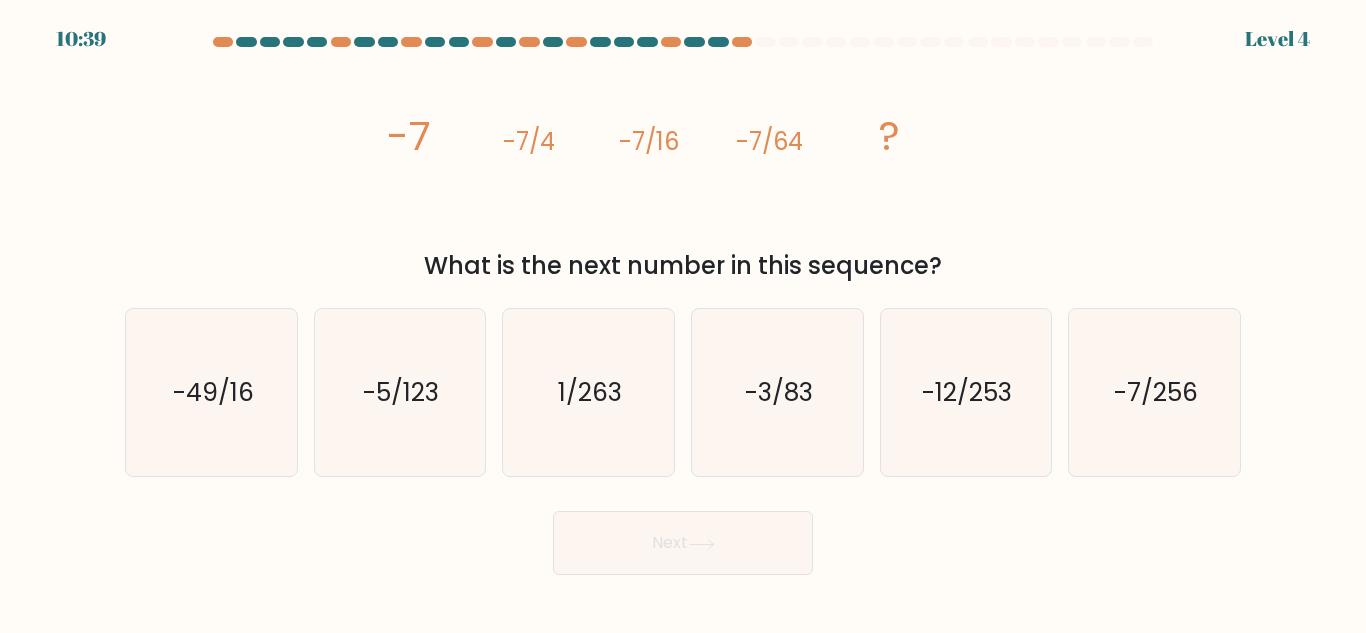 click on "Next" at bounding box center [683, 538] 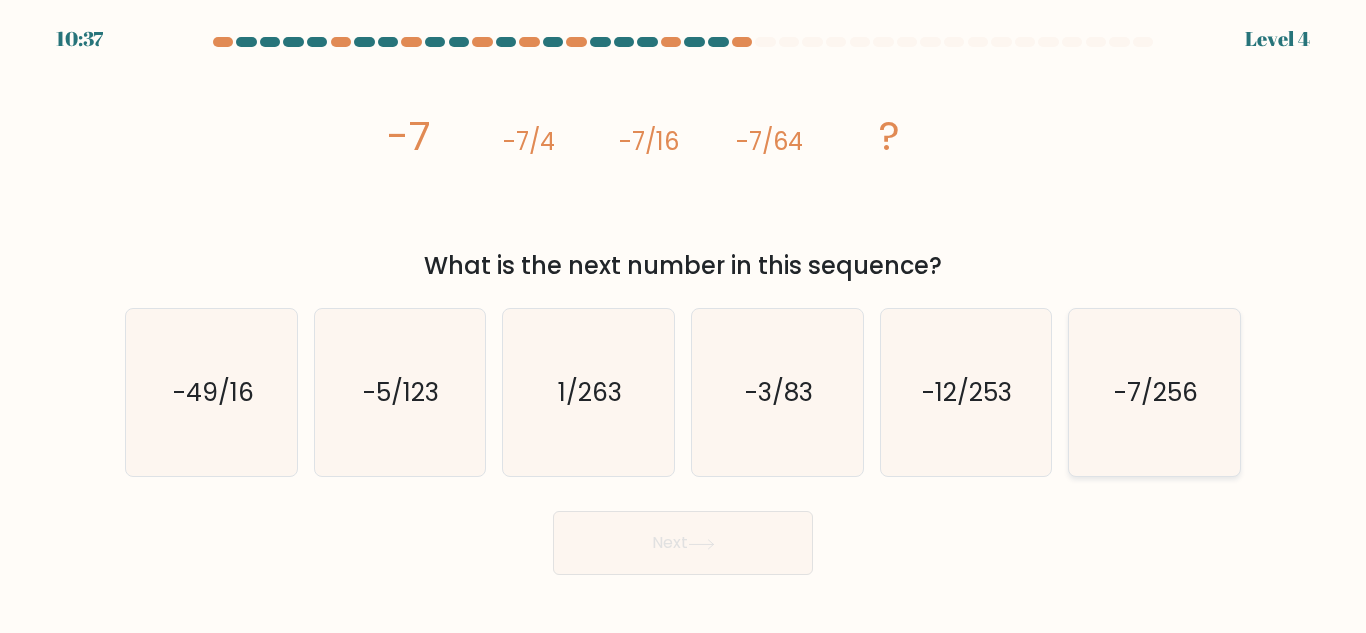 click on "-7/256" 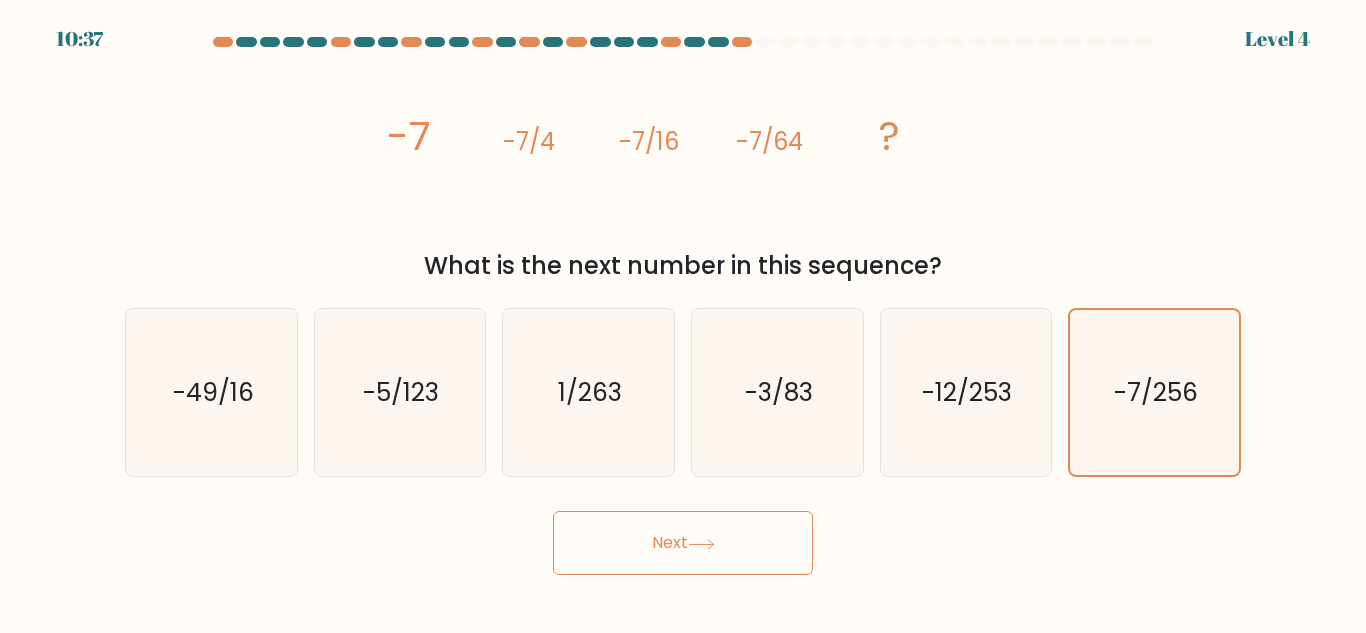 click on "Next" at bounding box center (683, 543) 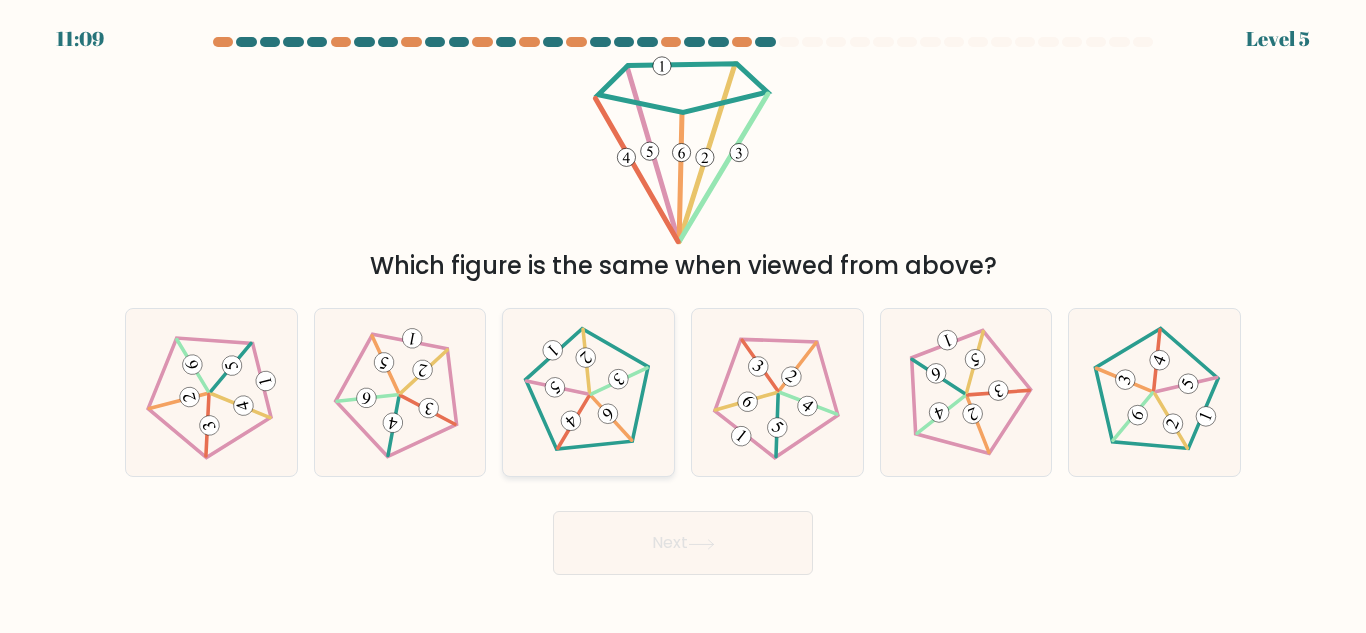 click 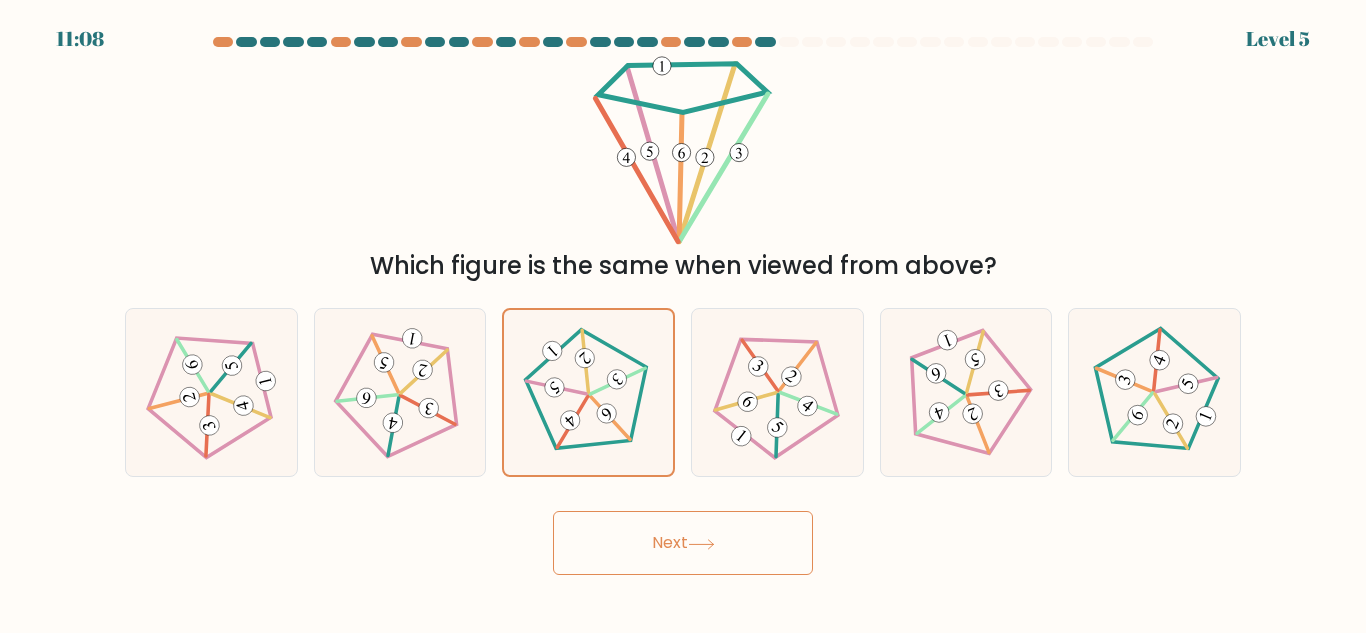 click 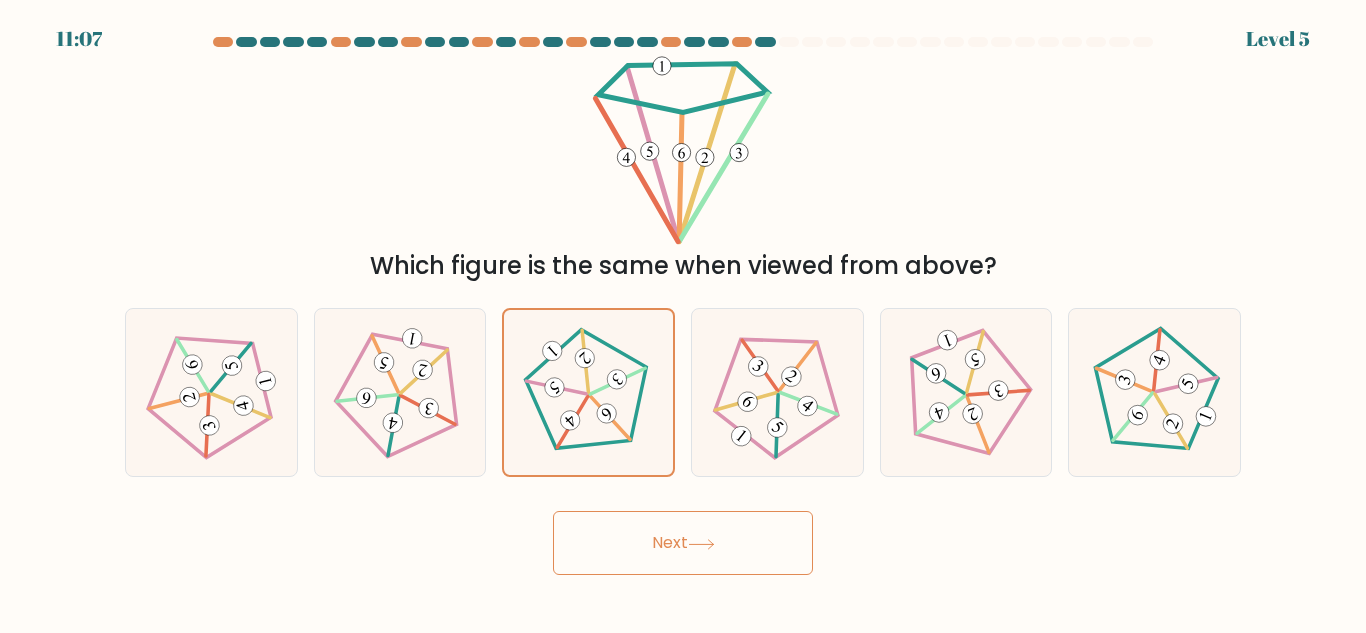 click on "Next" at bounding box center (683, 543) 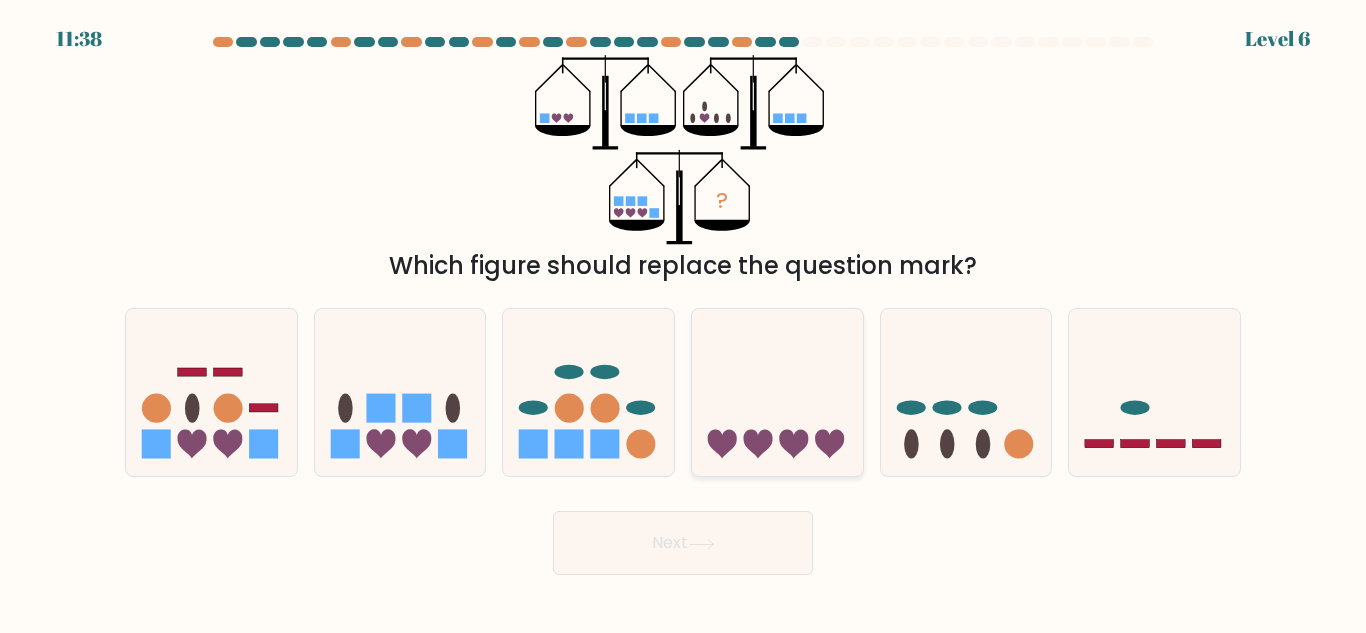 click 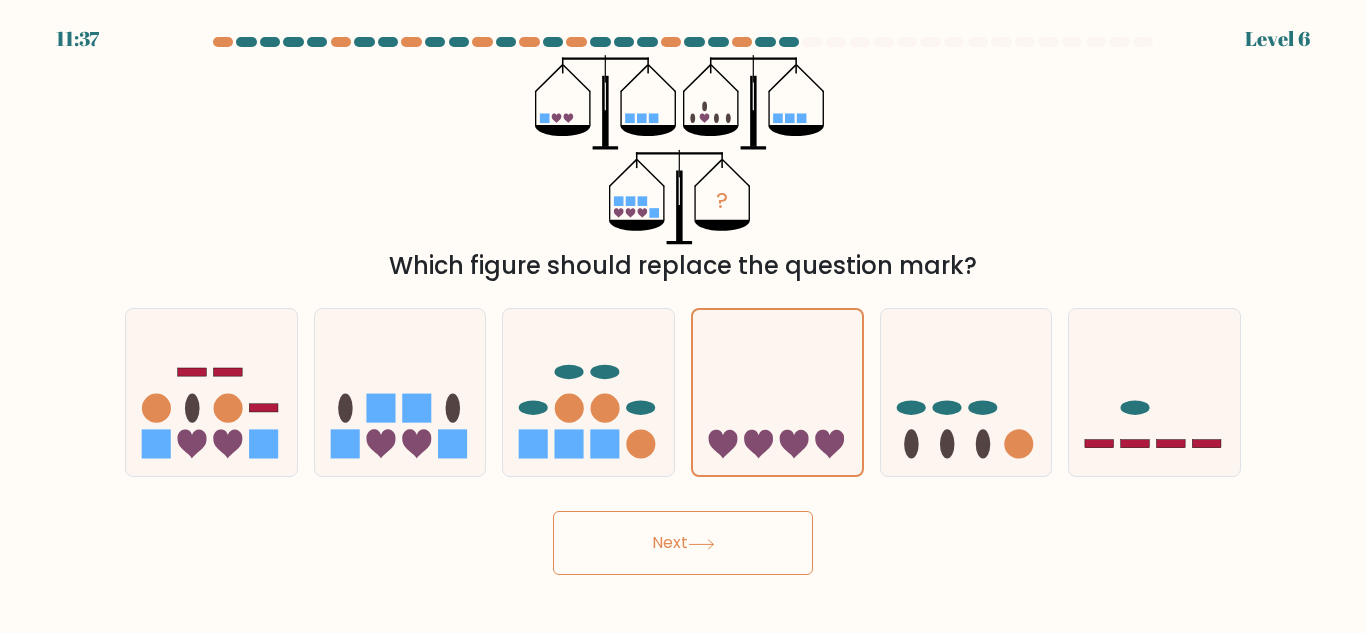 click on "Next" at bounding box center [683, 543] 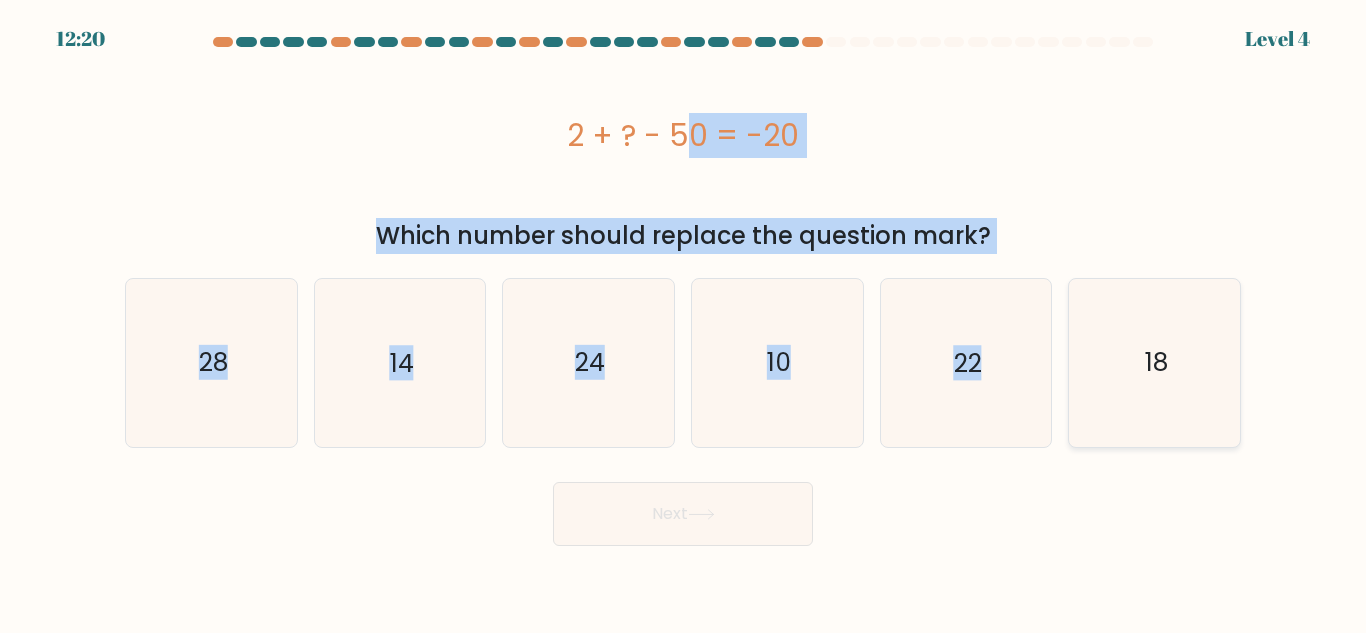 drag, startPoint x: 558, startPoint y: 130, endPoint x: 1192, endPoint y: 389, distance: 684.86273 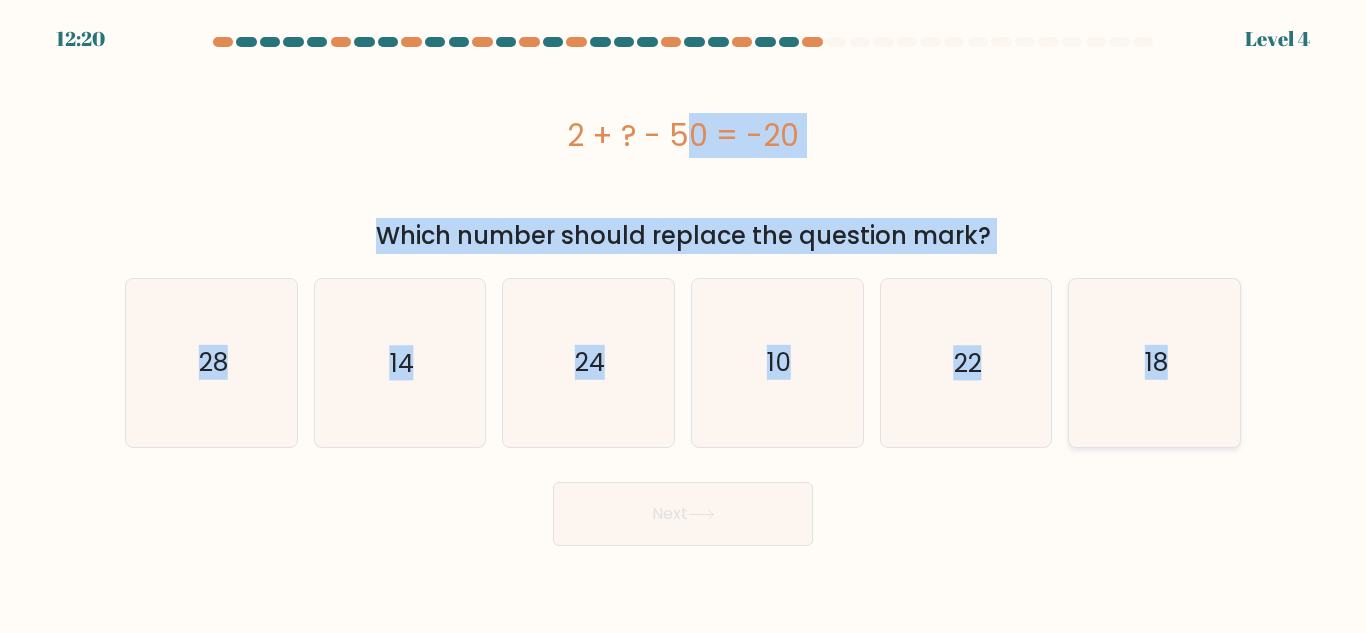 click on "a." at bounding box center (683, 291) 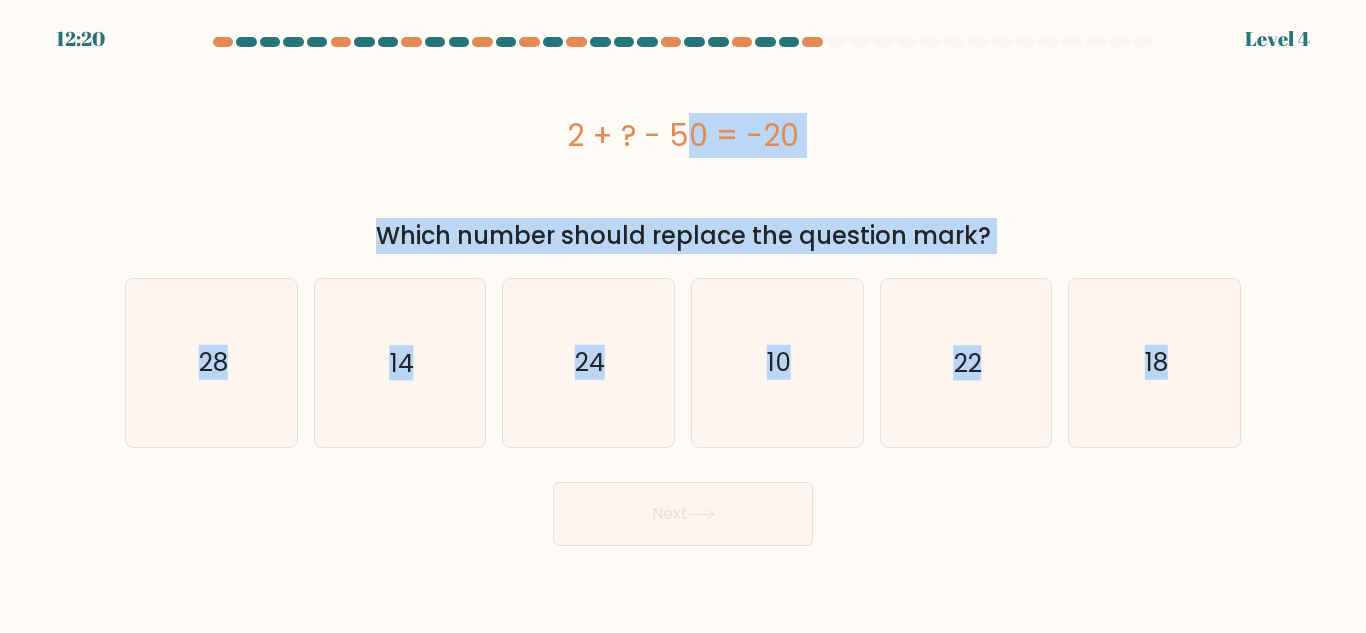 copy on "2 + ? - 50 = -20
Which number should replace the question mark?
a.
28
b.
14
c.
24
d.
10
e.
22
f.
18" 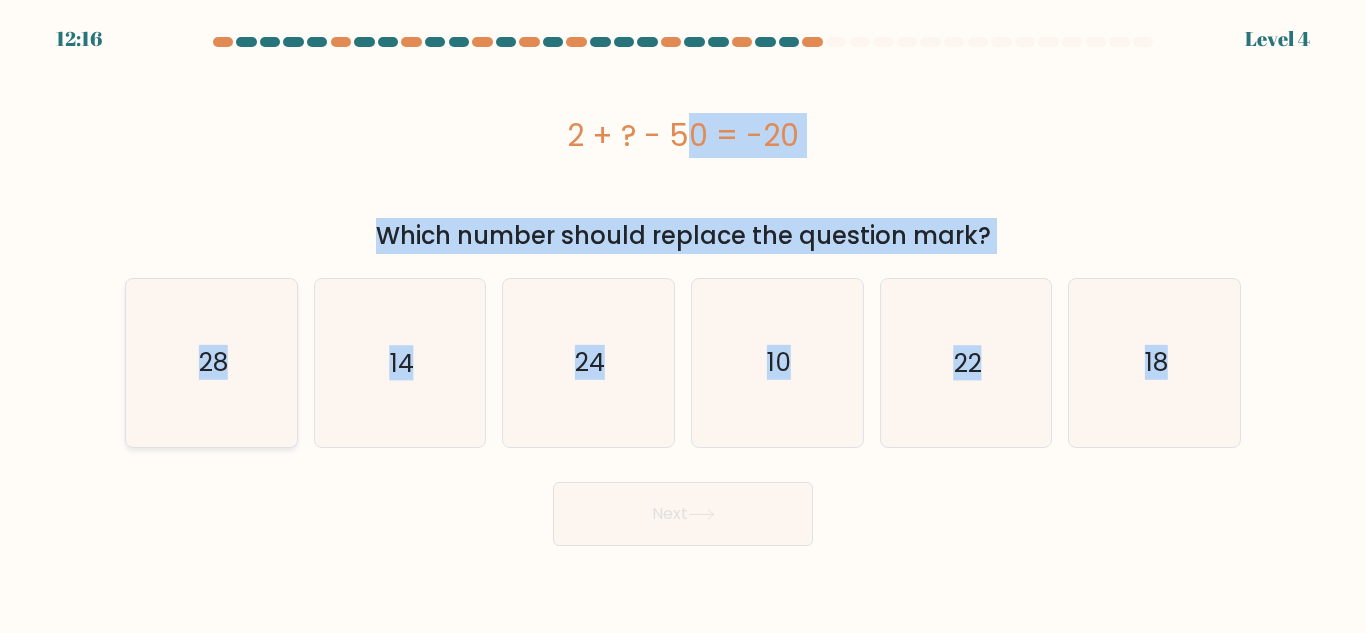 click on "28" 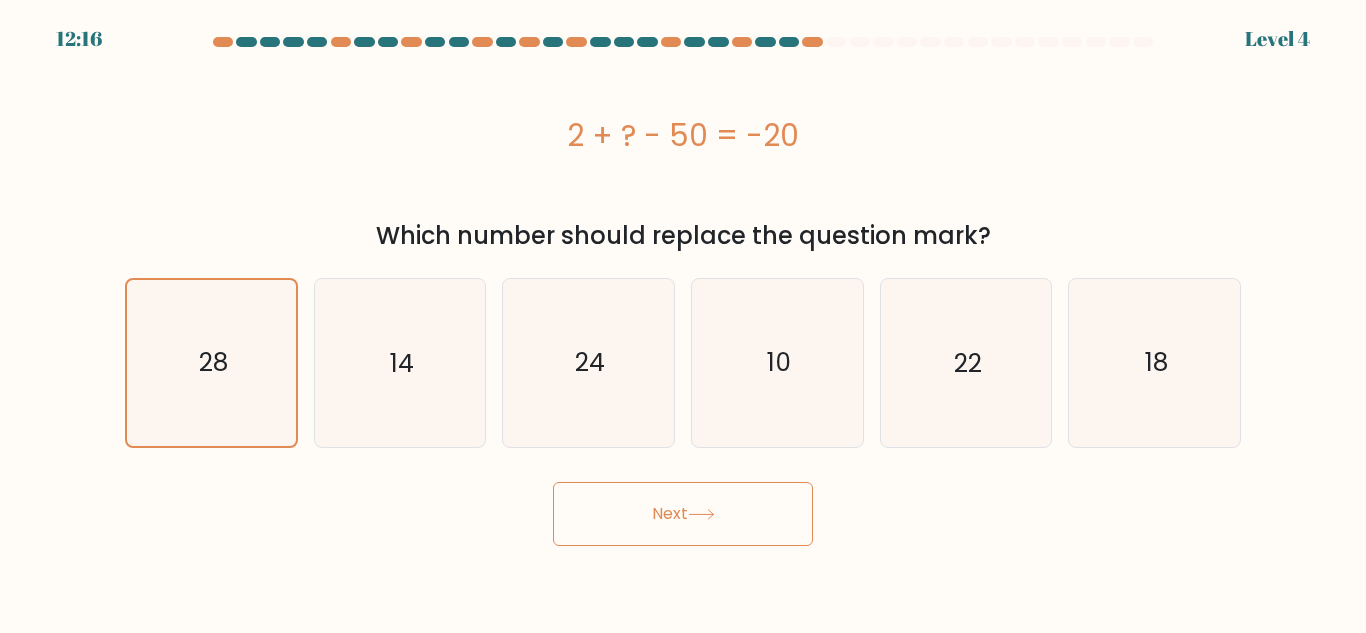 click on "Next" at bounding box center [683, 514] 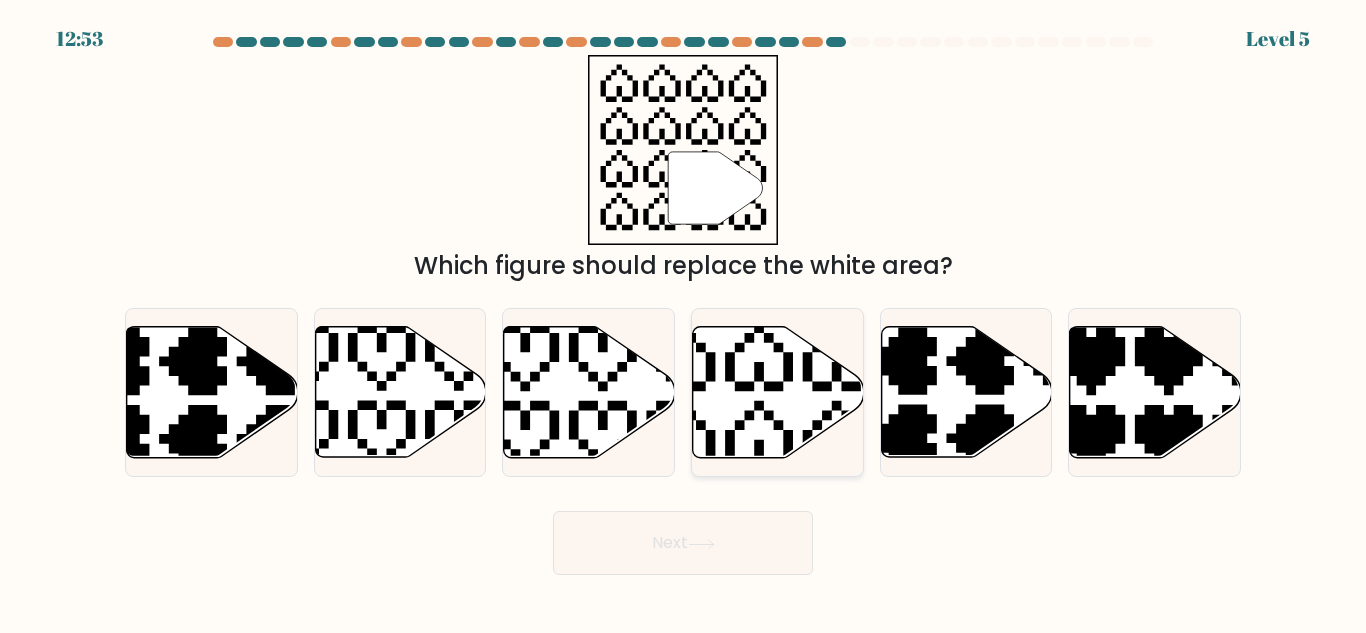click 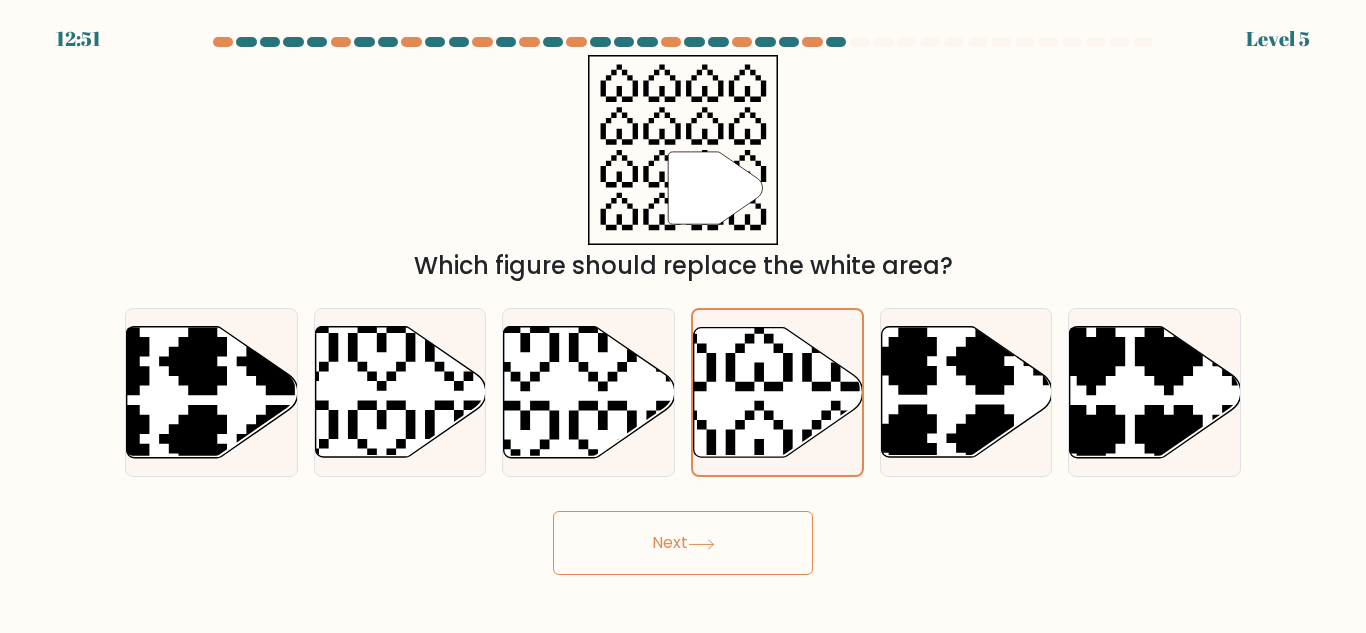 click 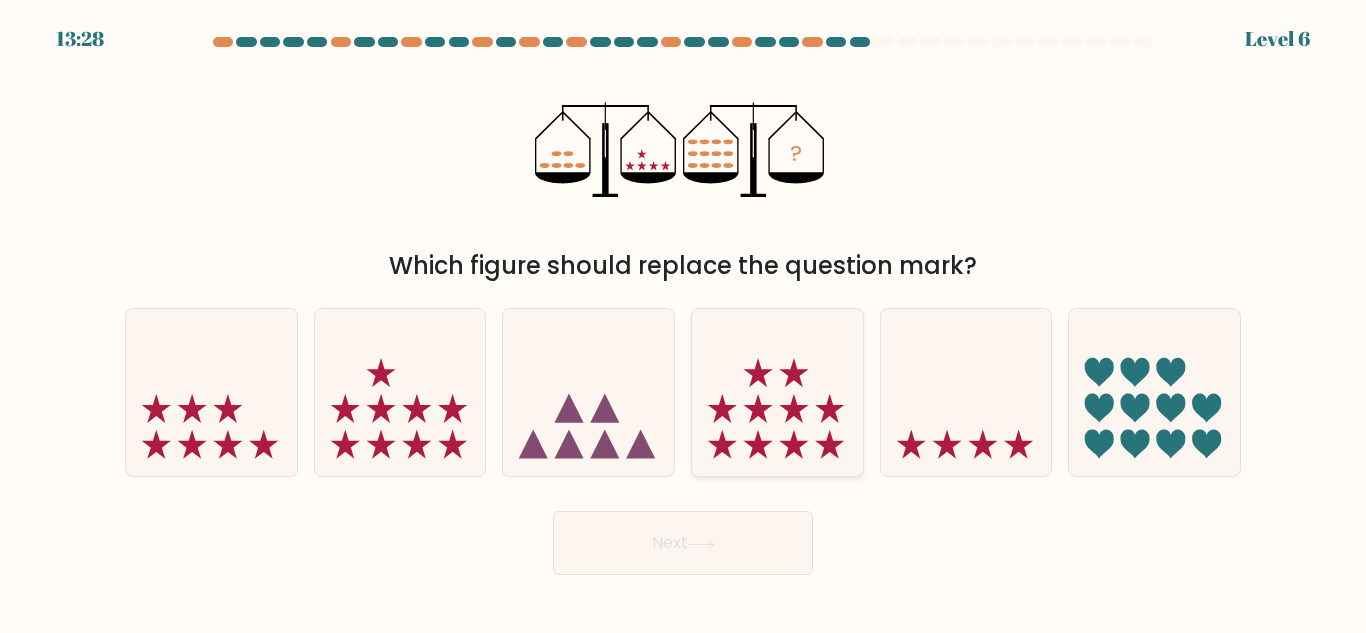 click 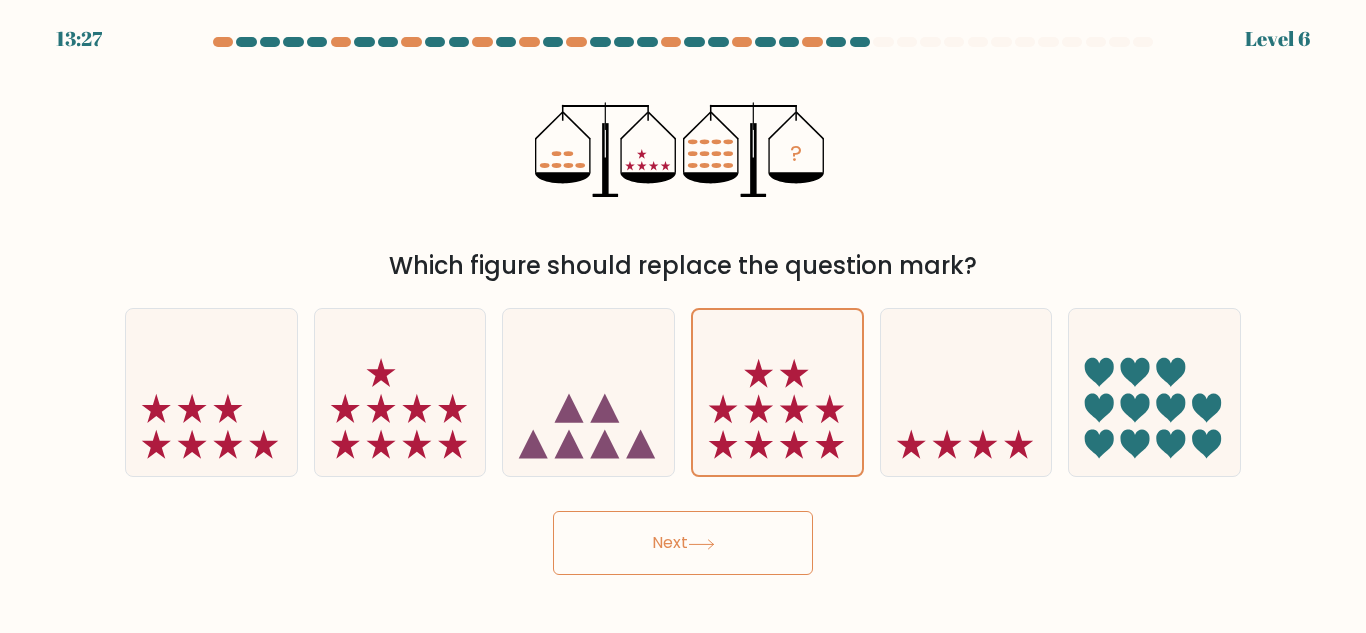 click on "Next" at bounding box center [683, 543] 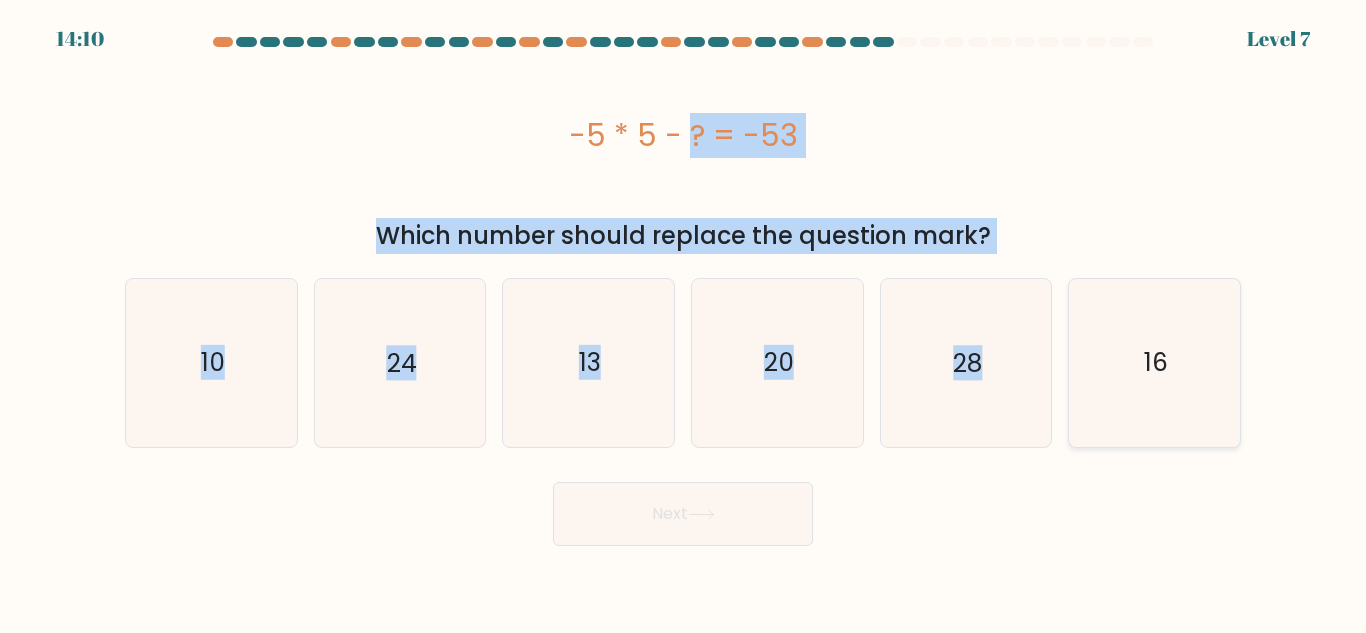 drag, startPoint x: 545, startPoint y: 131, endPoint x: 1187, endPoint y: 378, distance: 687.87573 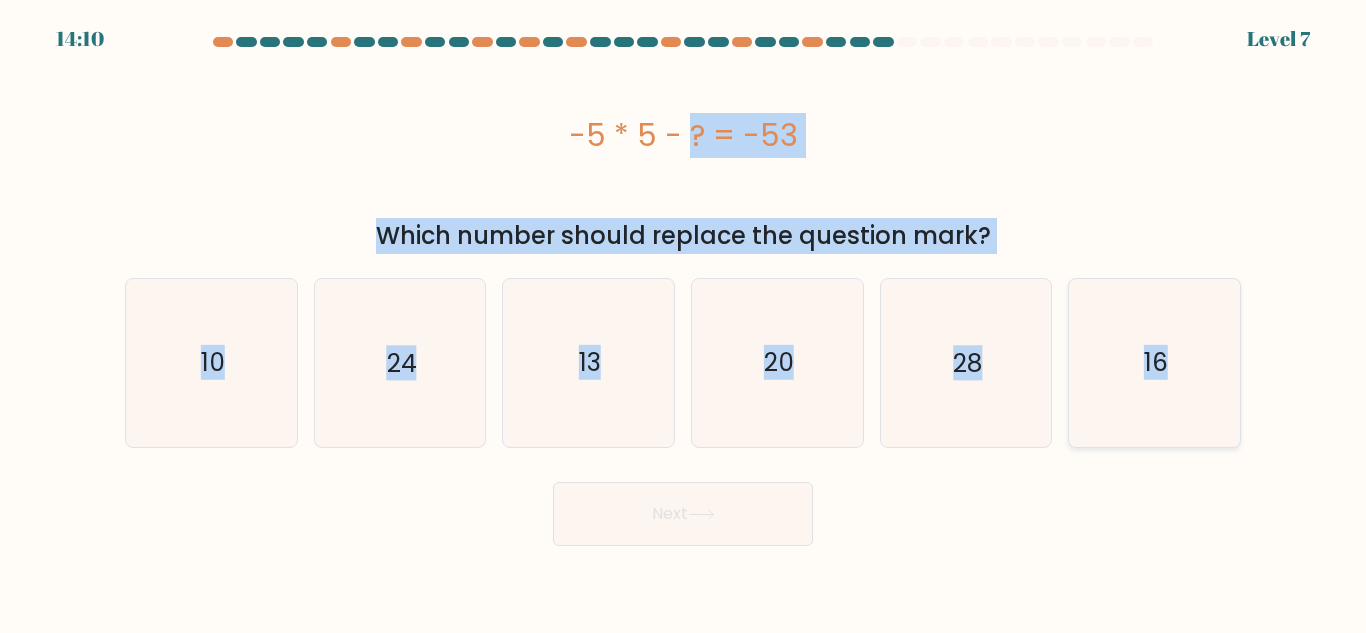 click on "a." at bounding box center [683, 291] 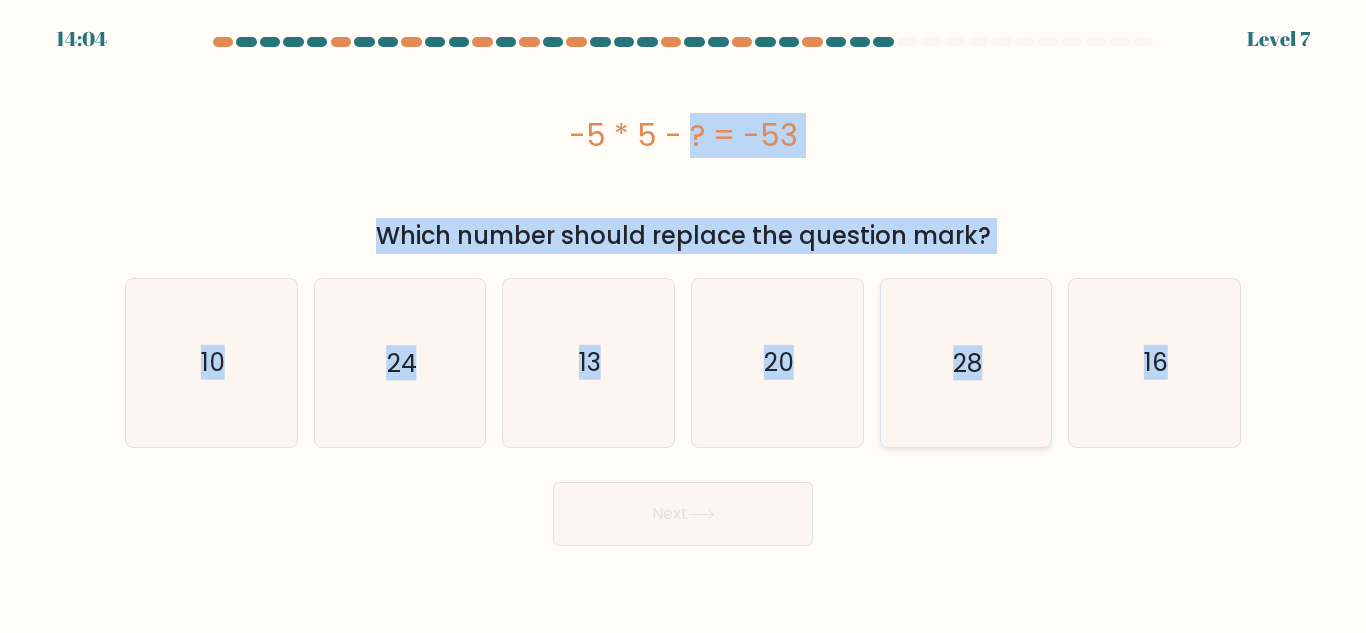 click on "28" 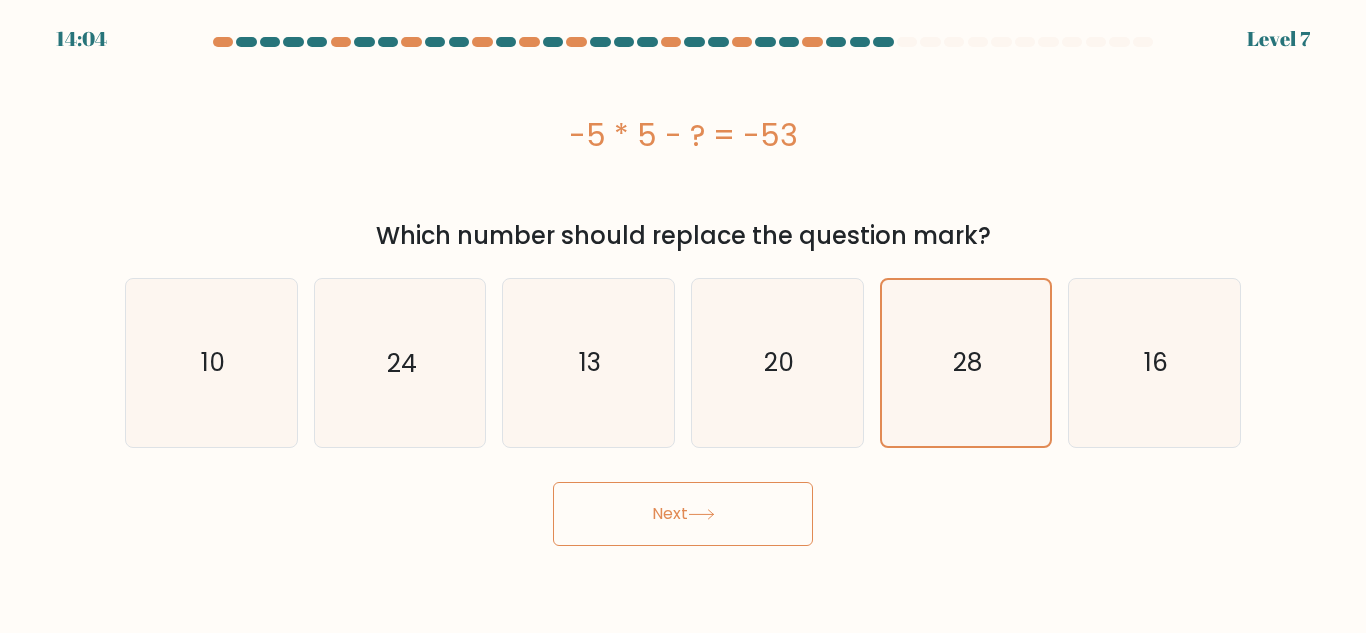 click on "Next" at bounding box center [683, 514] 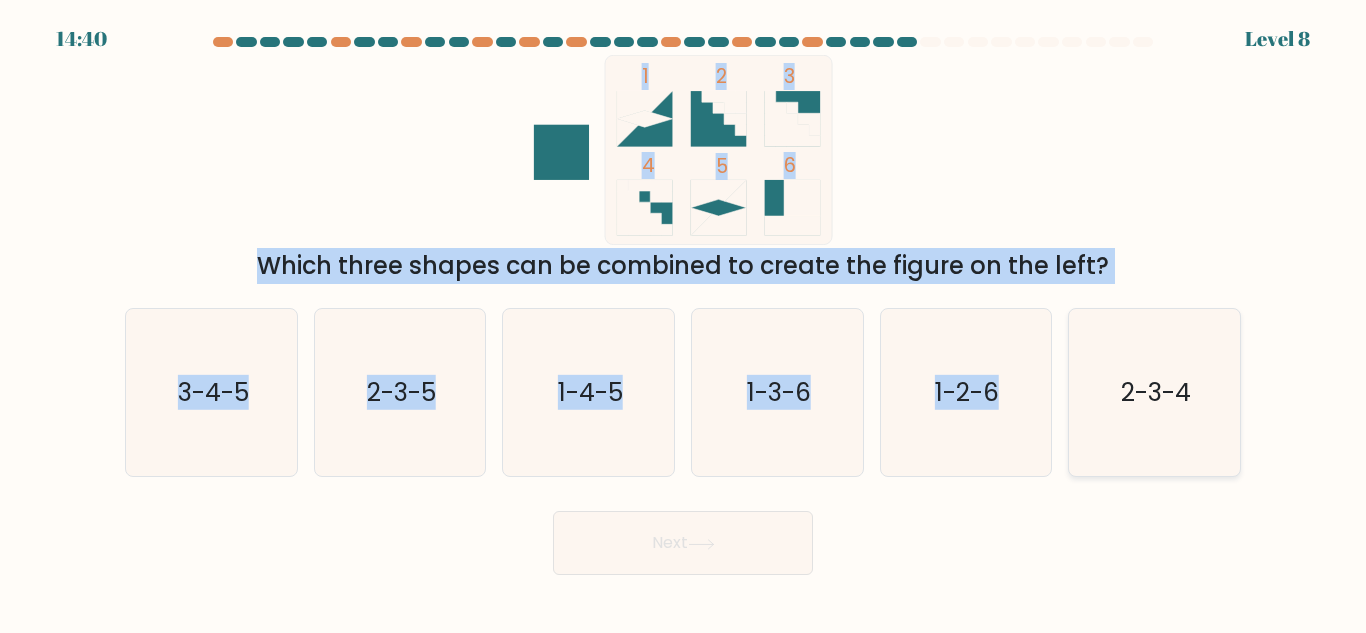 drag, startPoint x: 481, startPoint y: 102, endPoint x: 1165, endPoint y: 336, distance: 722.91907 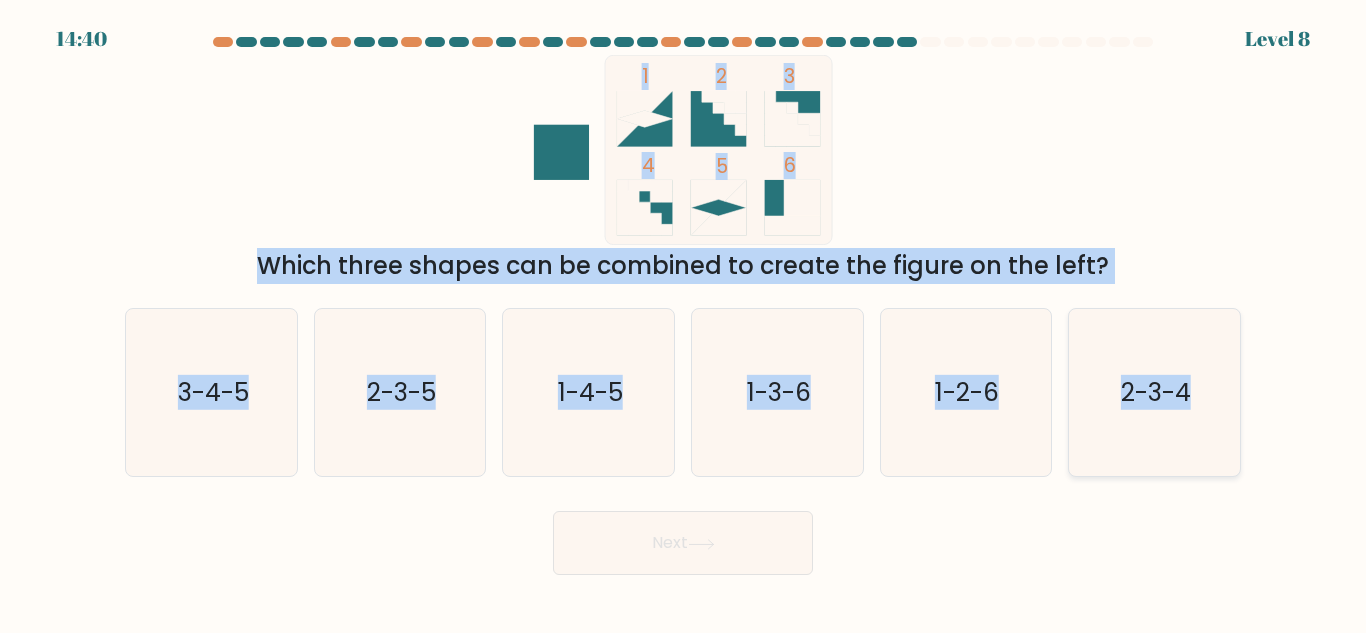 click at bounding box center (683, 306) 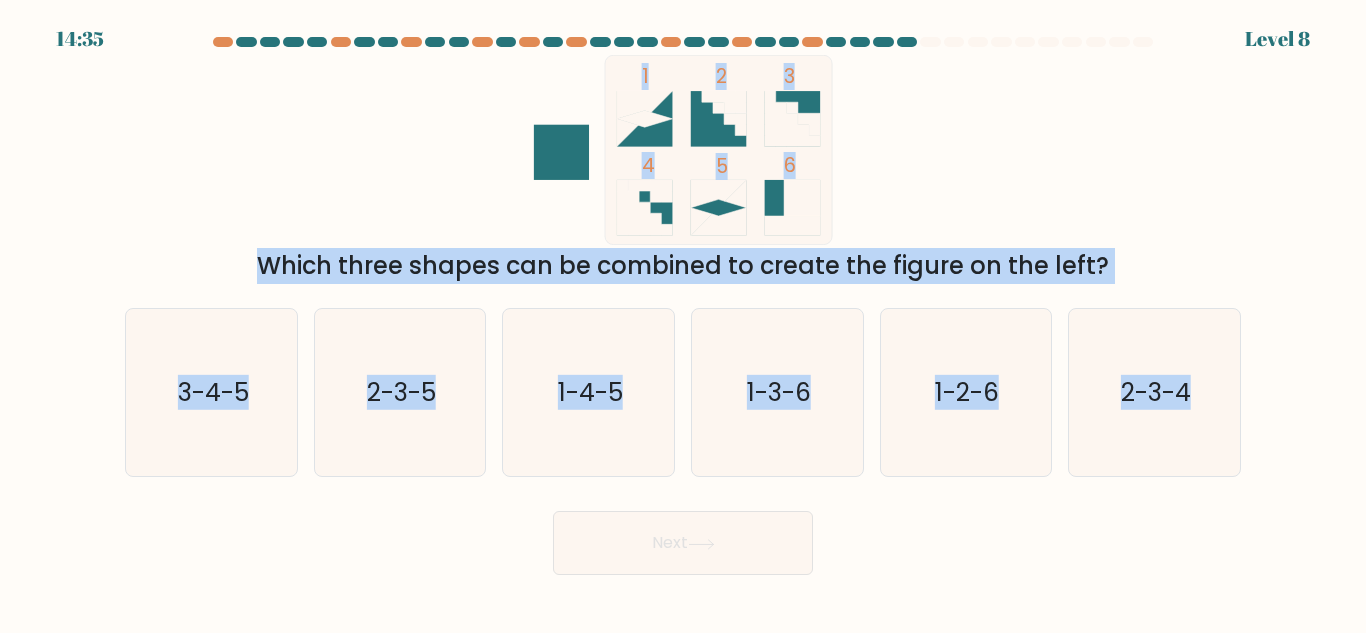 click on "1
2
3
4
5
6
Which three shapes can be combined to create the figure on the left?" at bounding box center (683, 169) 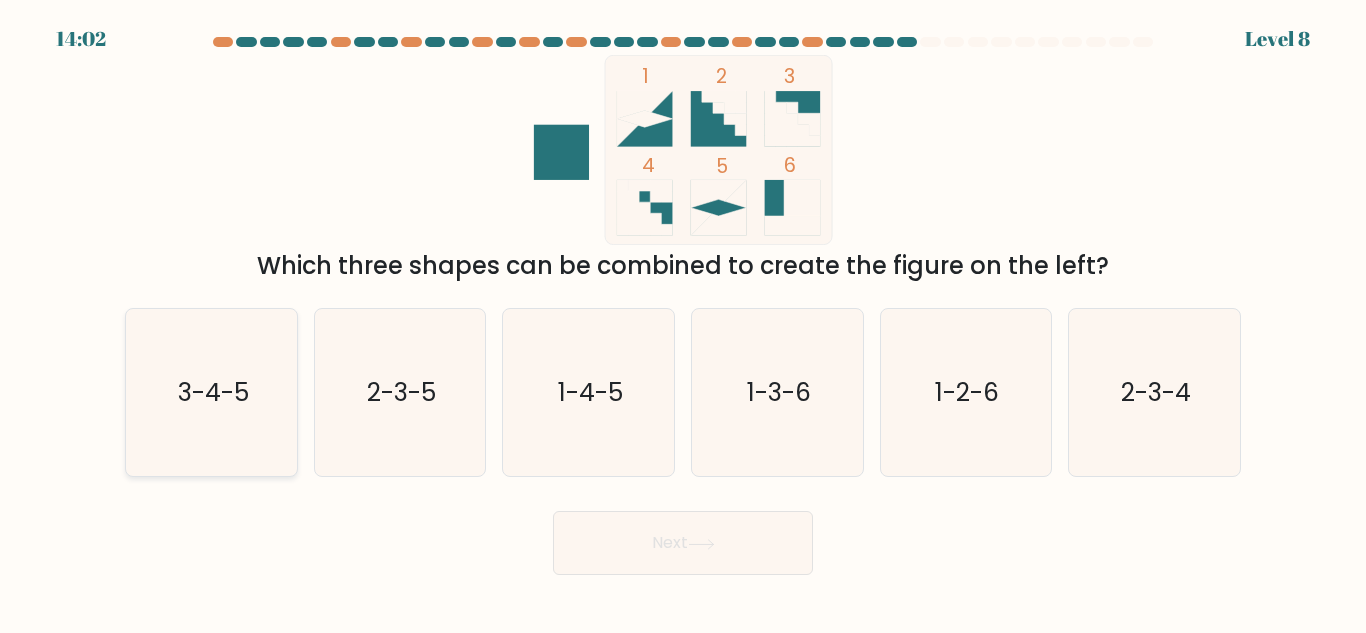 click on "3-4-5" 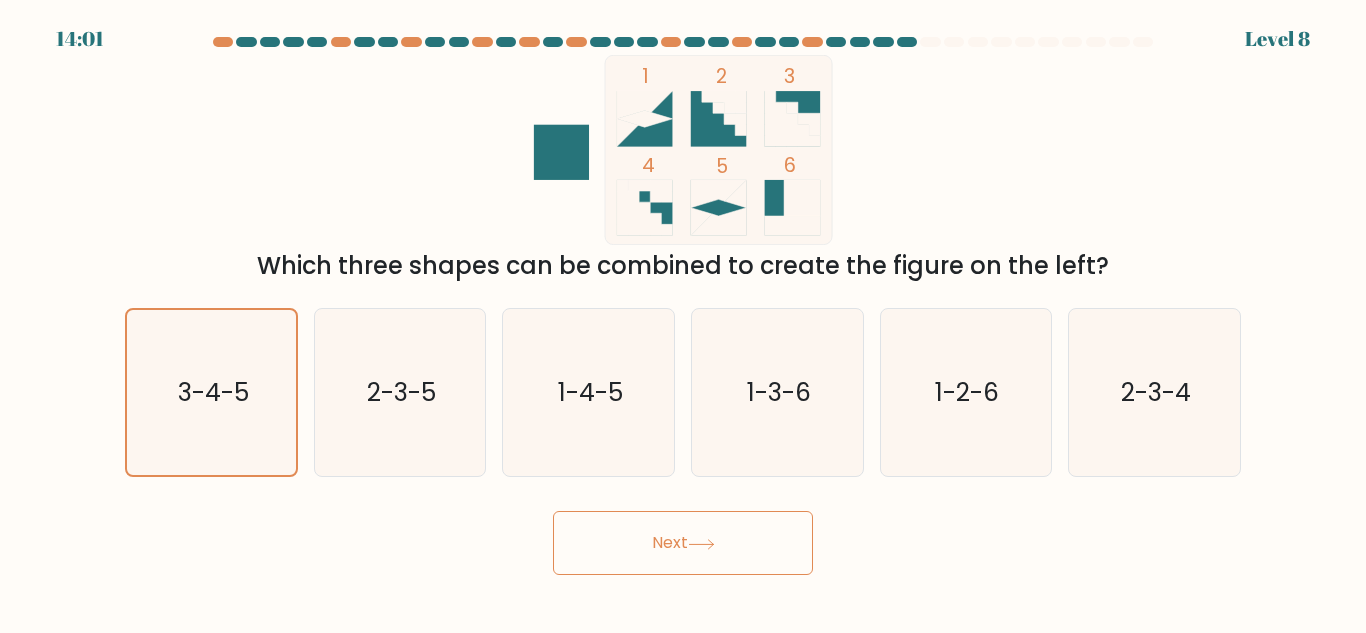 click on "Next" at bounding box center [683, 543] 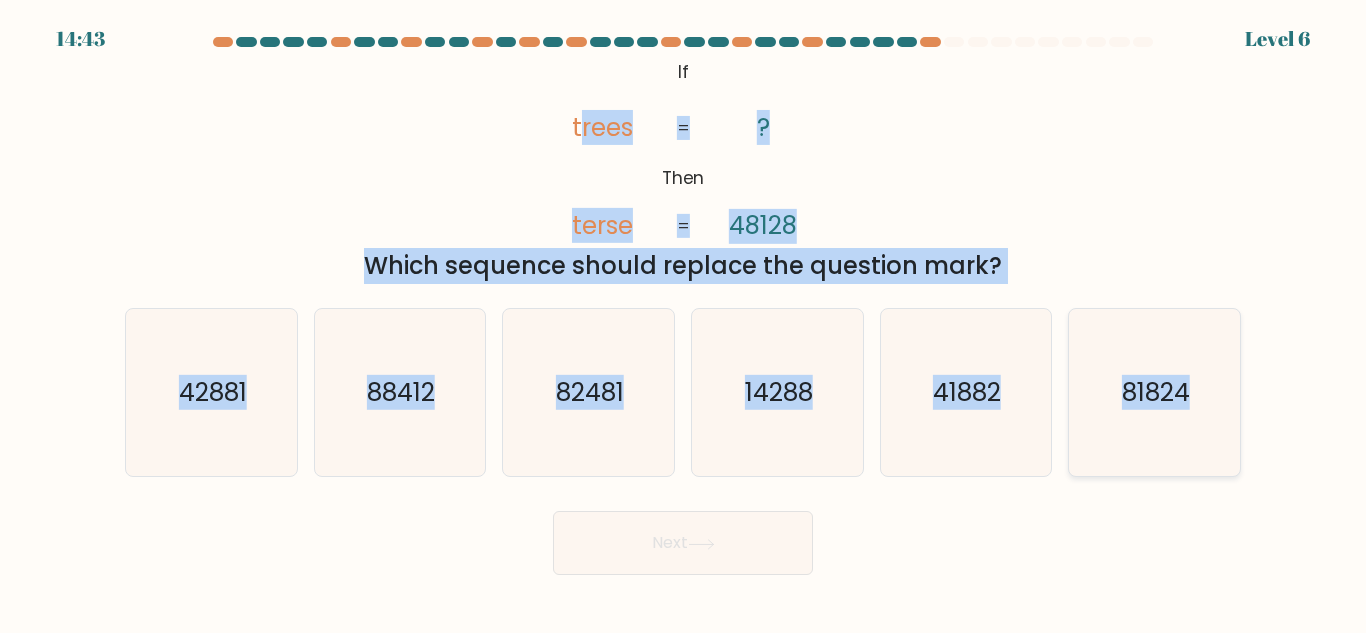 drag, startPoint x: 620, startPoint y: 65, endPoint x: 1200, endPoint y: 355, distance: 648.4597 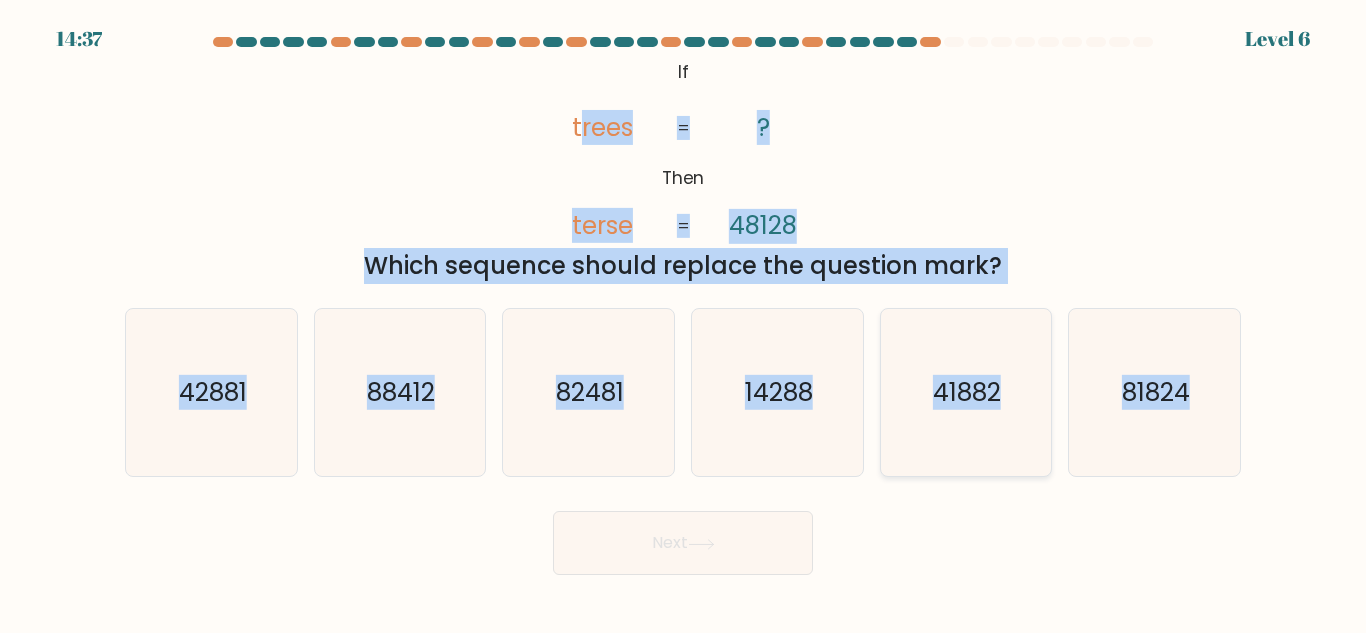 click on "41882" 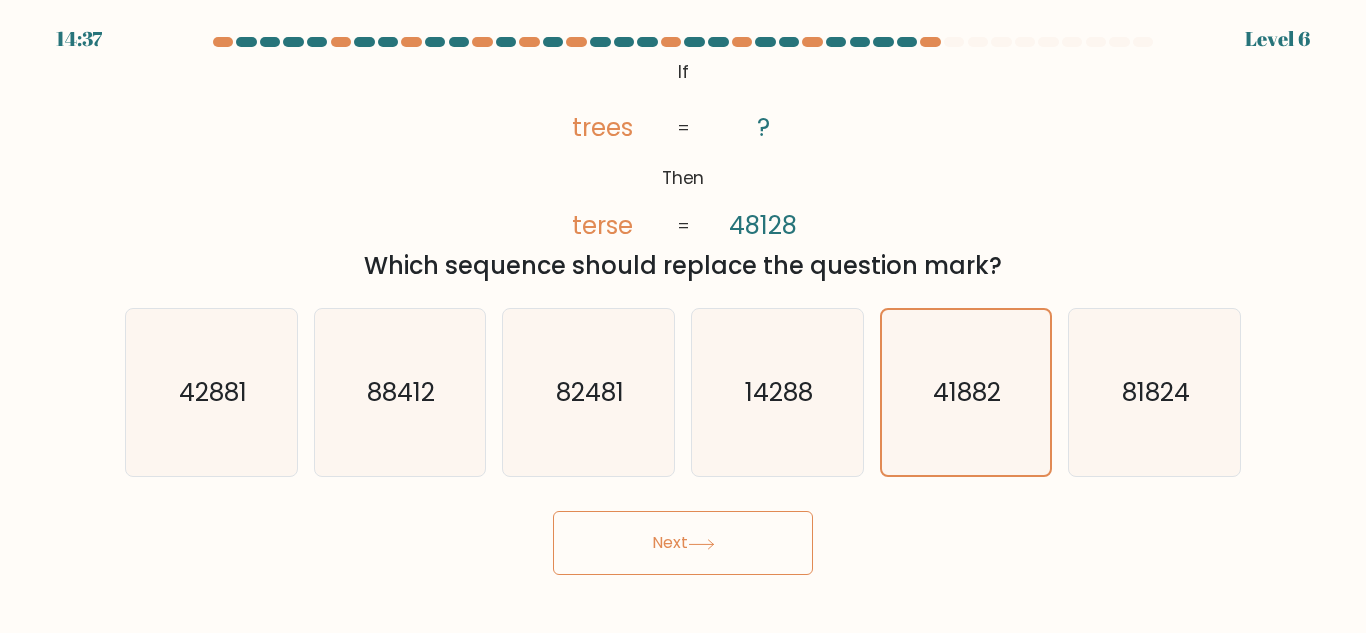 click on "Next" at bounding box center (683, 543) 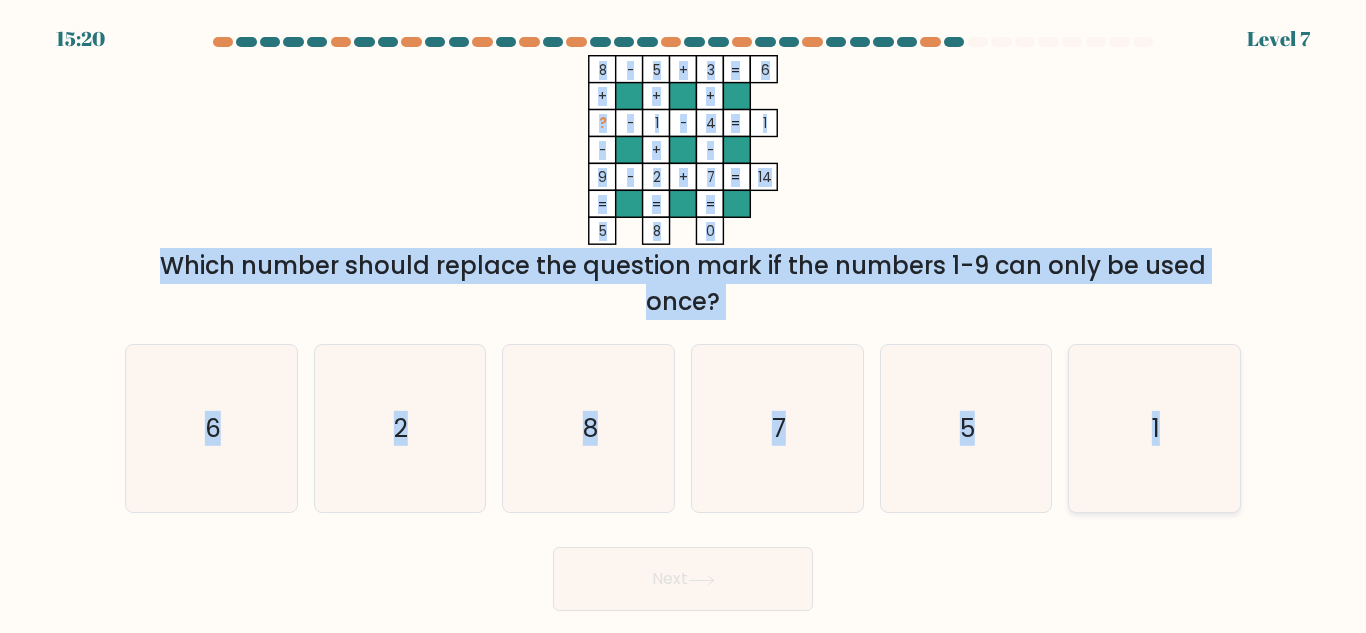 drag, startPoint x: 558, startPoint y: 52, endPoint x: 1195, endPoint y: 424, distance: 737.6673 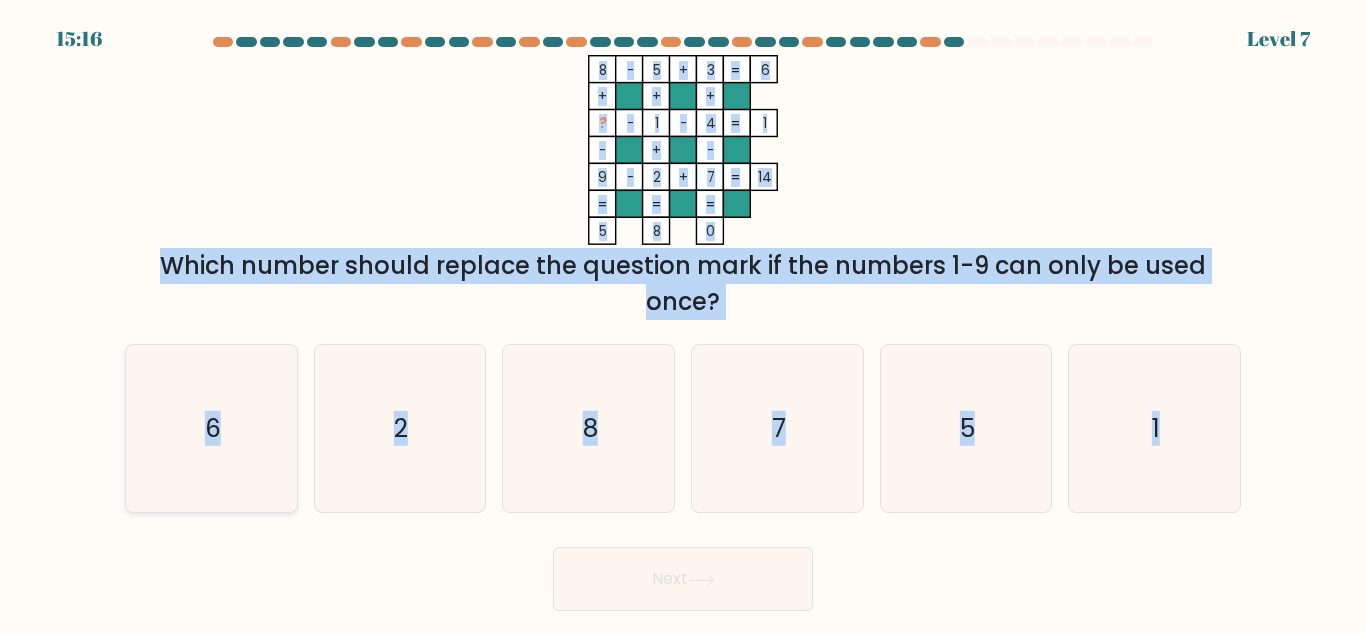 click on "6" 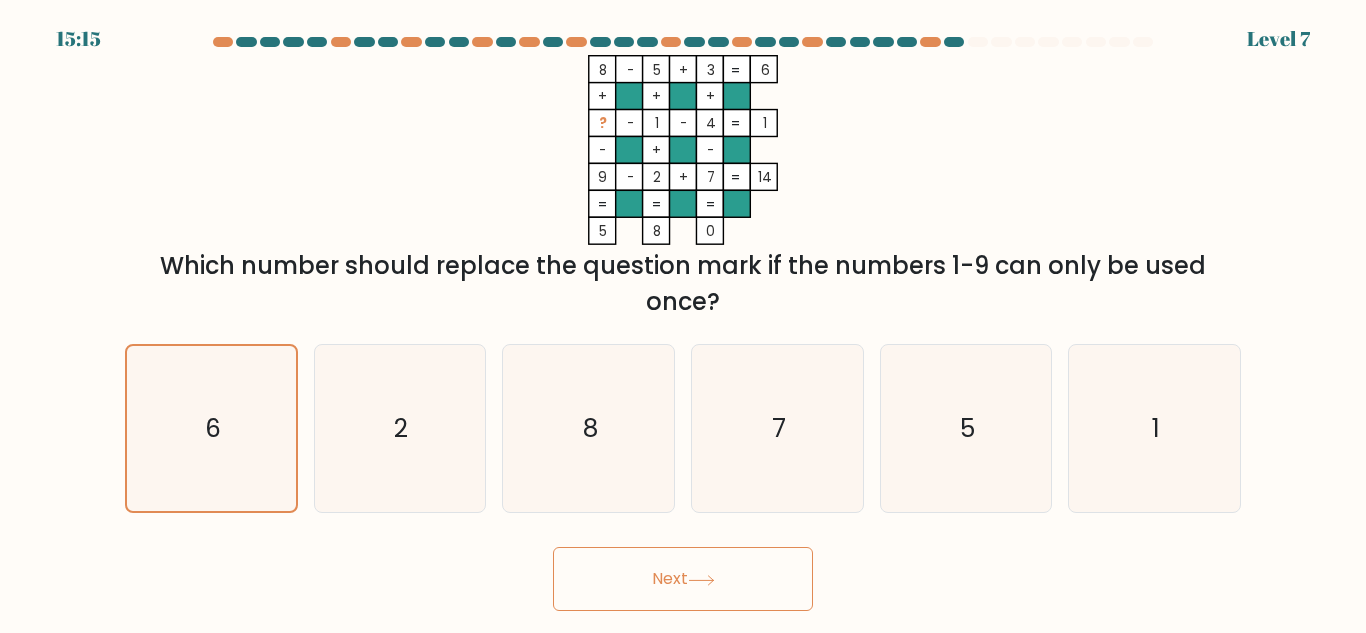 click on "Next" at bounding box center [683, 579] 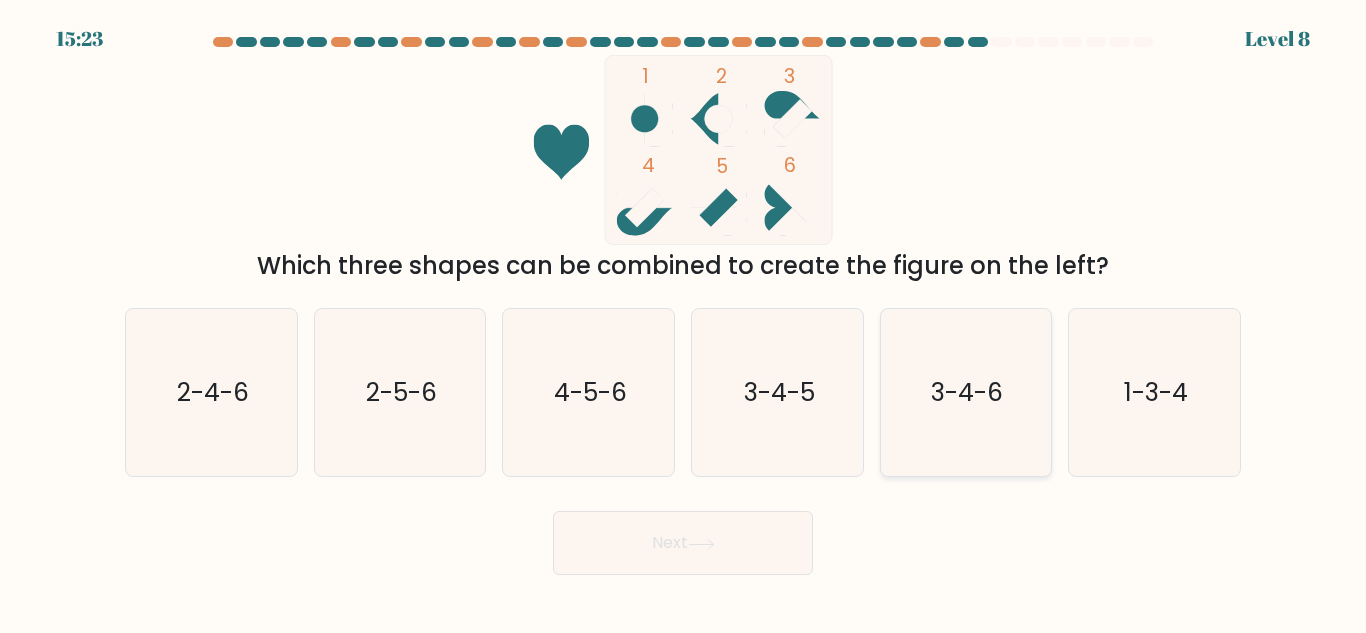 click on "3-4-6" 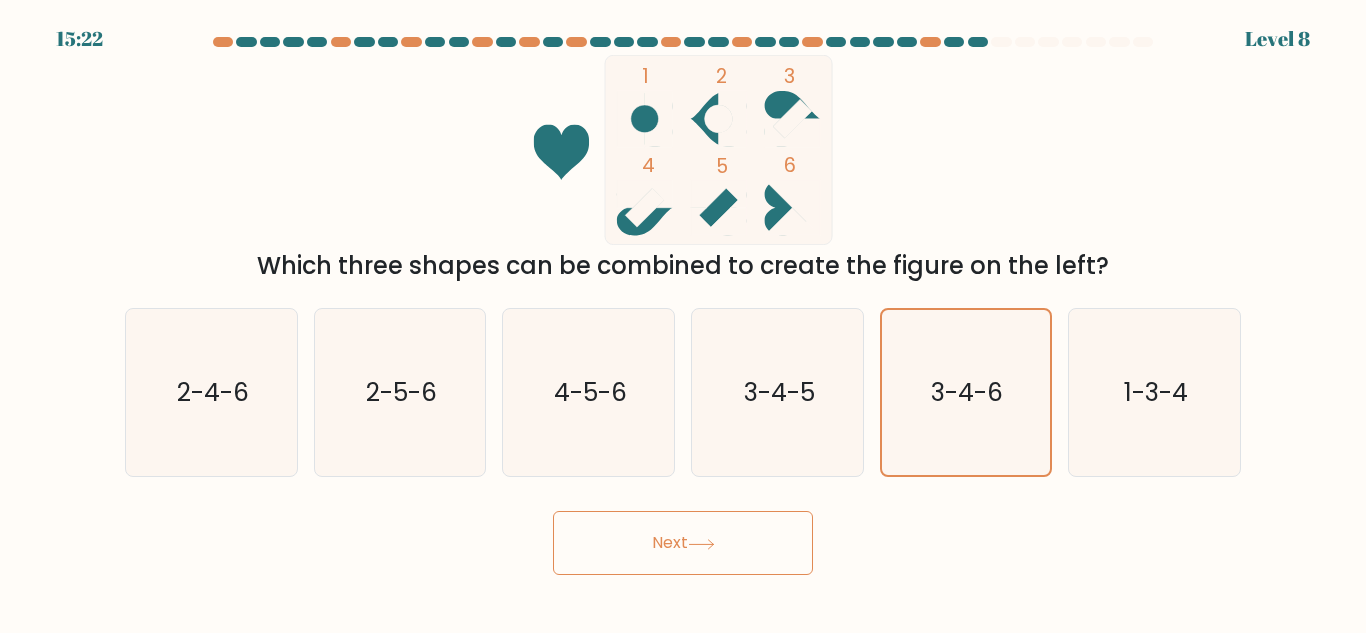 click on "Next" at bounding box center [683, 543] 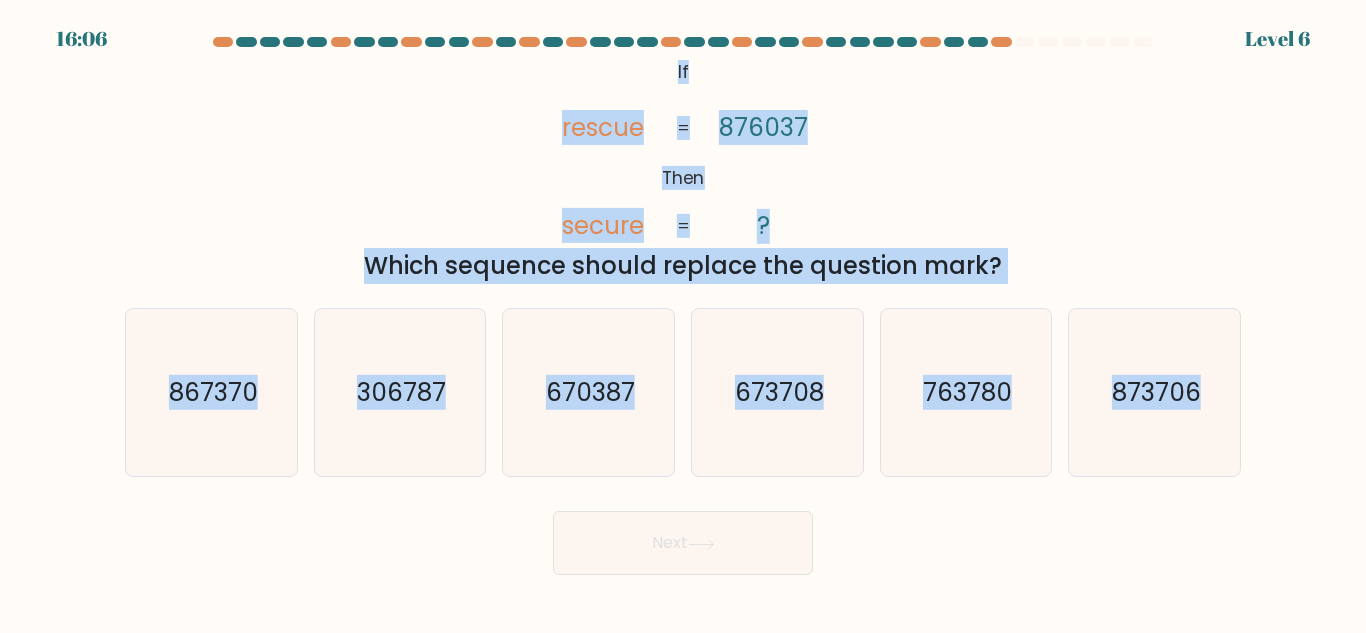 drag, startPoint x: 620, startPoint y: 52, endPoint x: 1256, endPoint y: 396, distance: 723.0712 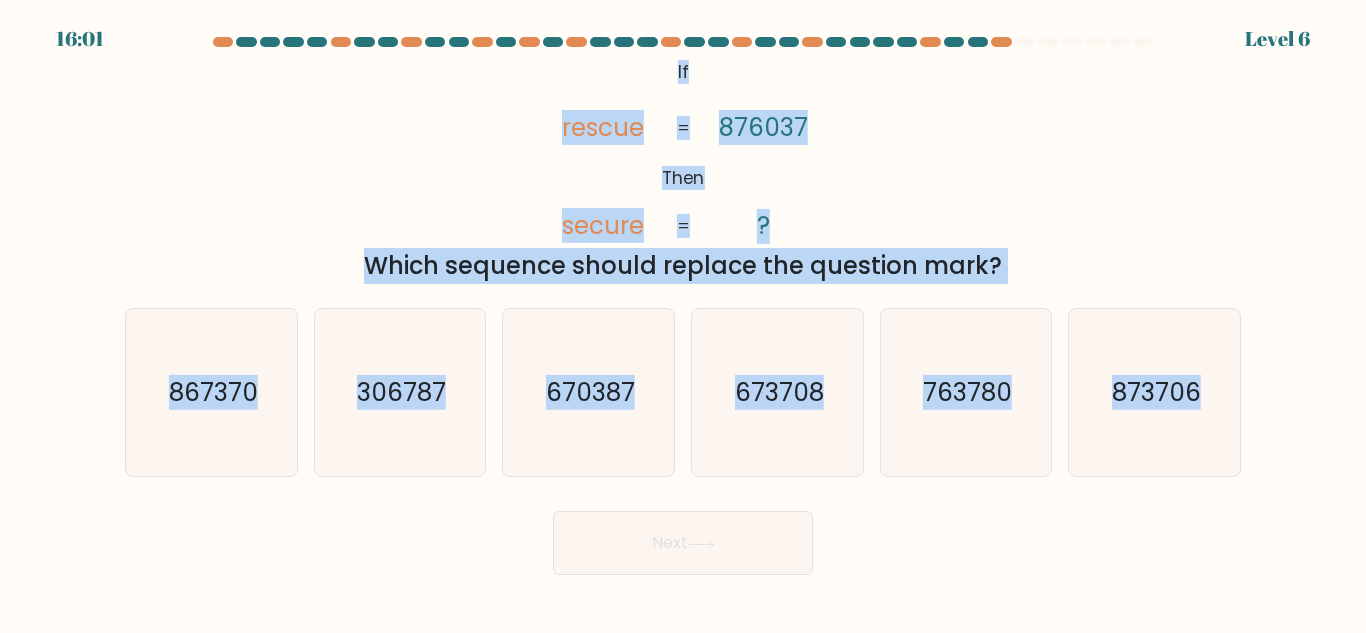 click on "@import url('https://fonts.googleapis.com/css?family=Abril+Fatface:400,100,100italic,300,300italic,400italic,500,500italic,700,700italic,900,900italic');           If       Then       rescue       secure       876037       ?       =       =
Which sequence should replace the question mark?" at bounding box center [683, 169] 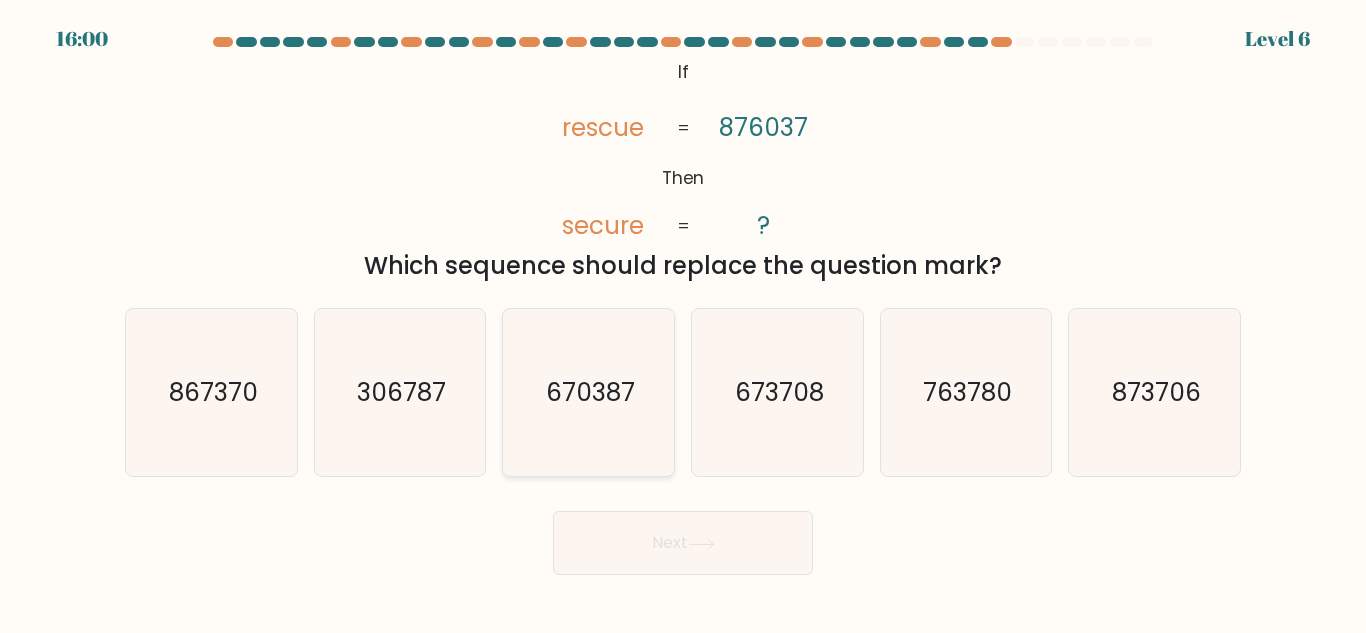 click on "670387" 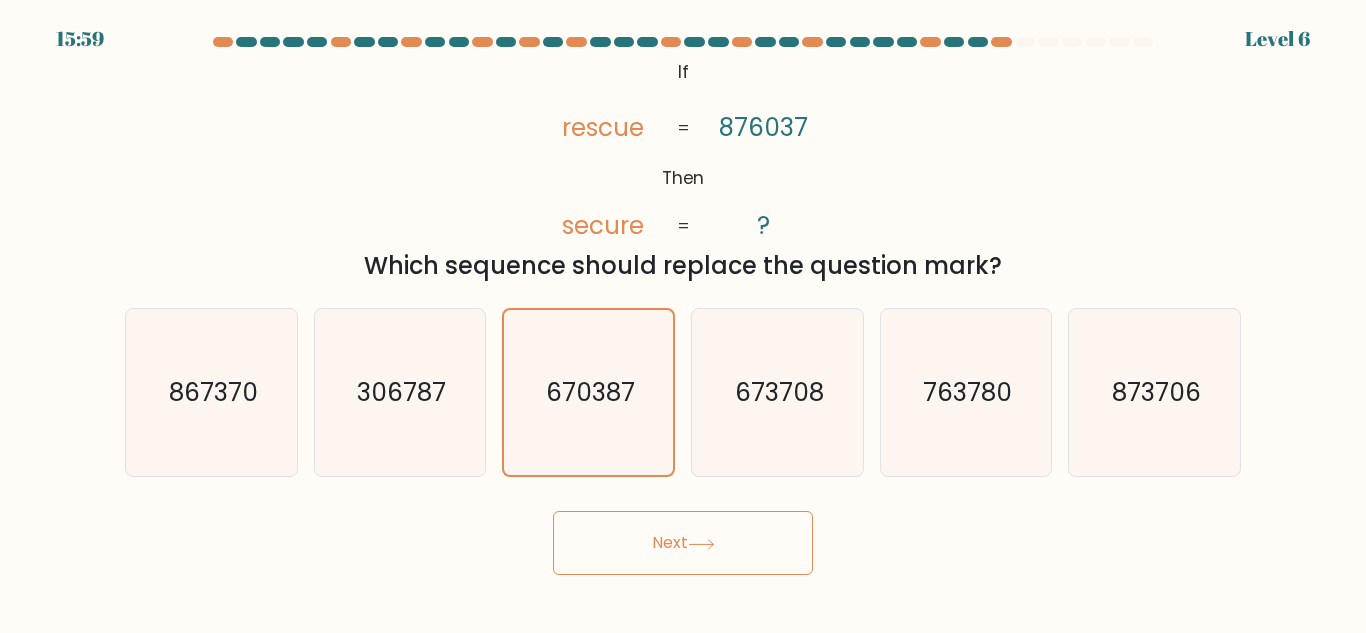 click on "Next" at bounding box center [683, 543] 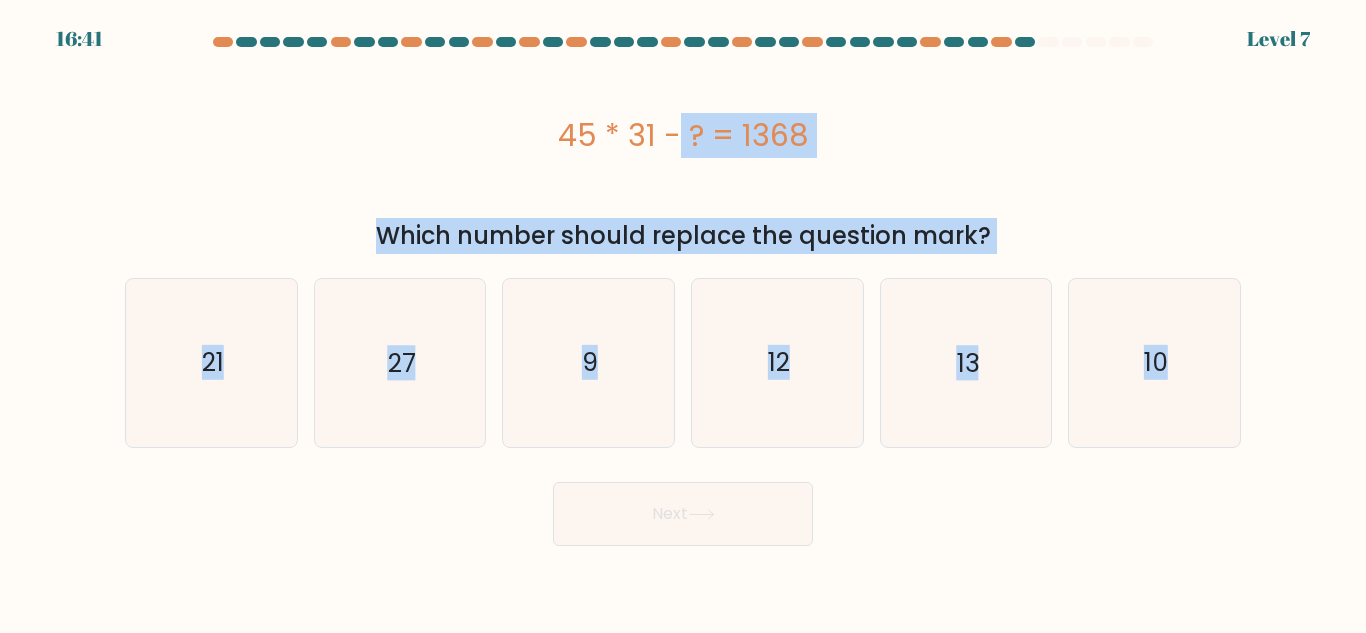 drag, startPoint x: 548, startPoint y: 125, endPoint x: 1258, endPoint y: 342, distance: 742.421 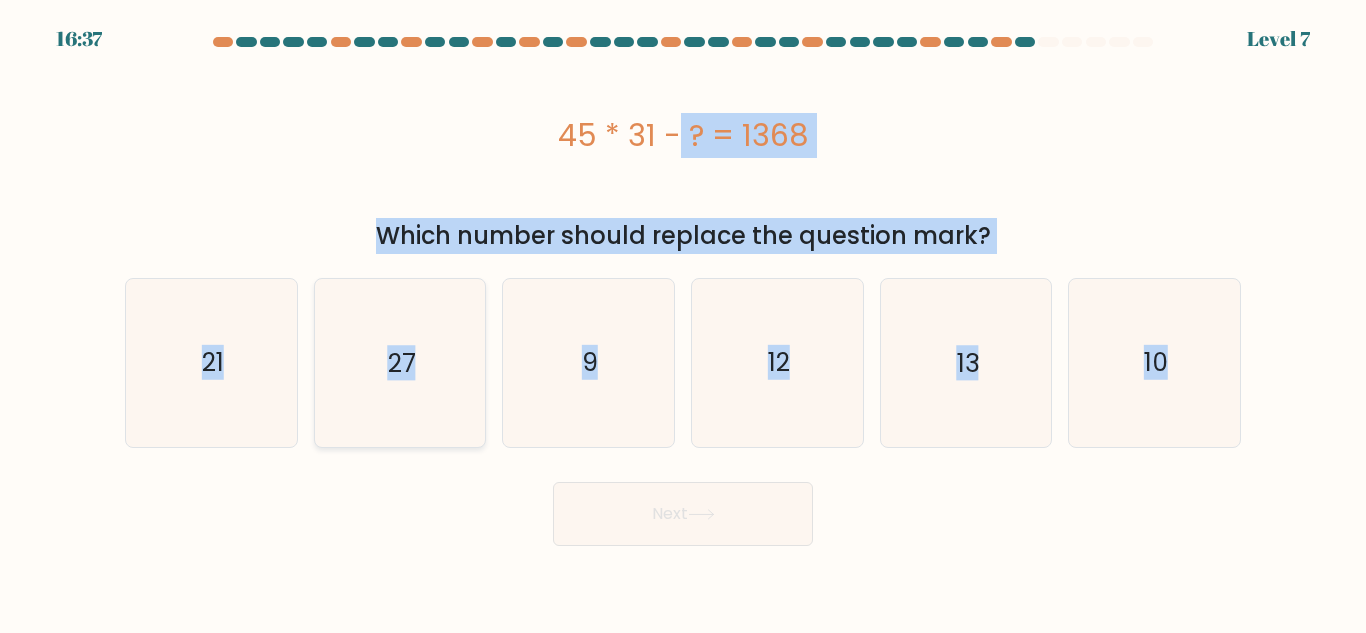 click on "27" 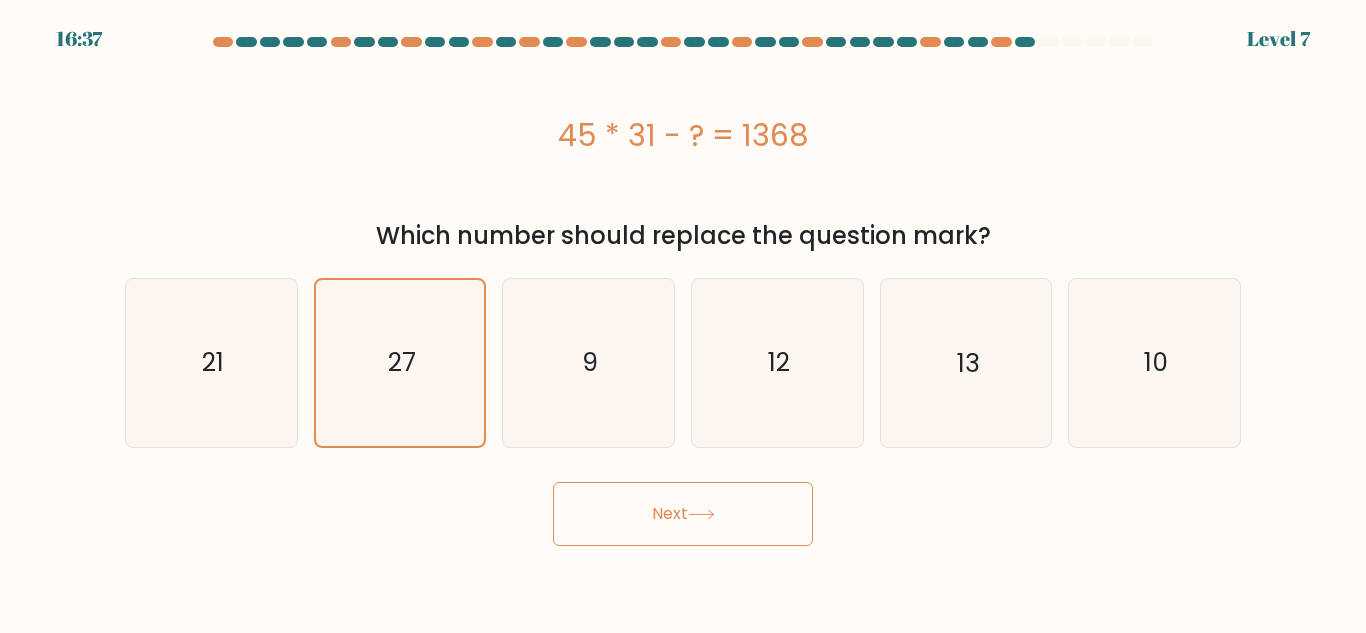 click on "Next" at bounding box center [683, 514] 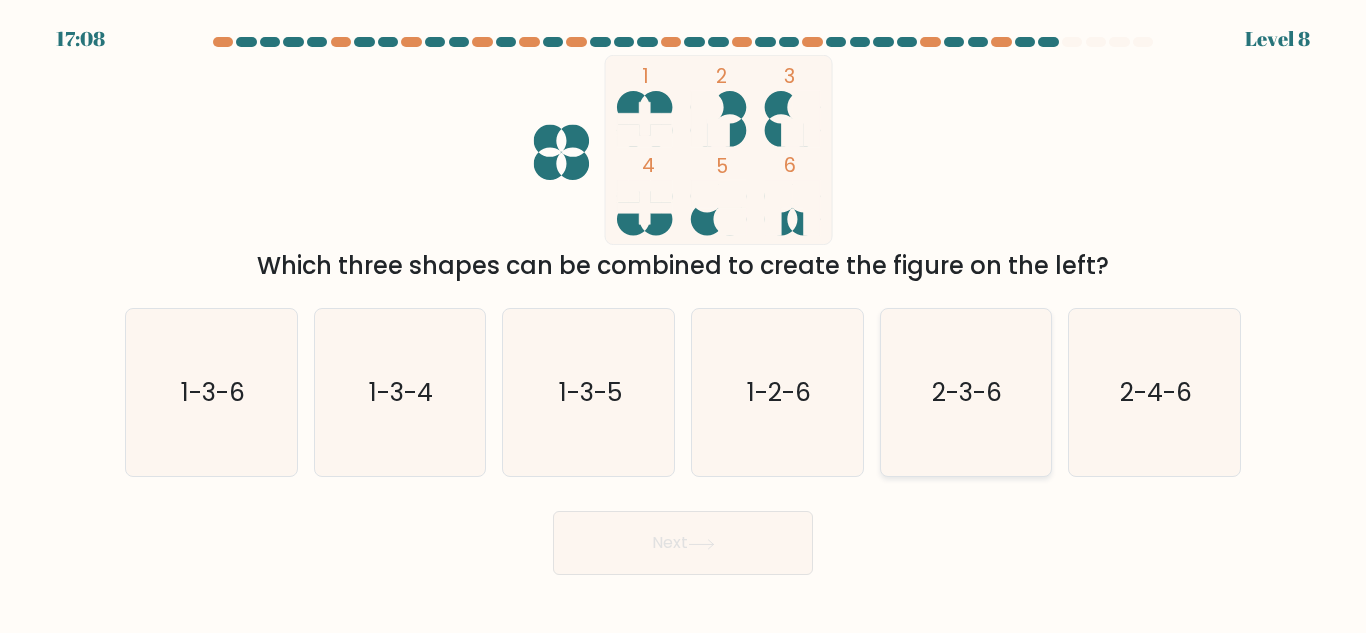 click on "2-3-6" 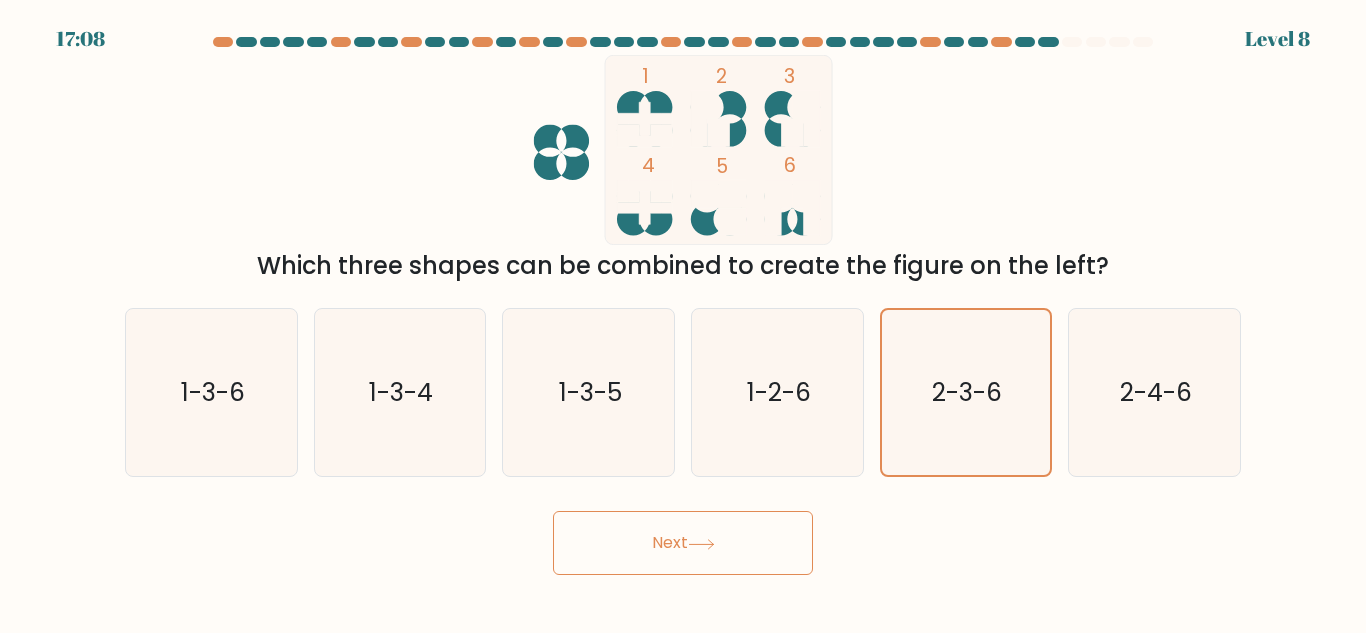 click on "Next" at bounding box center (683, 543) 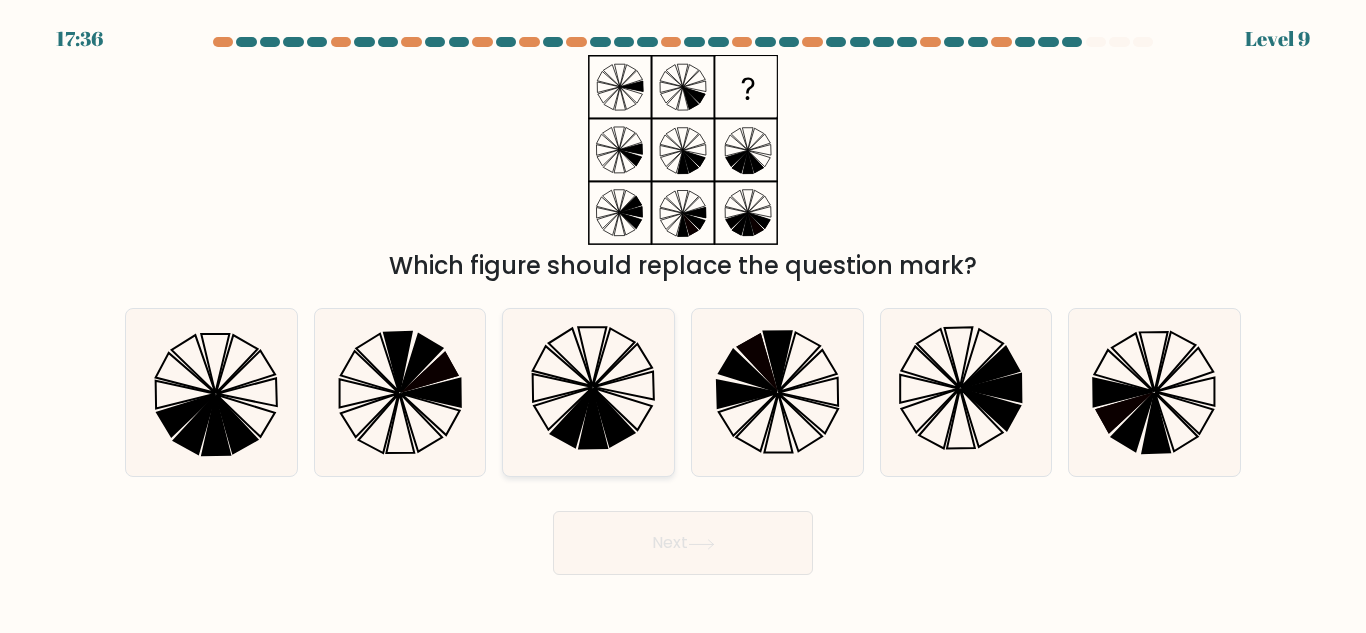 click 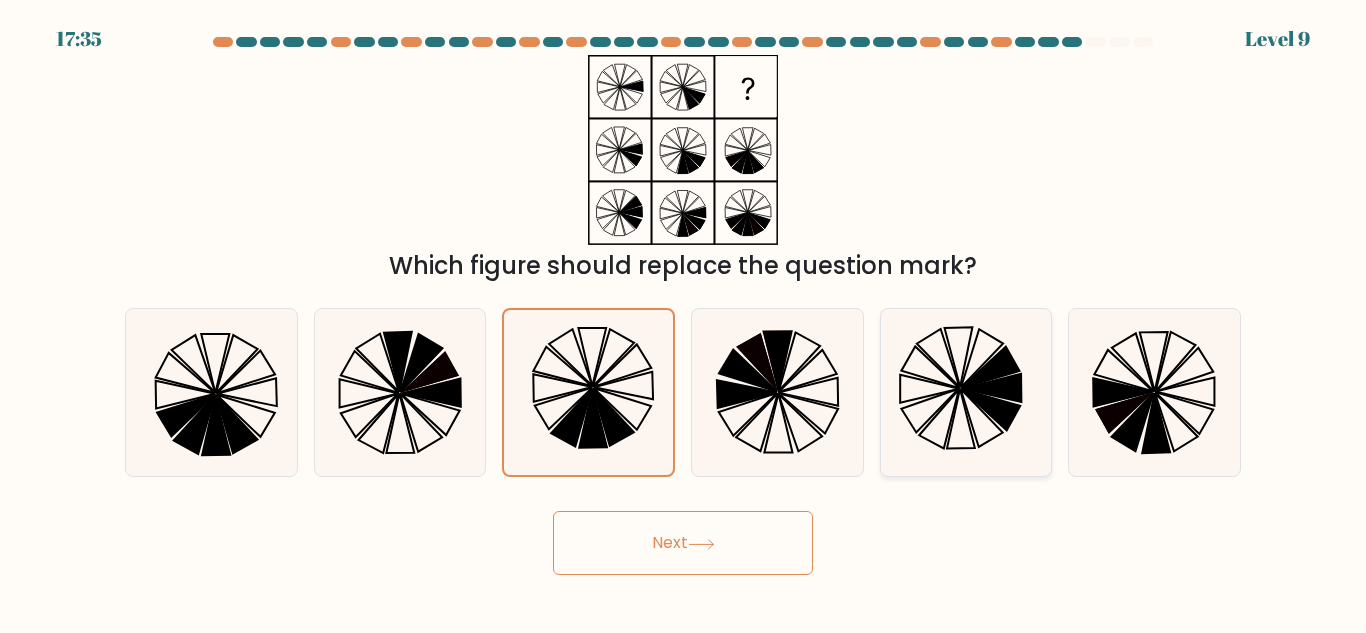 click 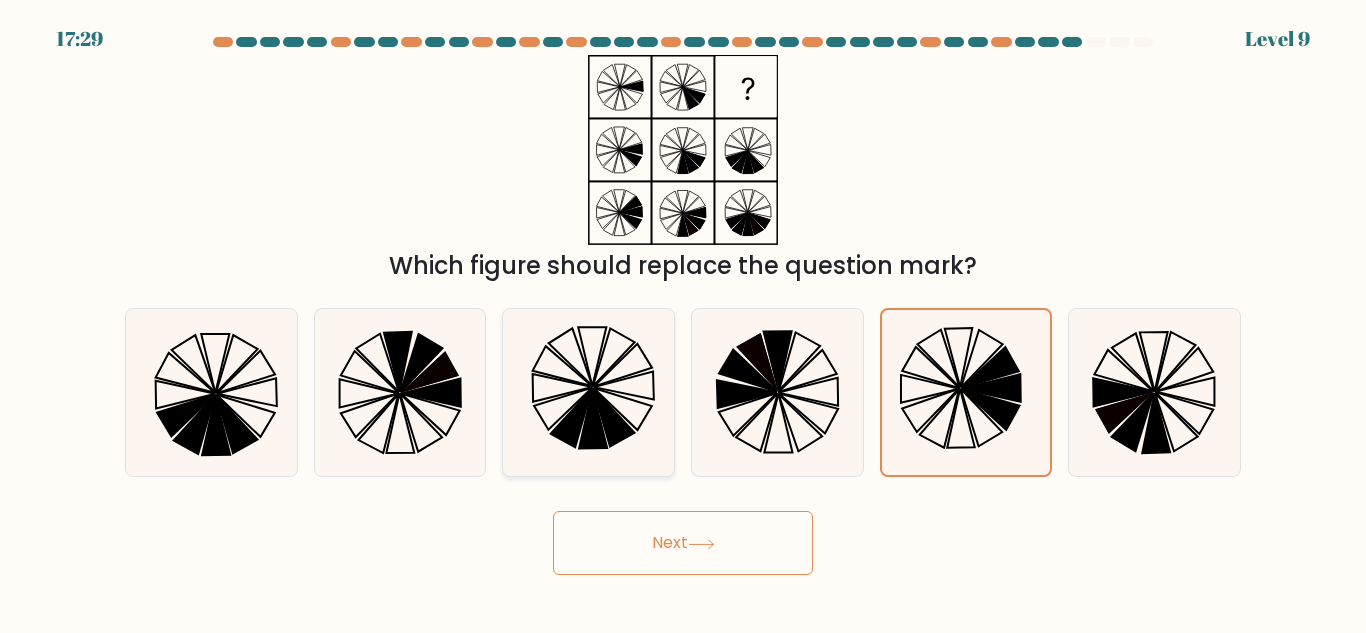 click 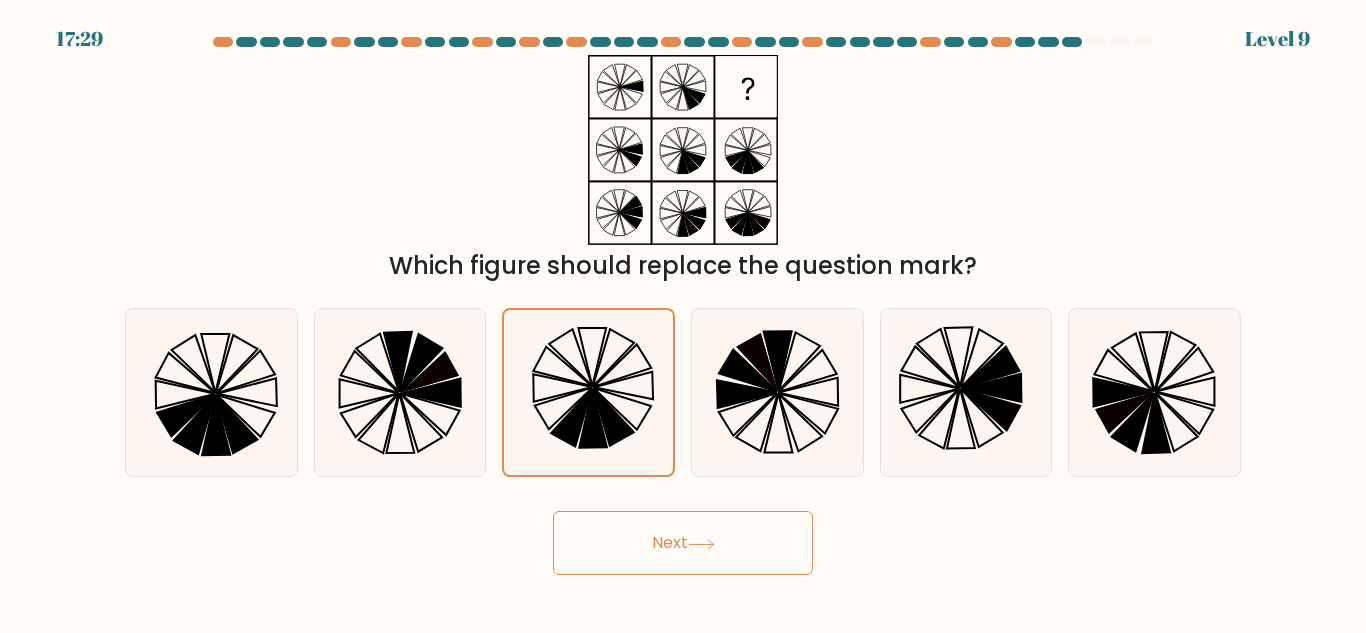 click on "Next" at bounding box center (683, 543) 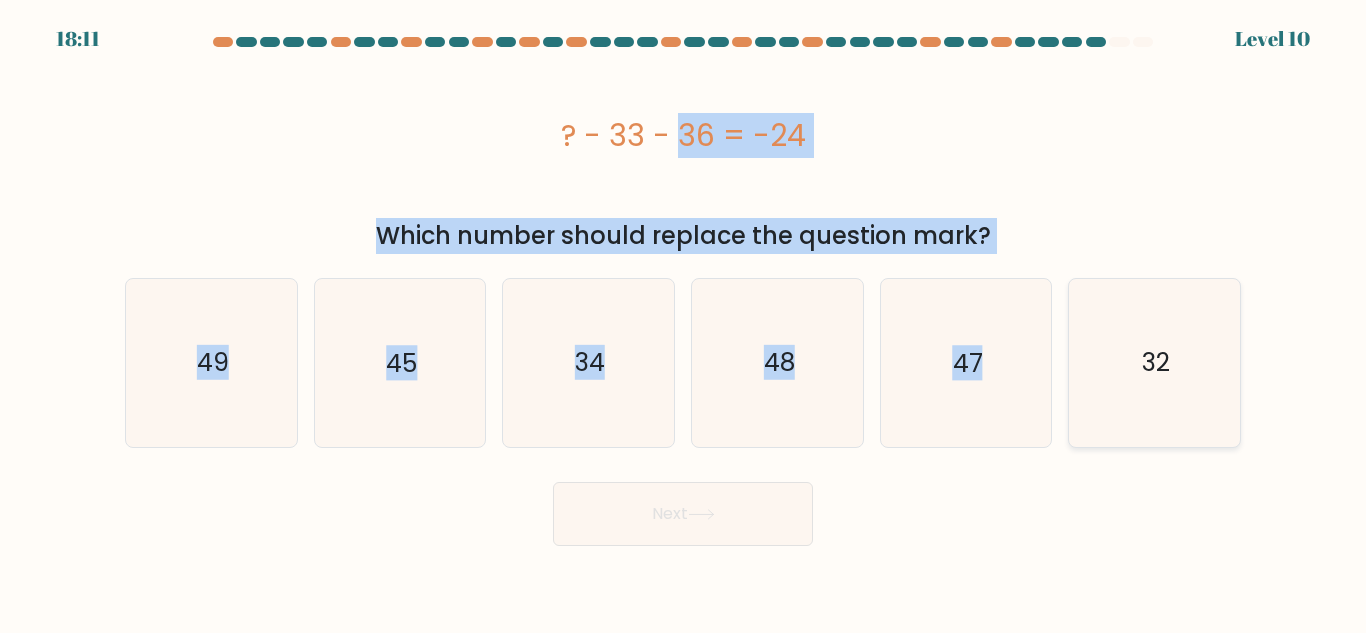 drag, startPoint x: 518, startPoint y: 134, endPoint x: 1203, endPoint y: 392, distance: 731.9761 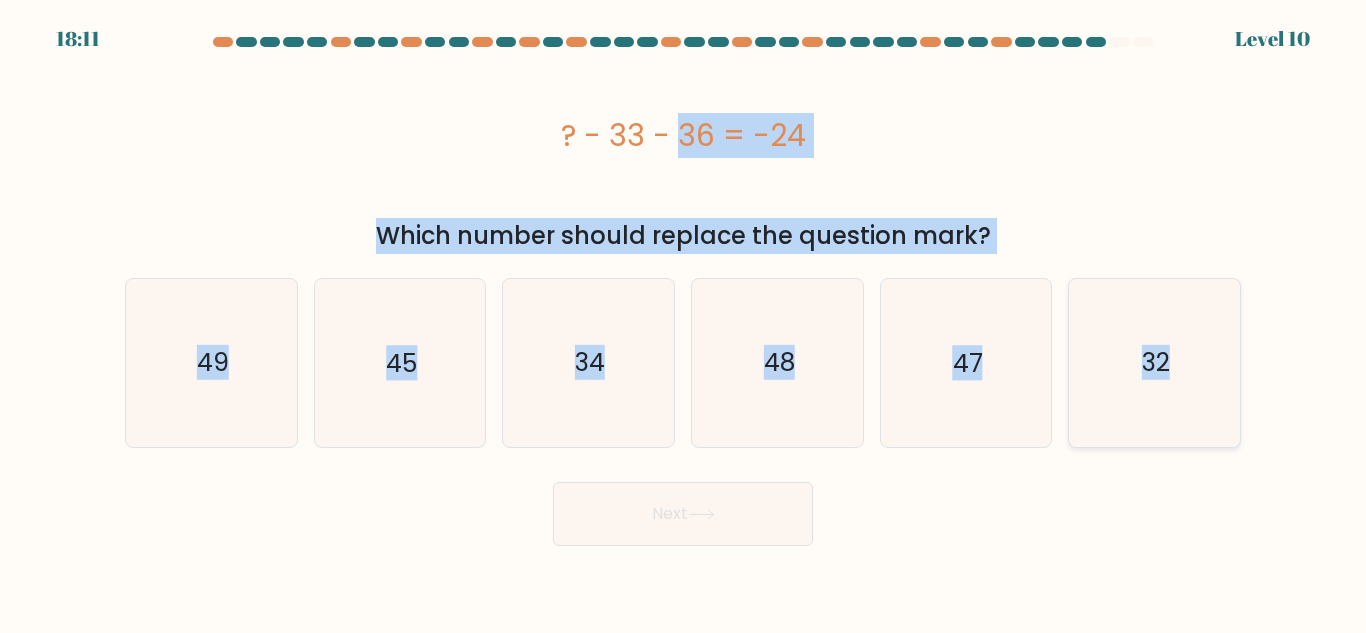 click on "a." at bounding box center (683, 291) 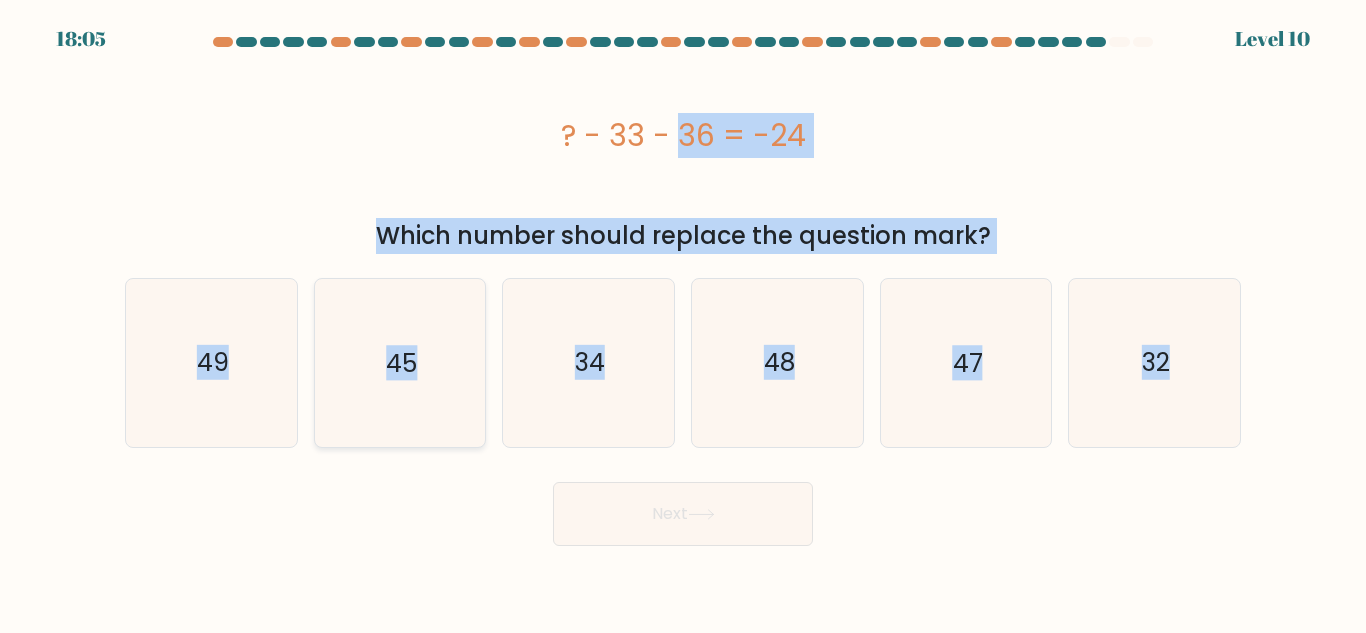 click on "45" 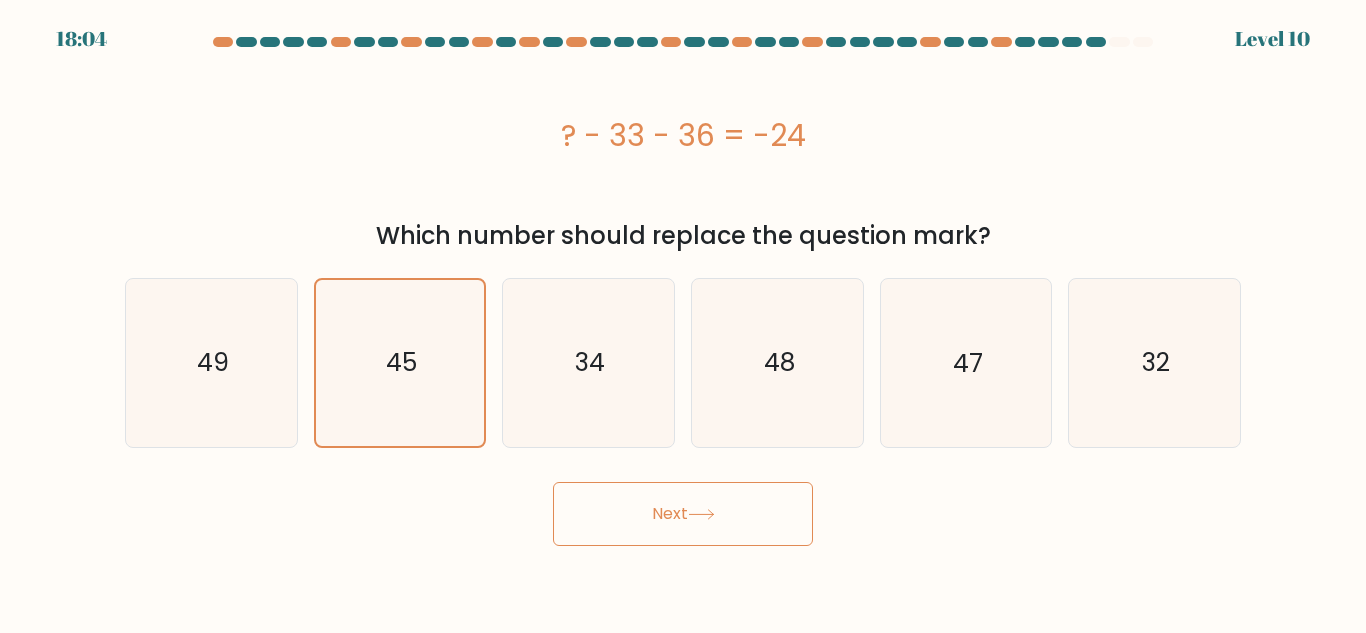 click on "Next" at bounding box center [683, 514] 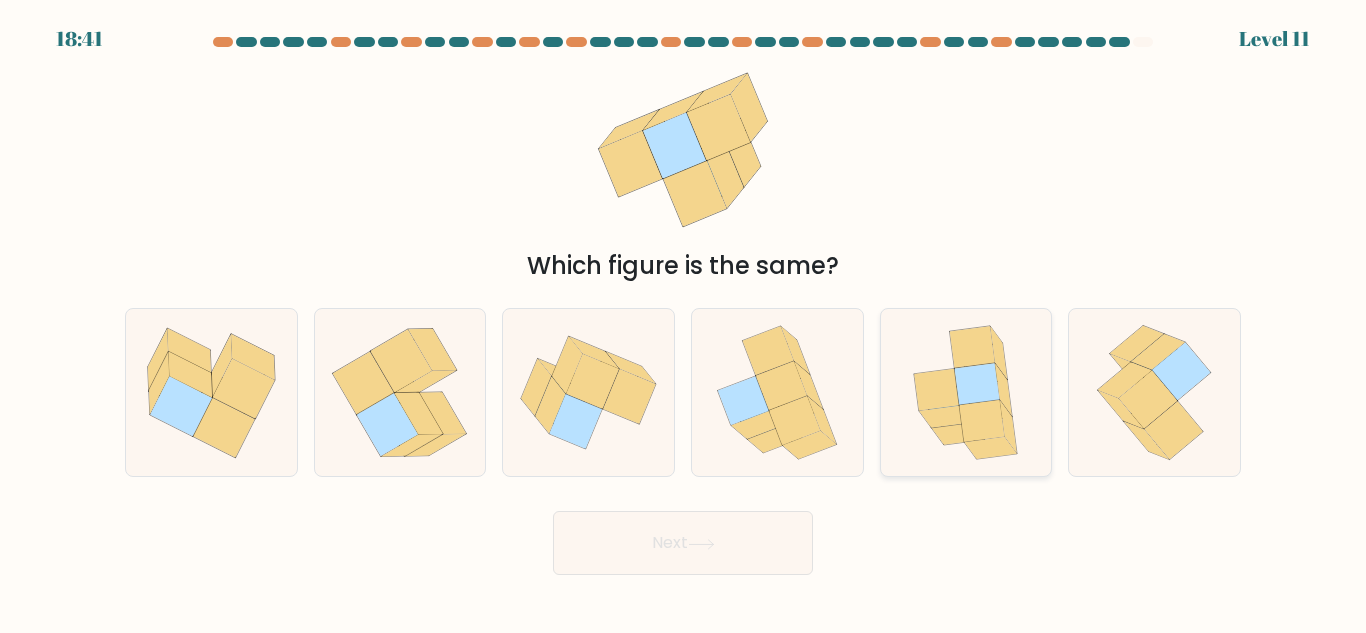 click 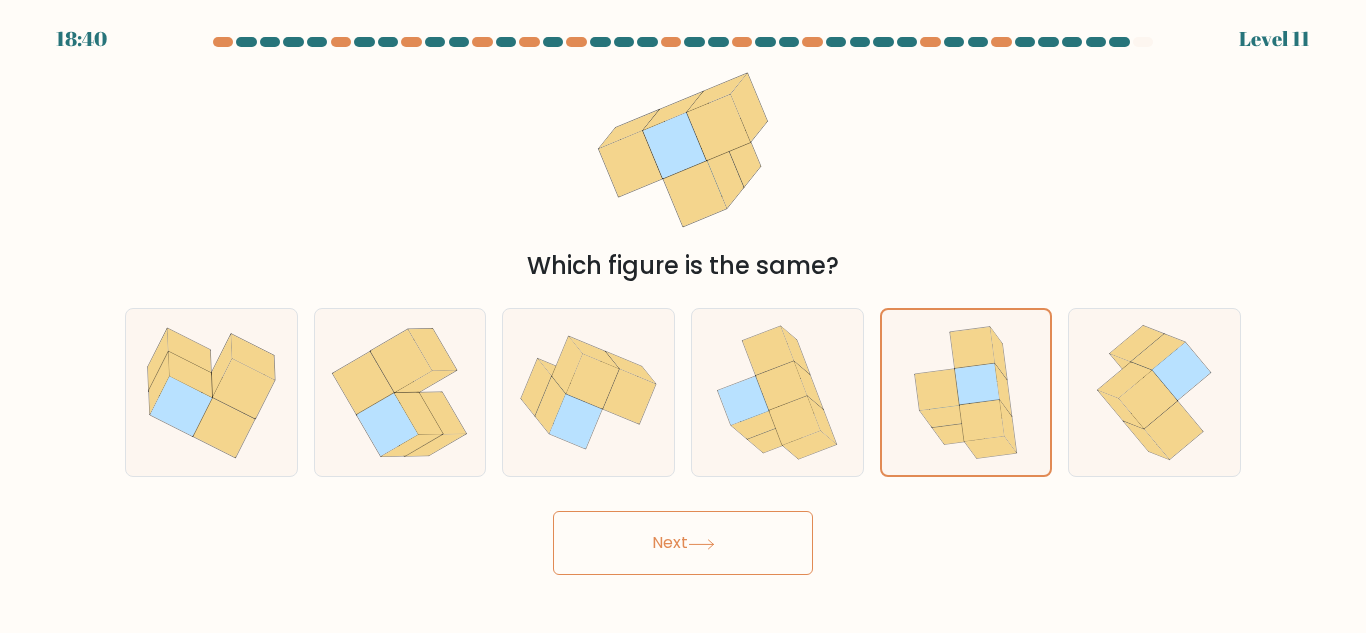 click on "Next" at bounding box center [683, 543] 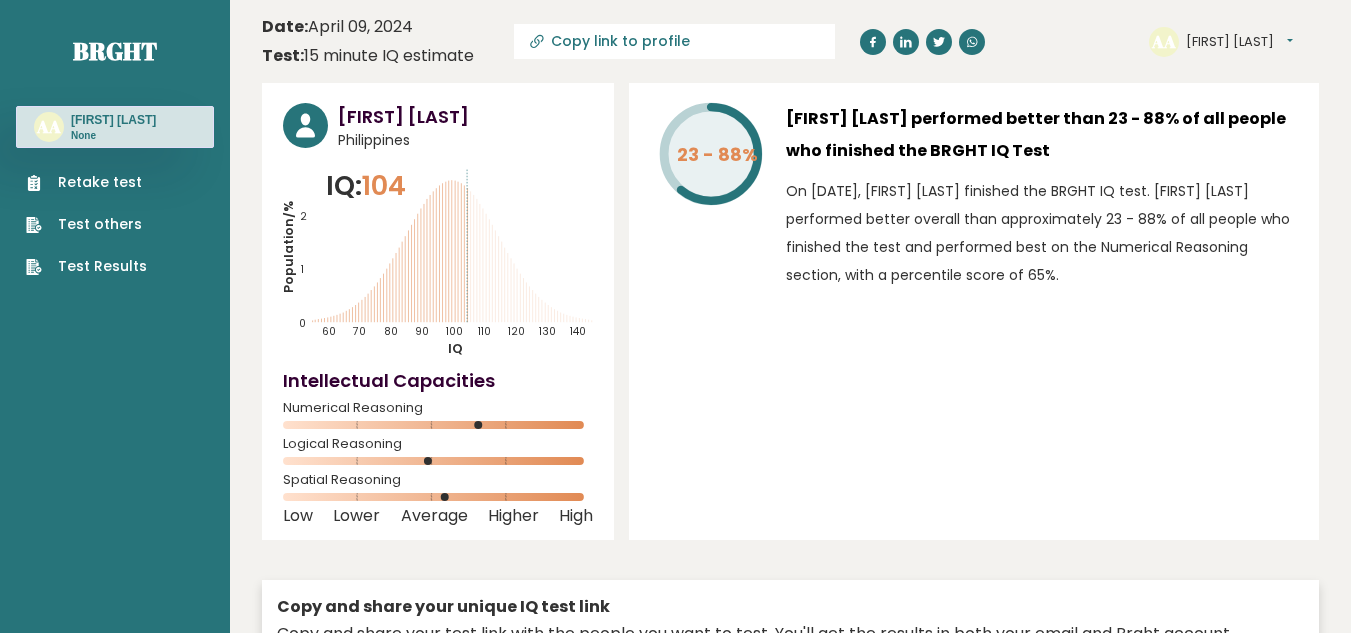 scroll, scrollTop: 0, scrollLeft: 0, axis: both 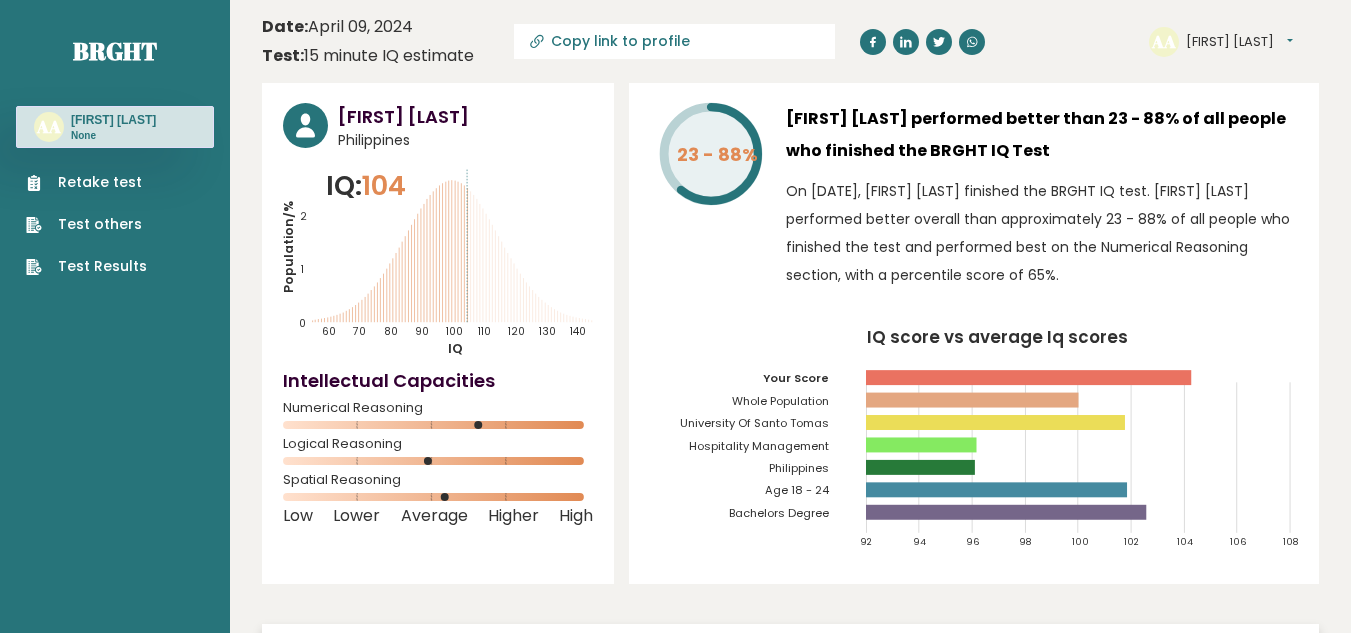 click on "Date:  April 09, 2024" at bounding box center [337, 27] 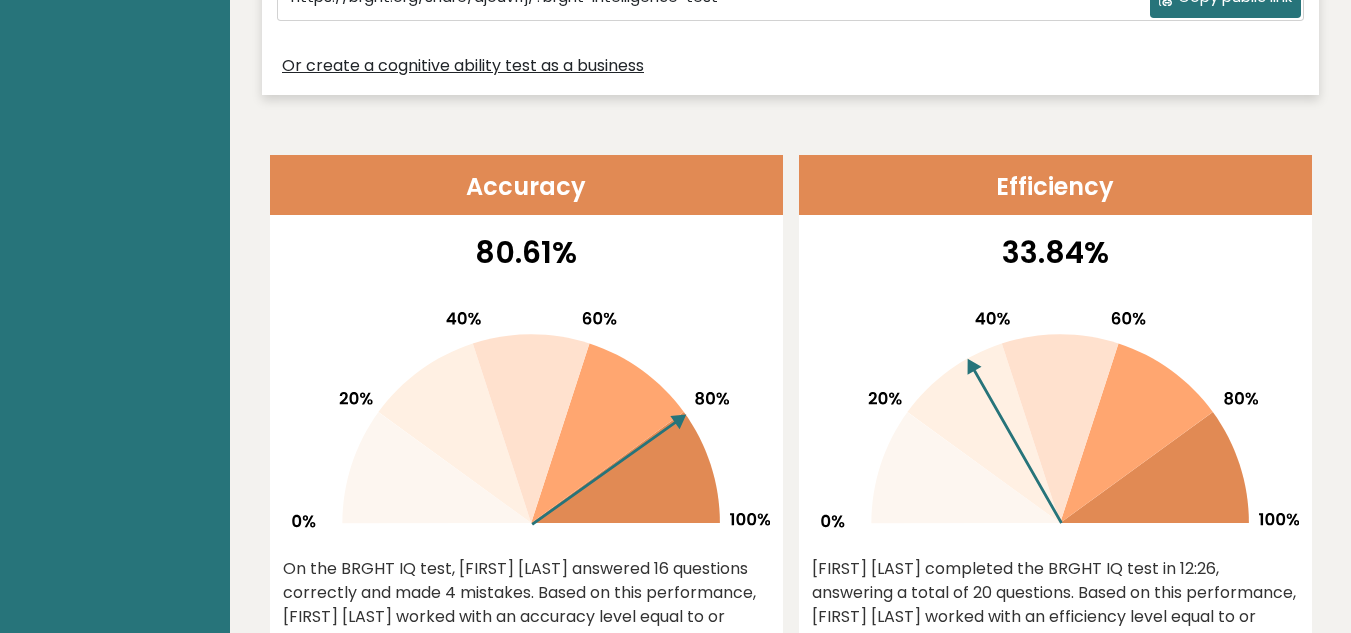 scroll, scrollTop: 767, scrollLeft: 0, axis: vertical 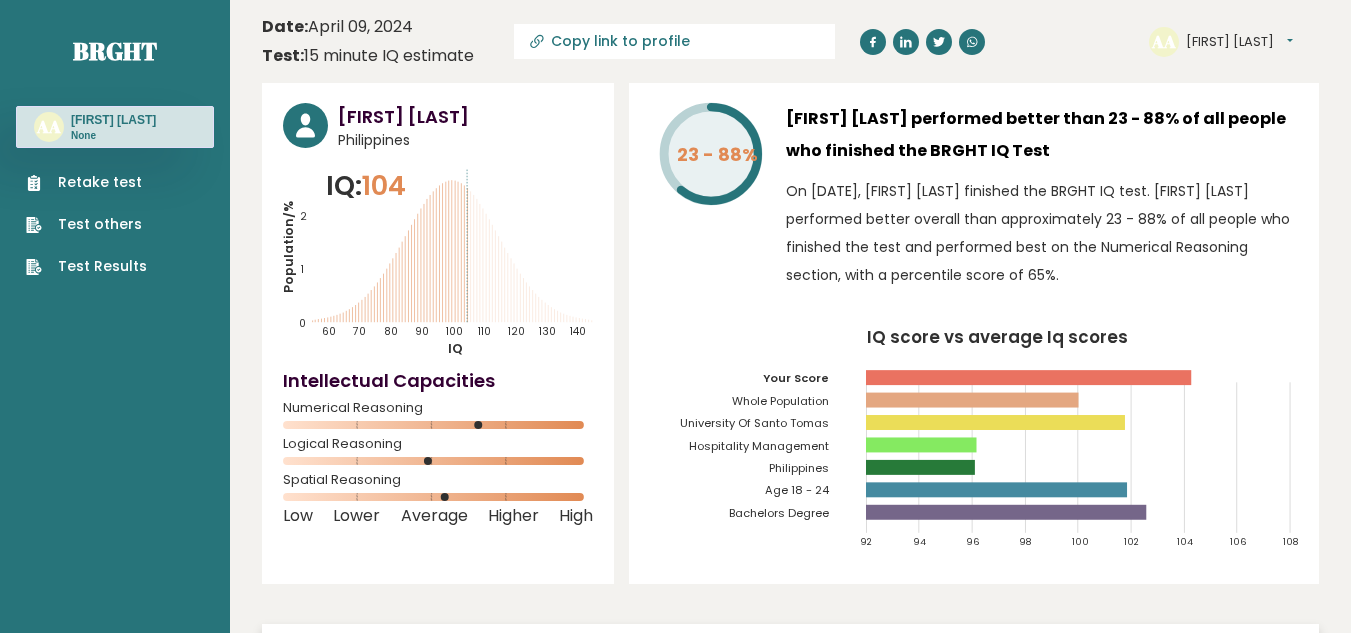 click on "Test Results" at bounding box center [86, 266] 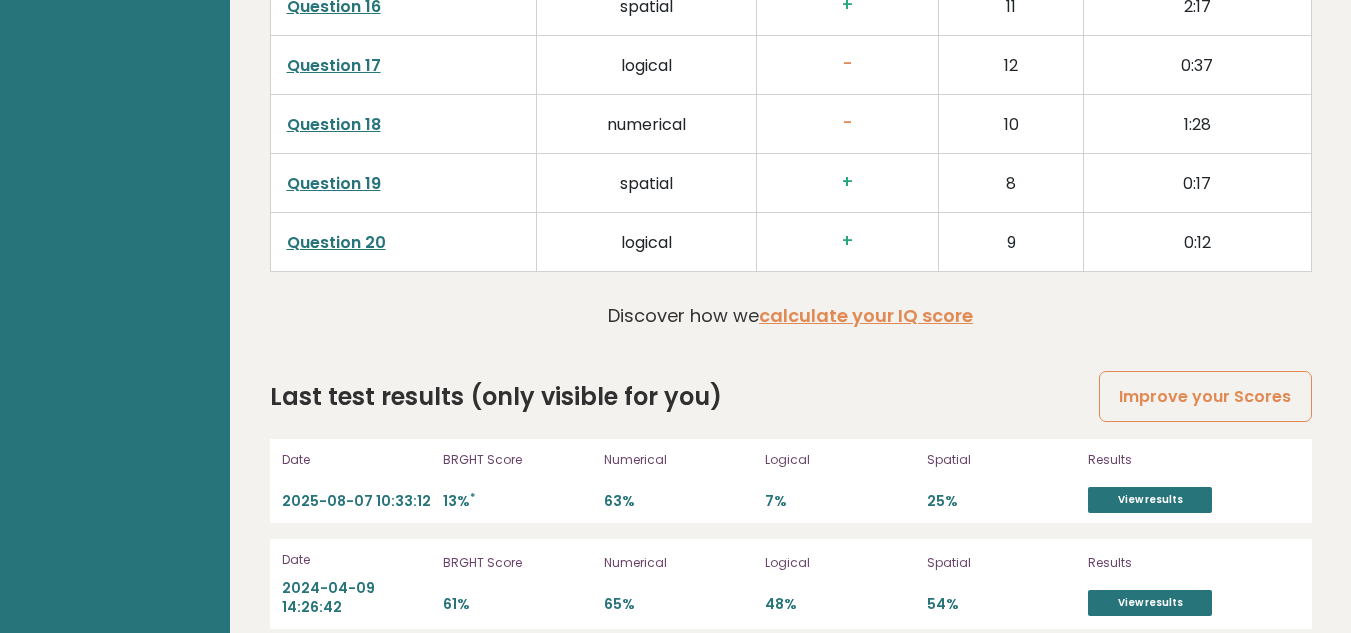 scroll, scrollTop: 4191, scrollLeft: 0, axis: vertical 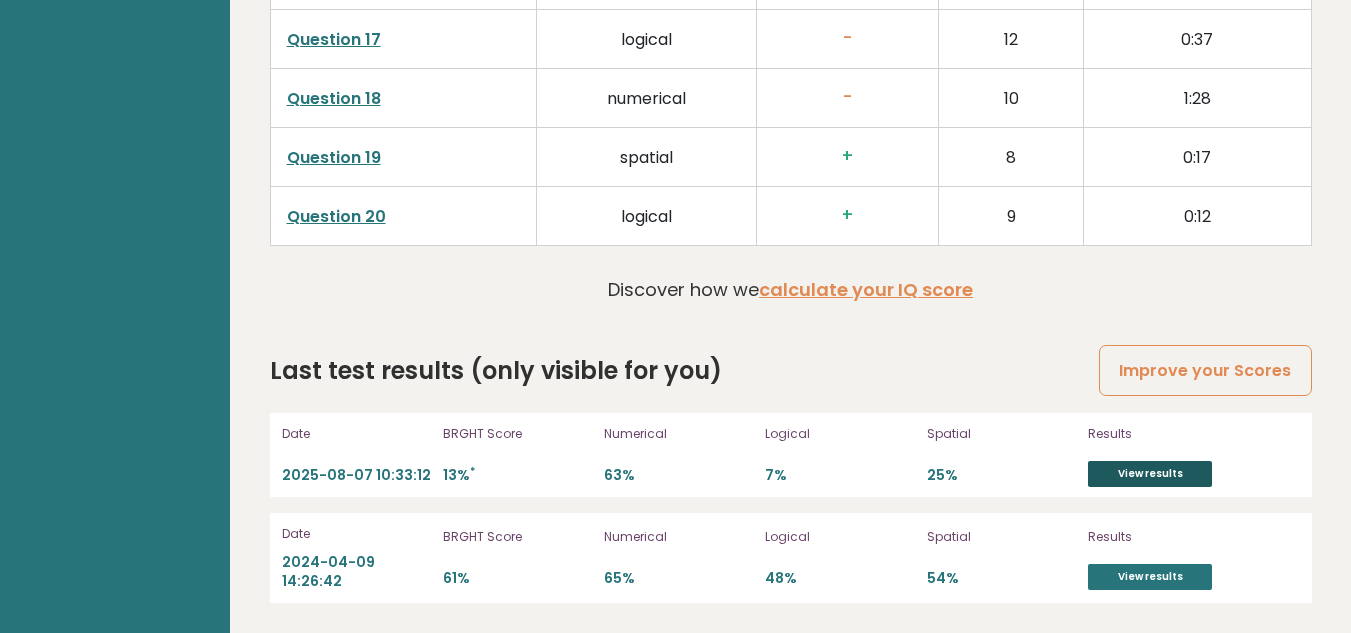 click on "View results" at bounding box center [1150, 474] 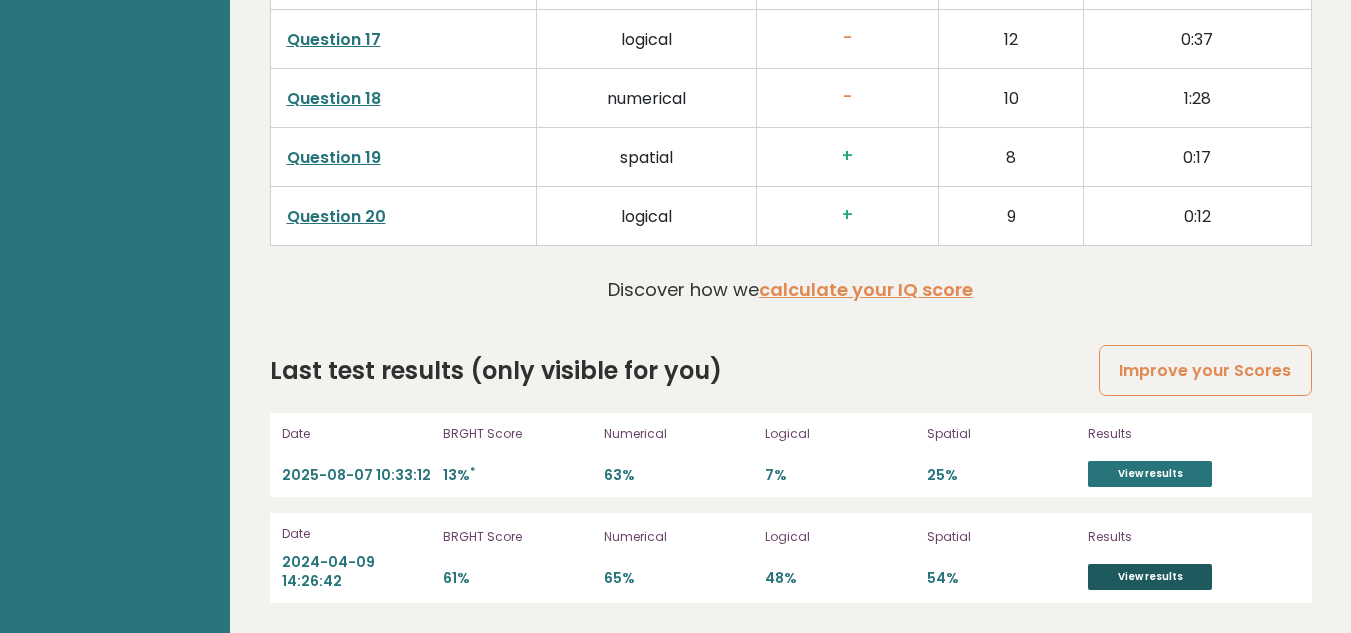 click on "View results" at bounding box center [1150, 577] 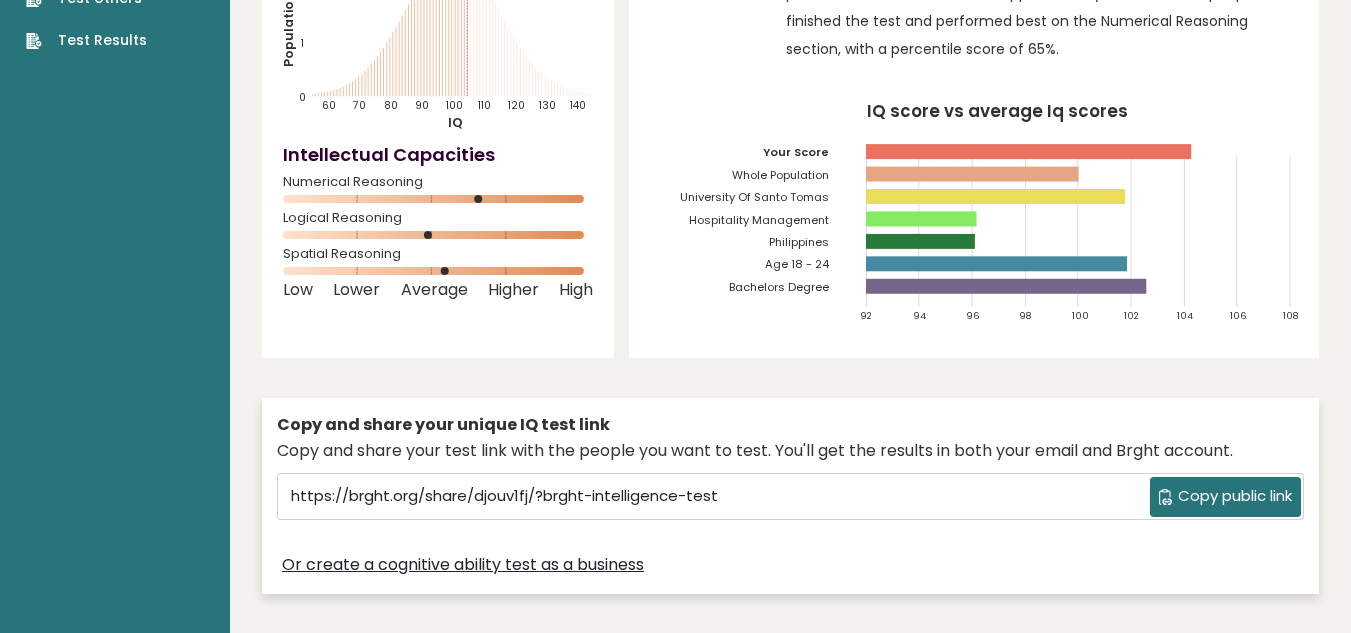 scroll, scrollTop: 0, scrollLeft: 0, axis: both 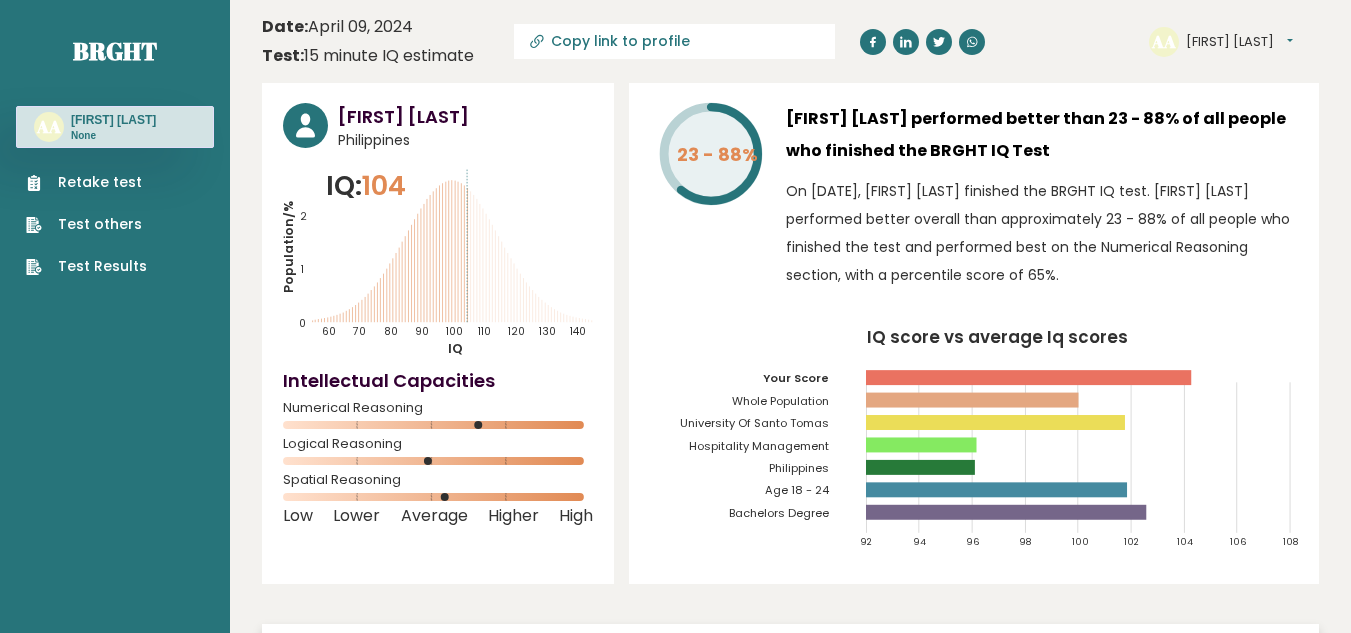 click on "[FIRST] [LAST]" at bounding box center (1239, 42) 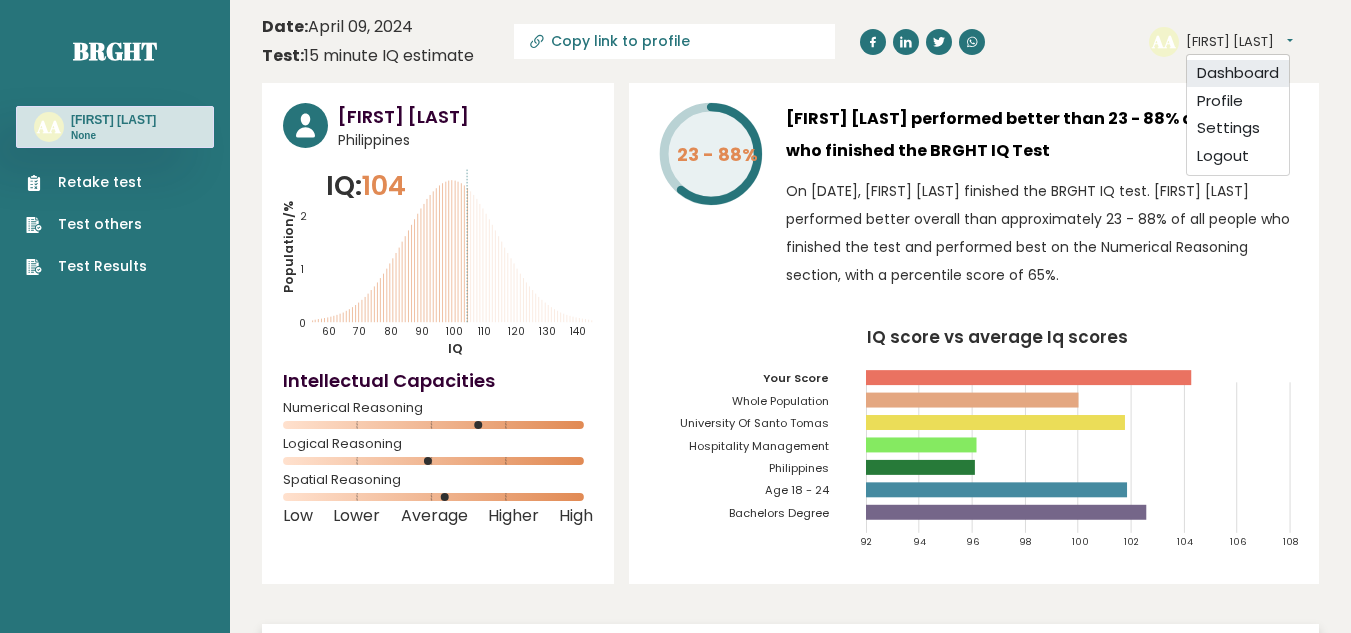 click on "Dashboard" at bounding box center [1238, 74] 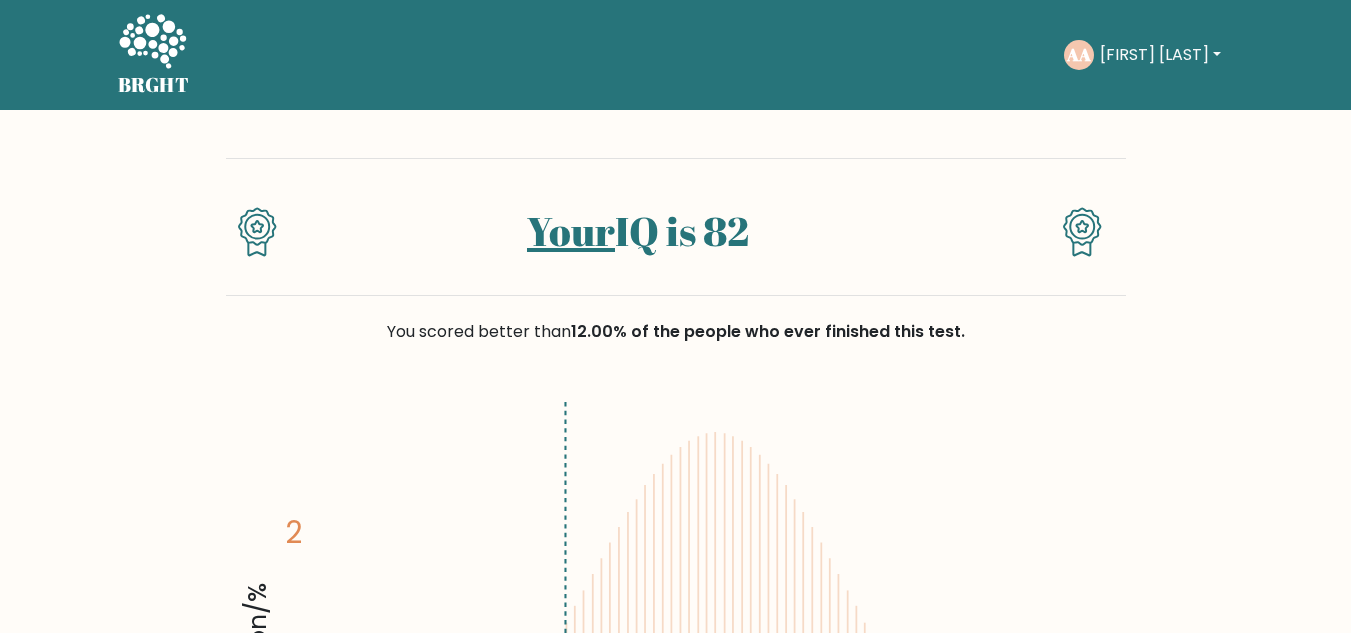 scroll, scrollTop: 0, scrollLeft: 0, axis: both 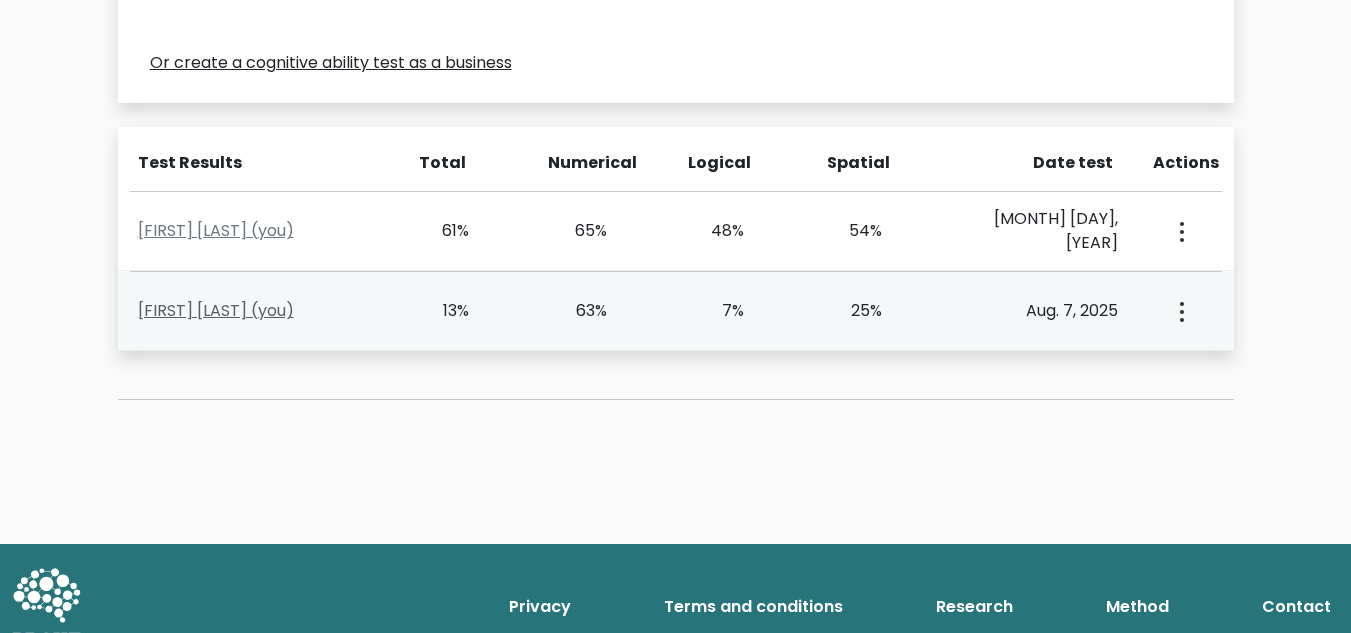 click on "[FIRST] [LAST] (you)" at bounding box center (216, 310) 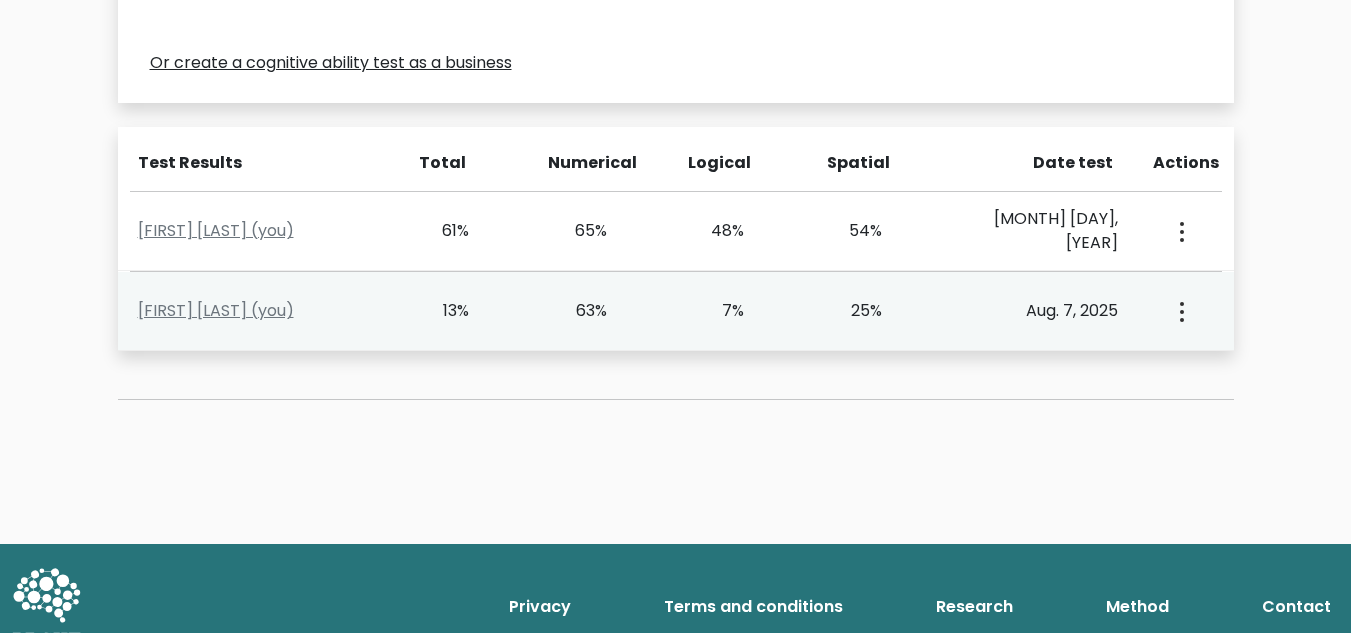 click at bounding box center (1180, 231) 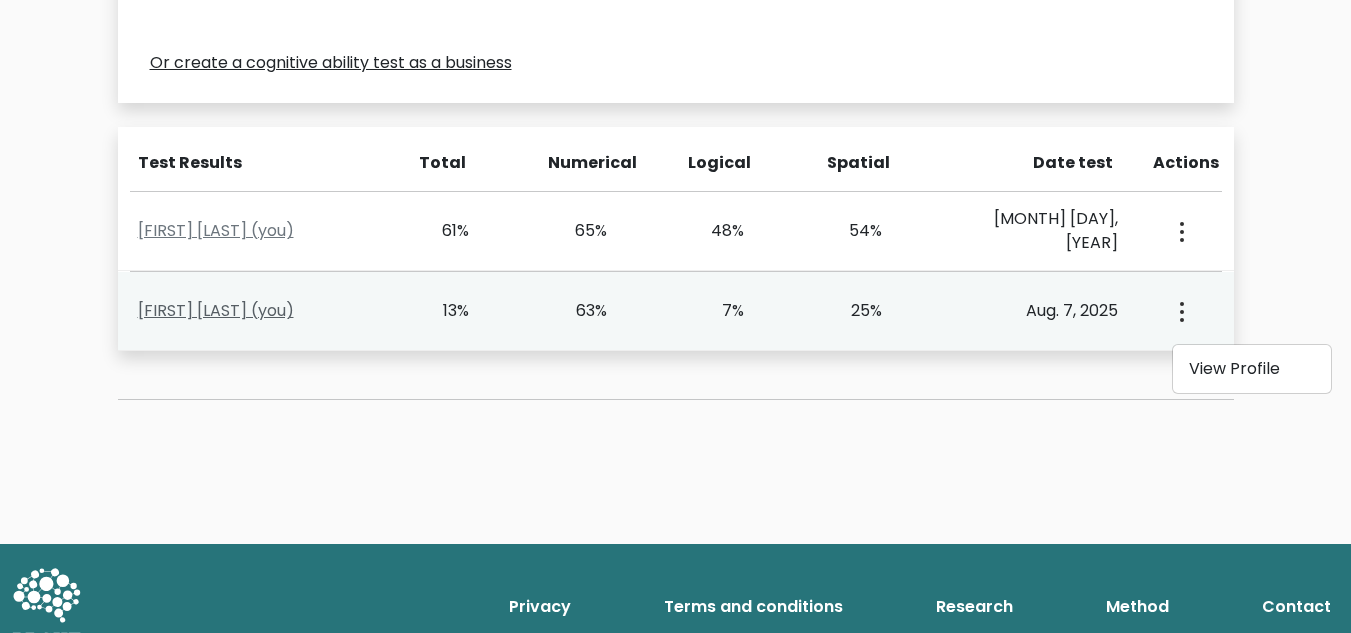 click on "[FIRST] [LAST] (you)" at bounding box center [216, 310] 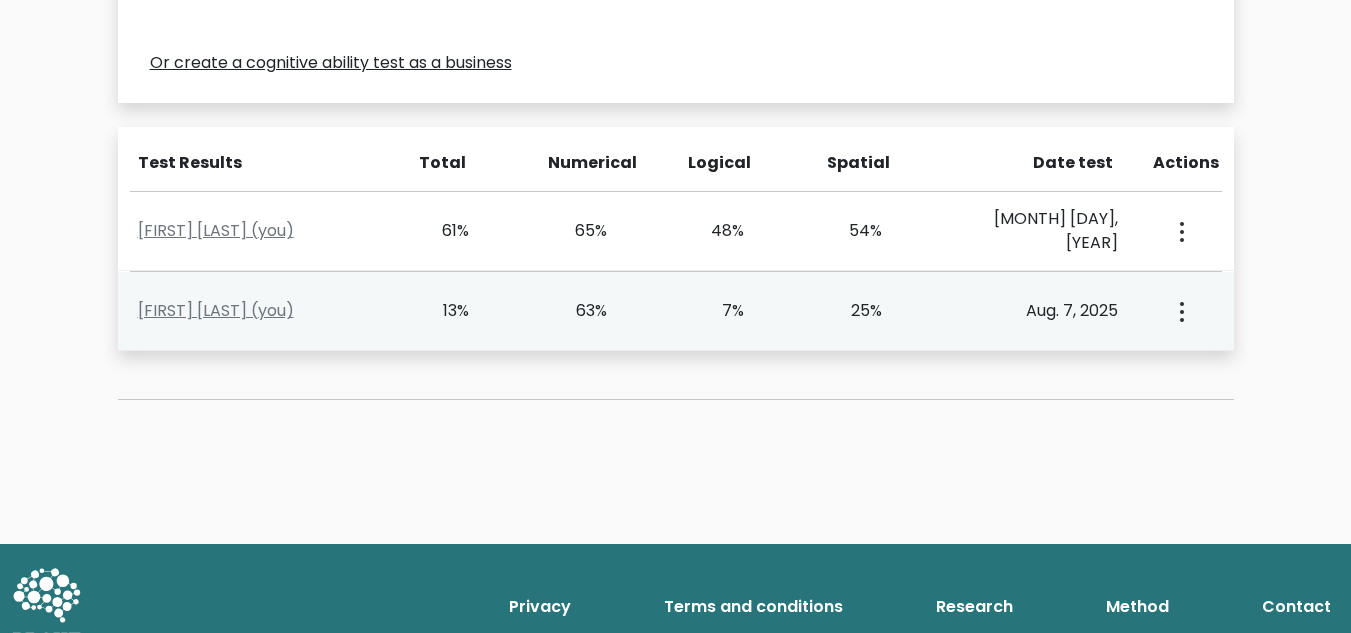 click at bounding box center [1180, 231] 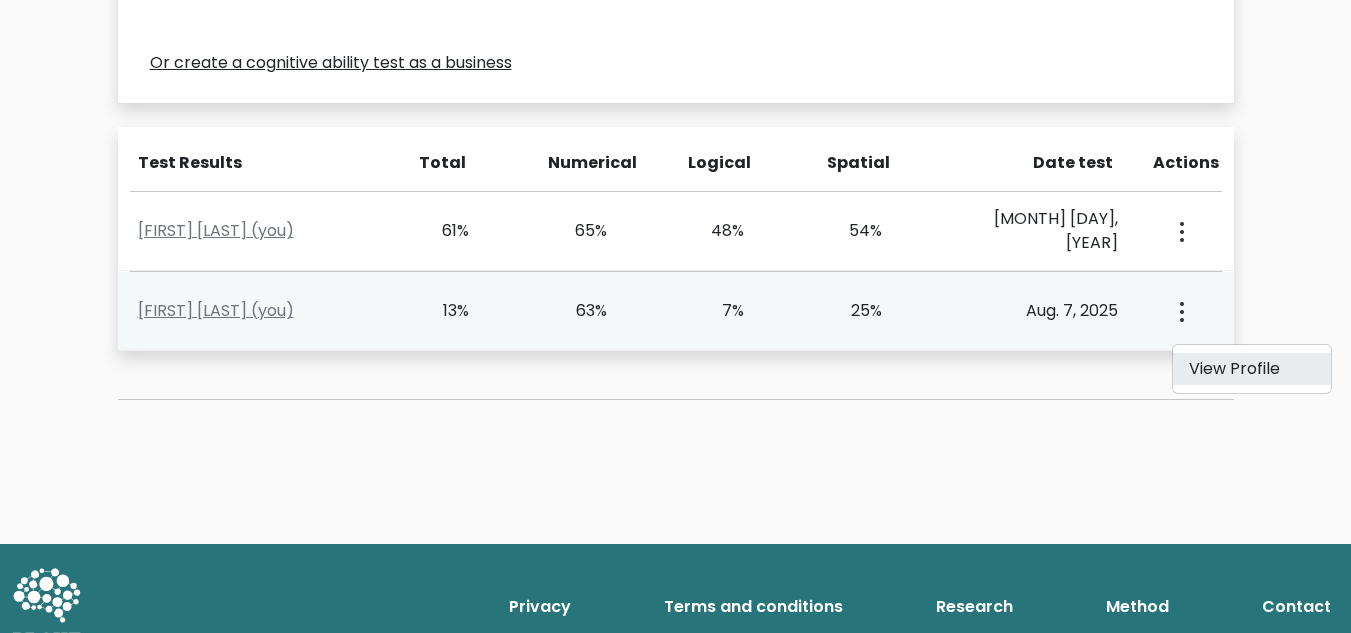 click on "View Profile" at bounding box center (1252, 369) 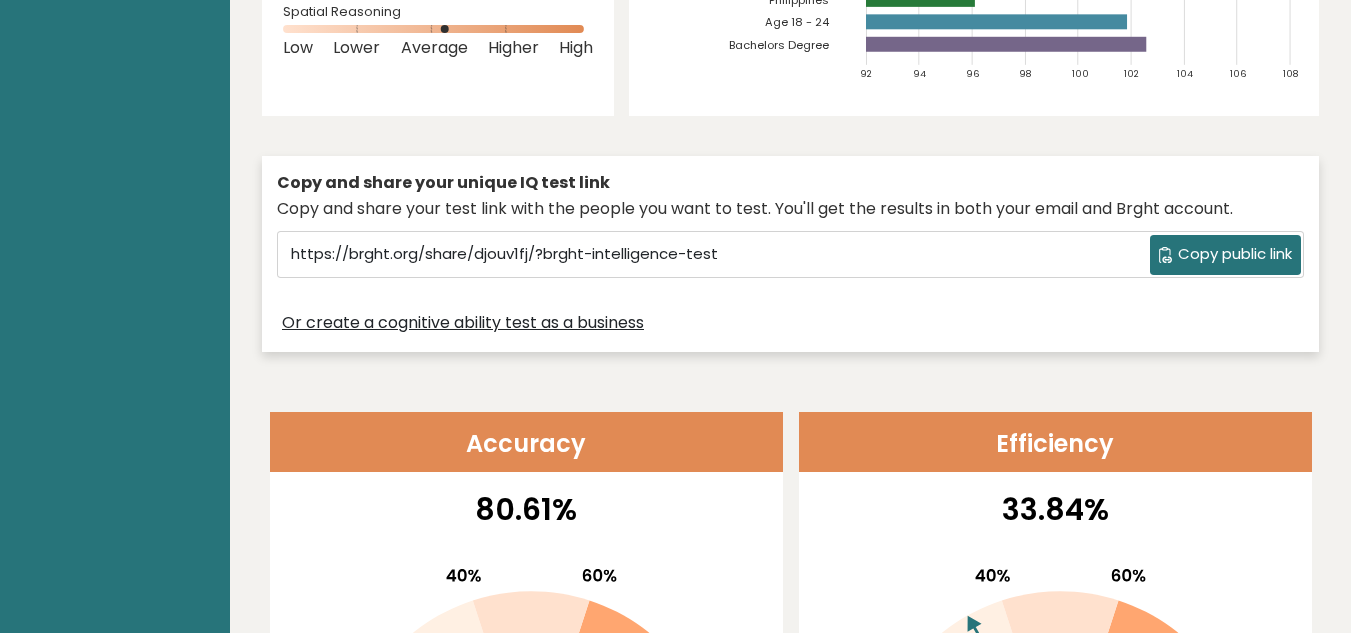 scroll, scrollTop: 767, scrollLeft: 0, axis: vertical 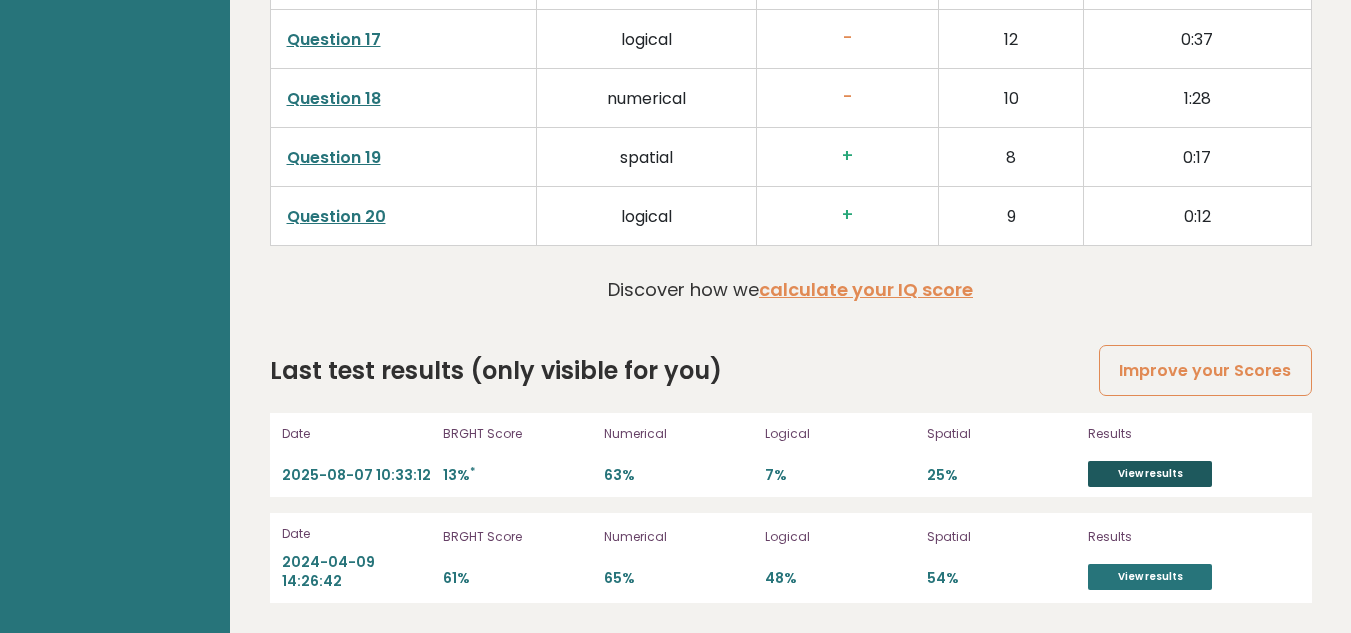 click on "View results" at bounding box center [1150, 474] 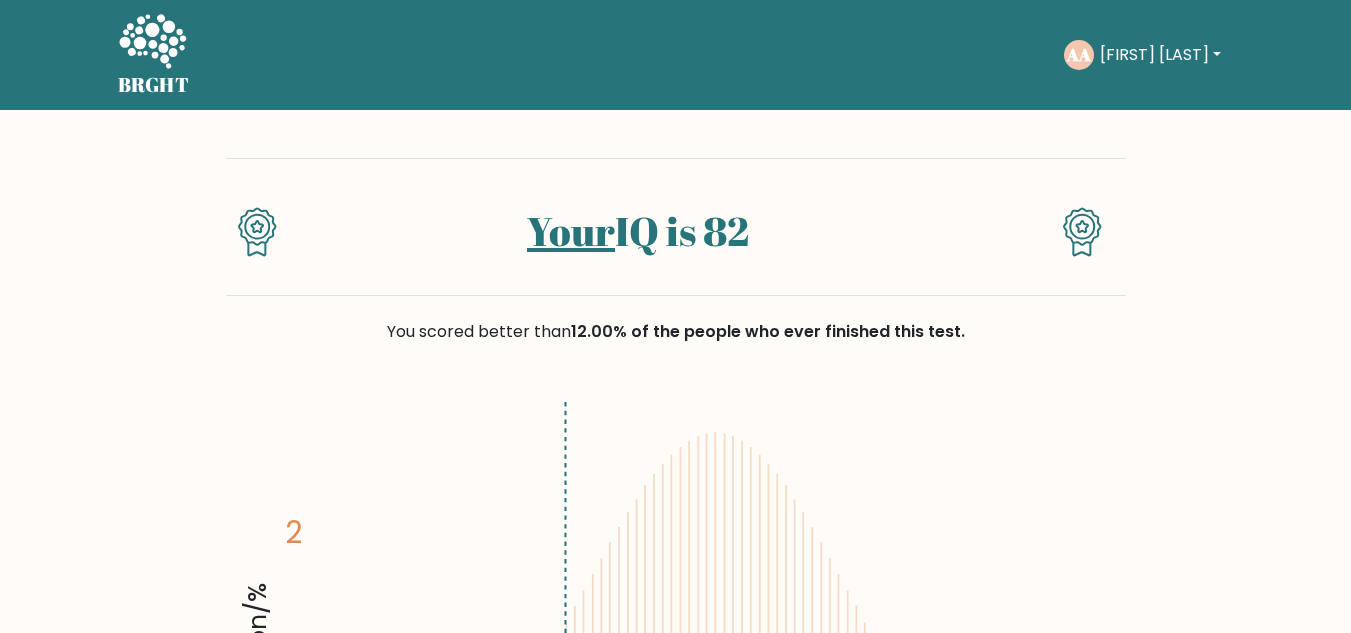 scroll, scrollTop: 0, scrollLeft: 0, axis: both 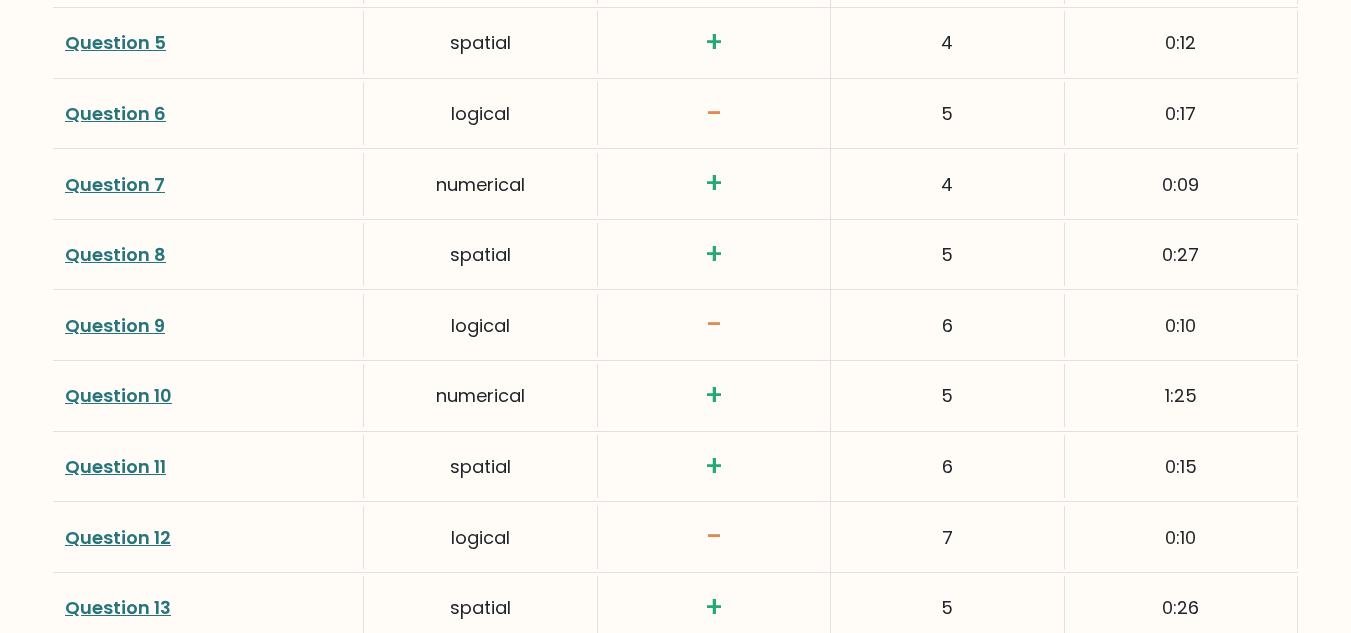 click on "Question 8" at bounding box center (115, 254) 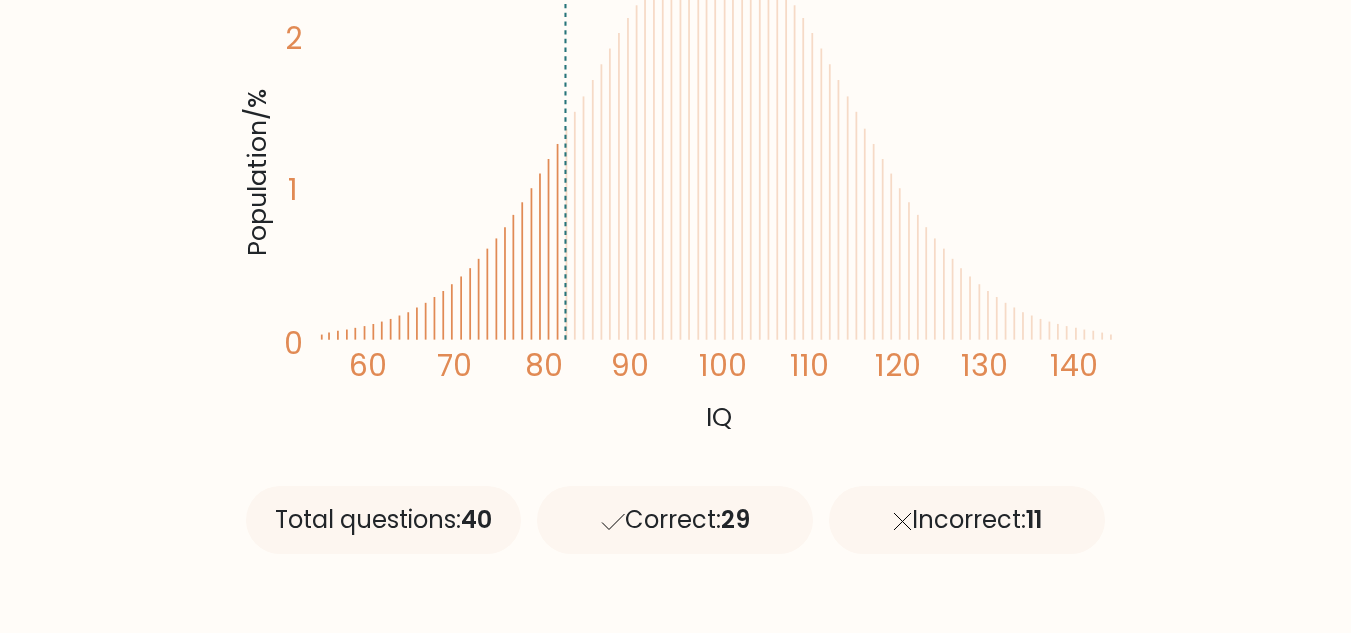 scroll, scrollTop: 605, scrollLeft: 0, axis: vertical 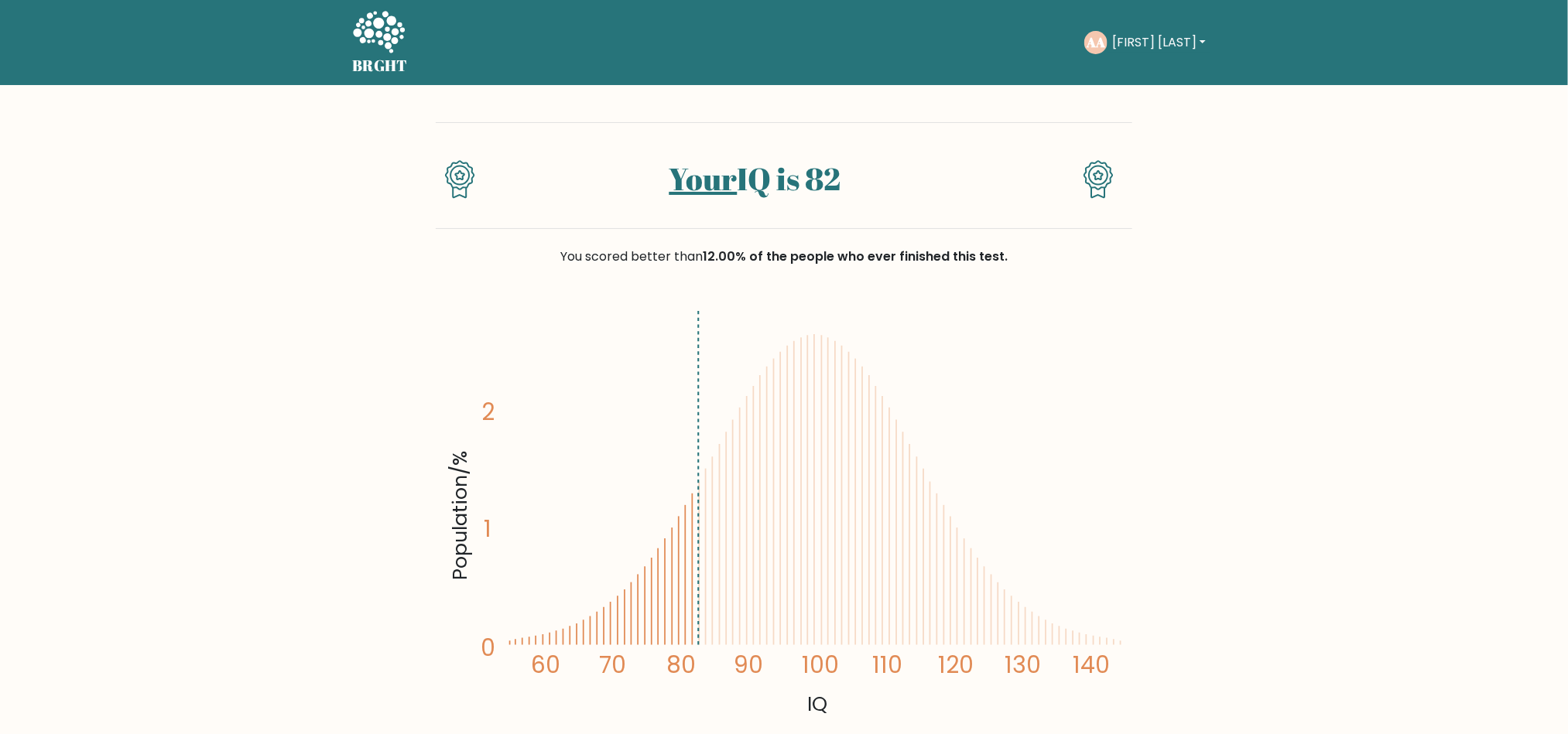 click on "[FIRST] [LAST]" at bounding box center (1159, 43) 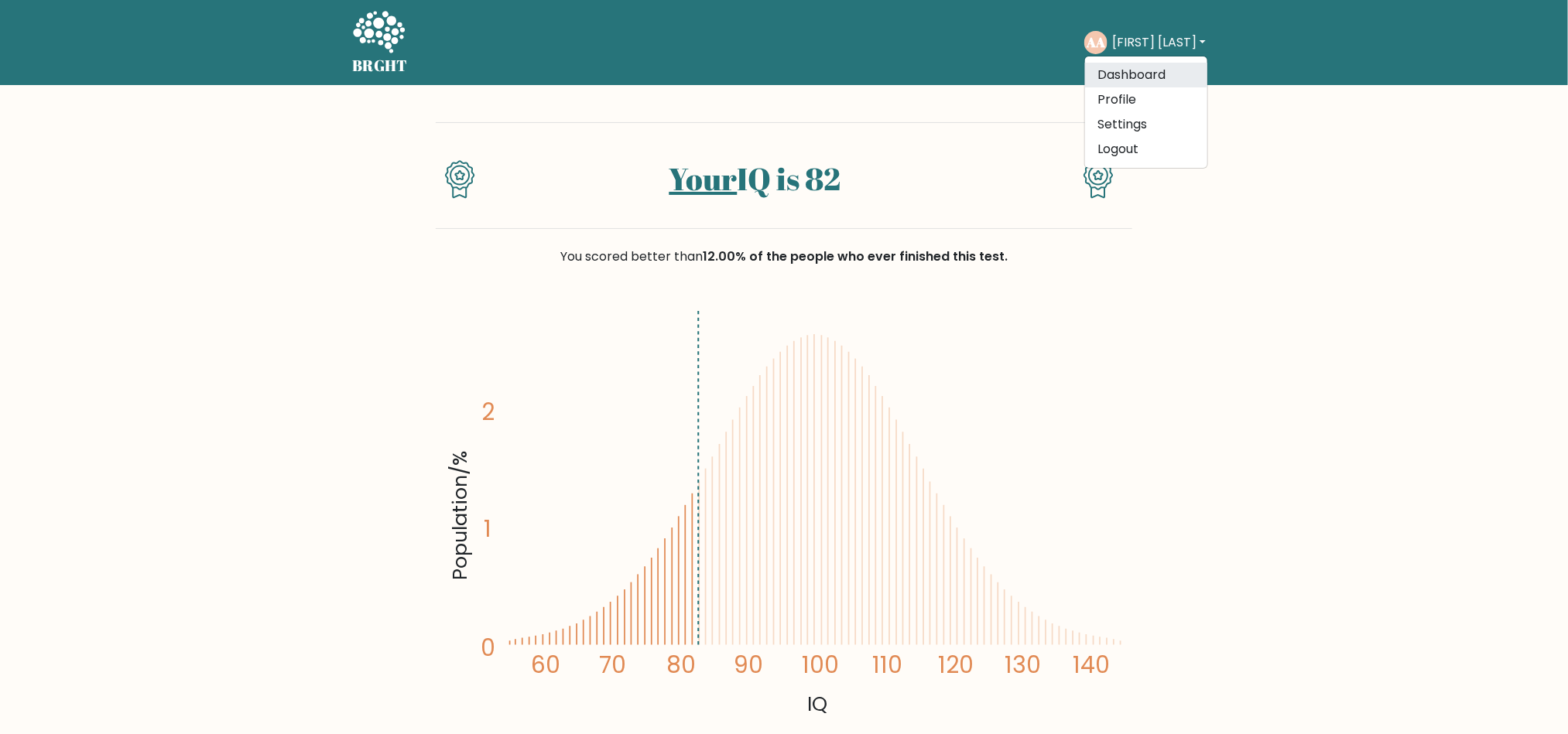 click on "Dashboard" at bounding box center [1146, 75] 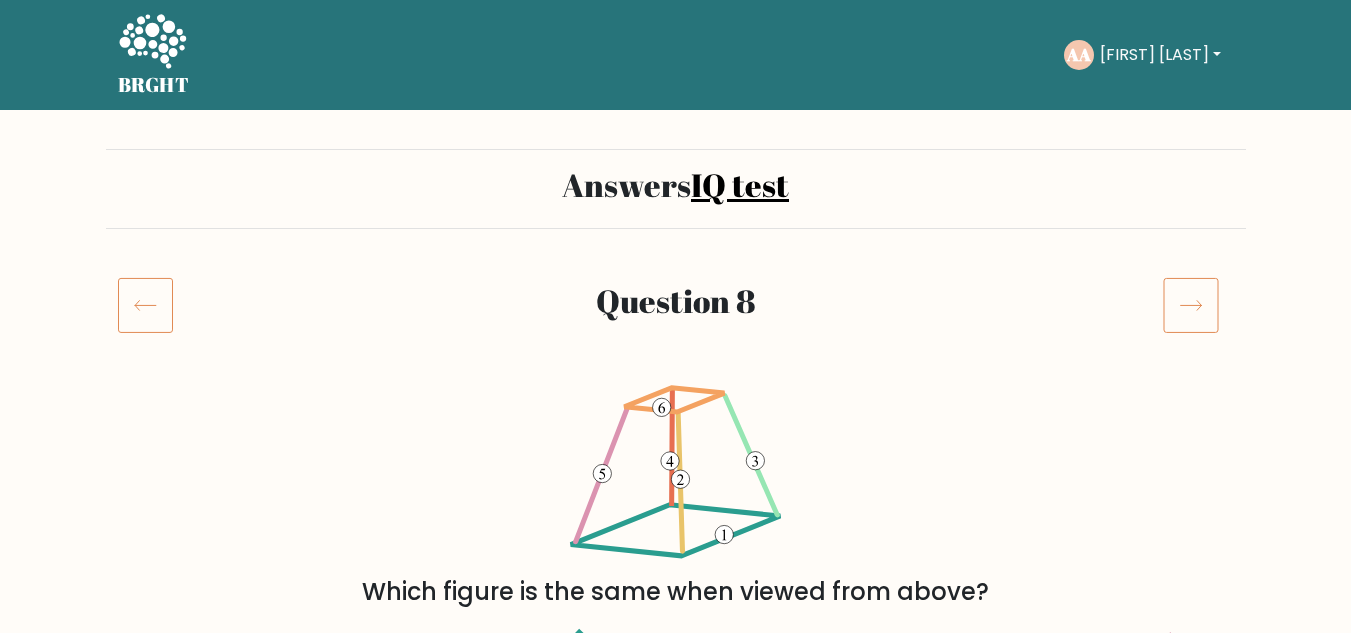 scroll, scrollTop: 0, scrollLeft: 0, axis: both 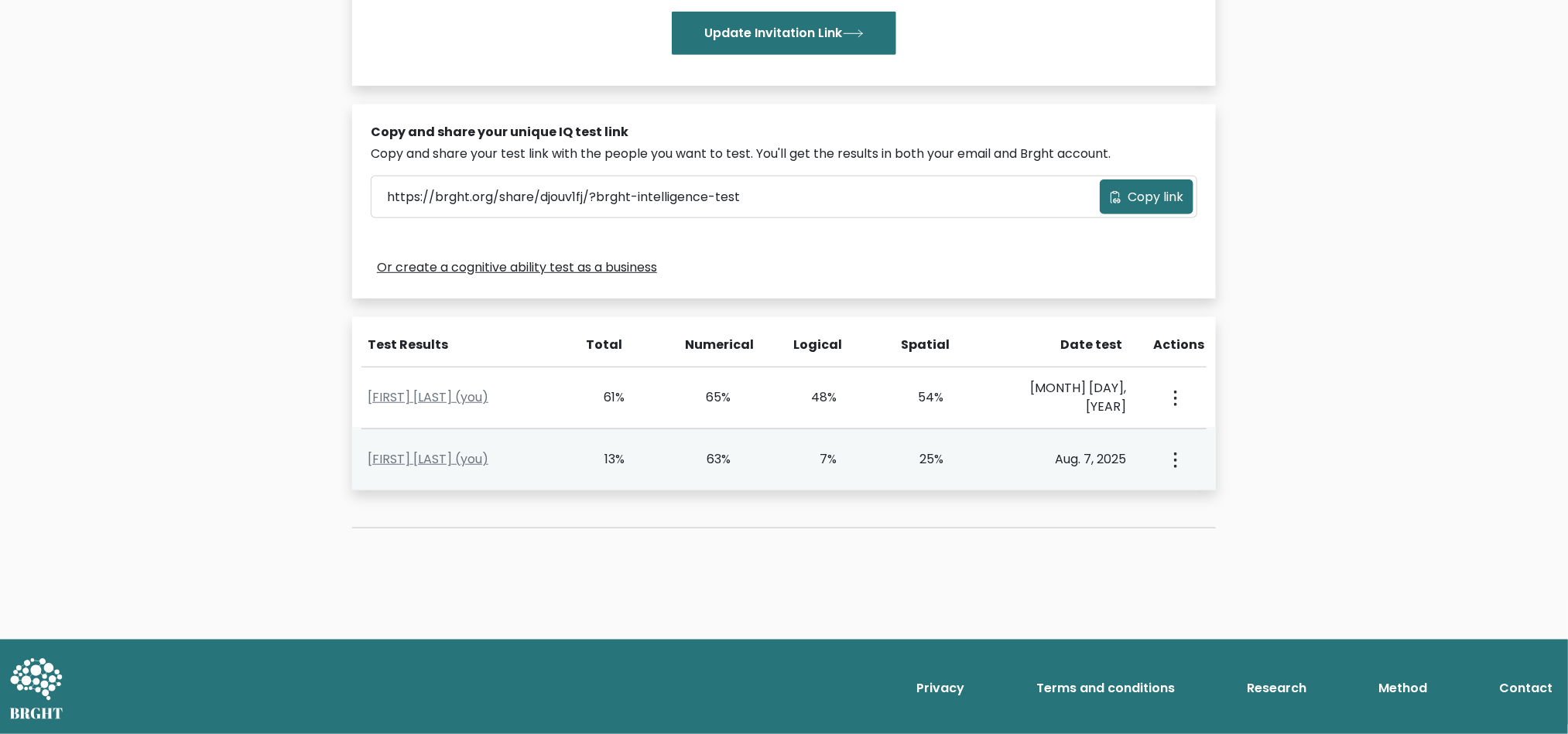 click on "[FIRST] [LAST] (you)
13%
63%
7%
25%
[MONTH]. [DAY], [YEAR]
View Profile" at bounding box center (784, 459) 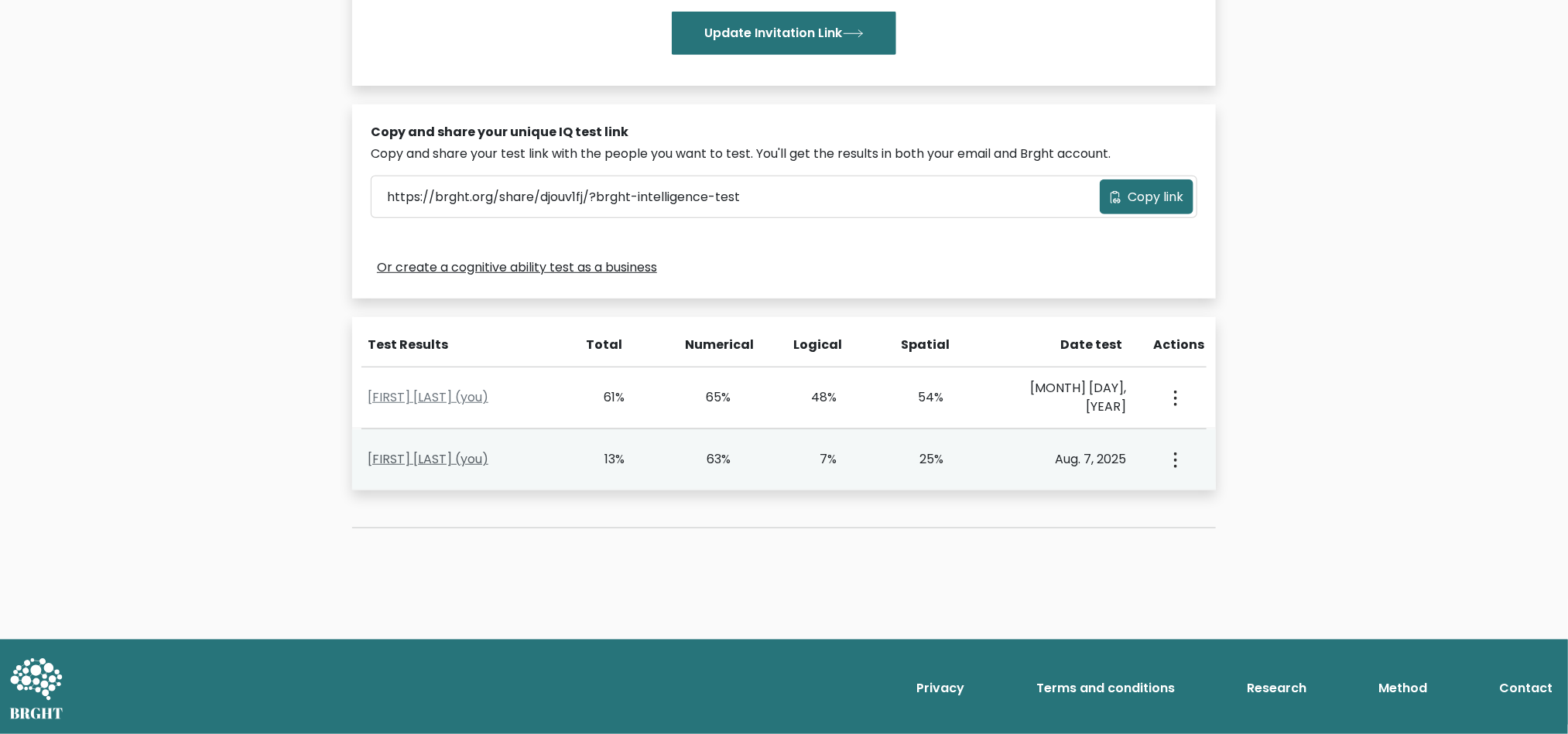 click on "[FIRST] [LAST] (you)" at bounding box center (428, 459) 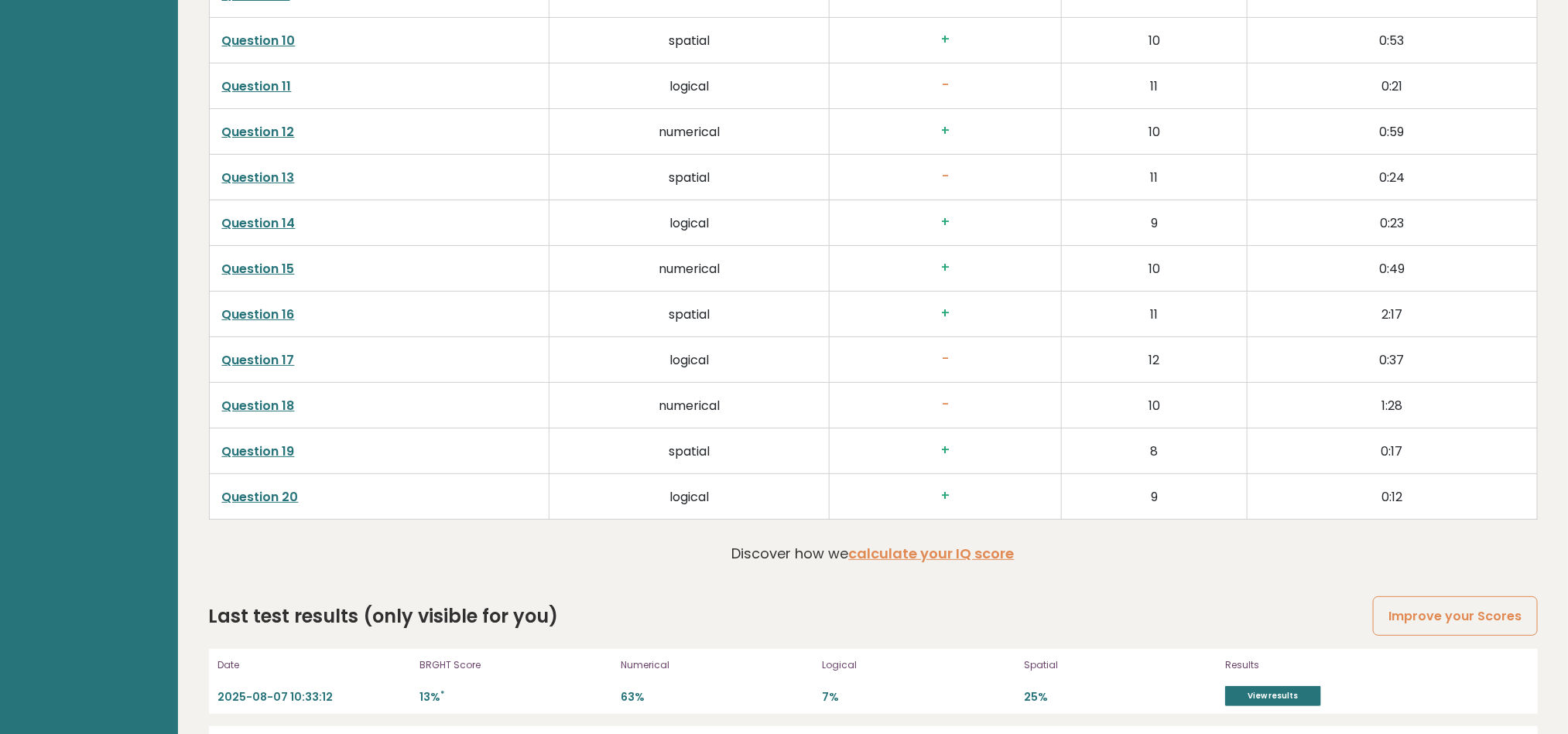 scroll, scrollTop: 3203, scrollLeft: 0, axis: vertical 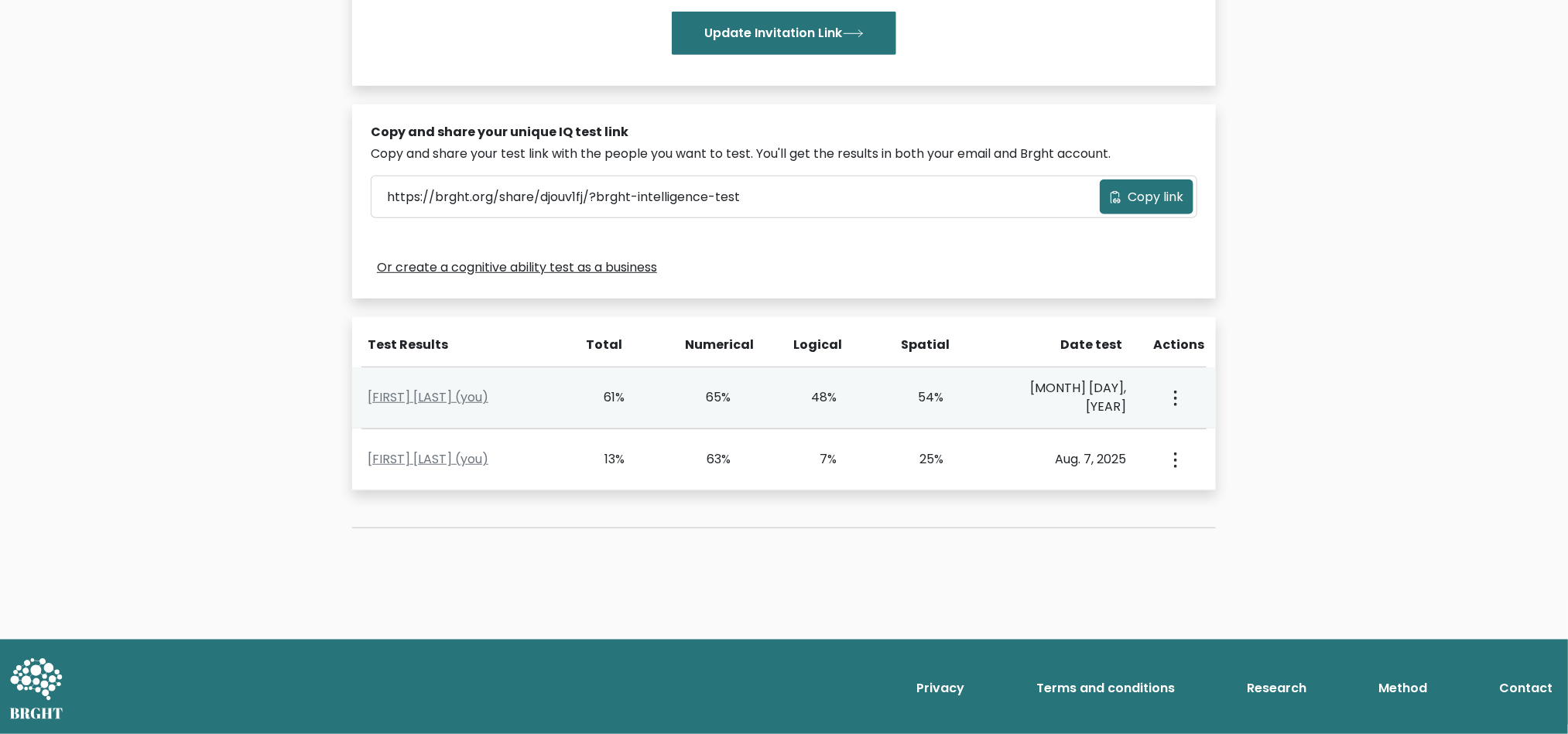 click at bounding box center (1174, 398) 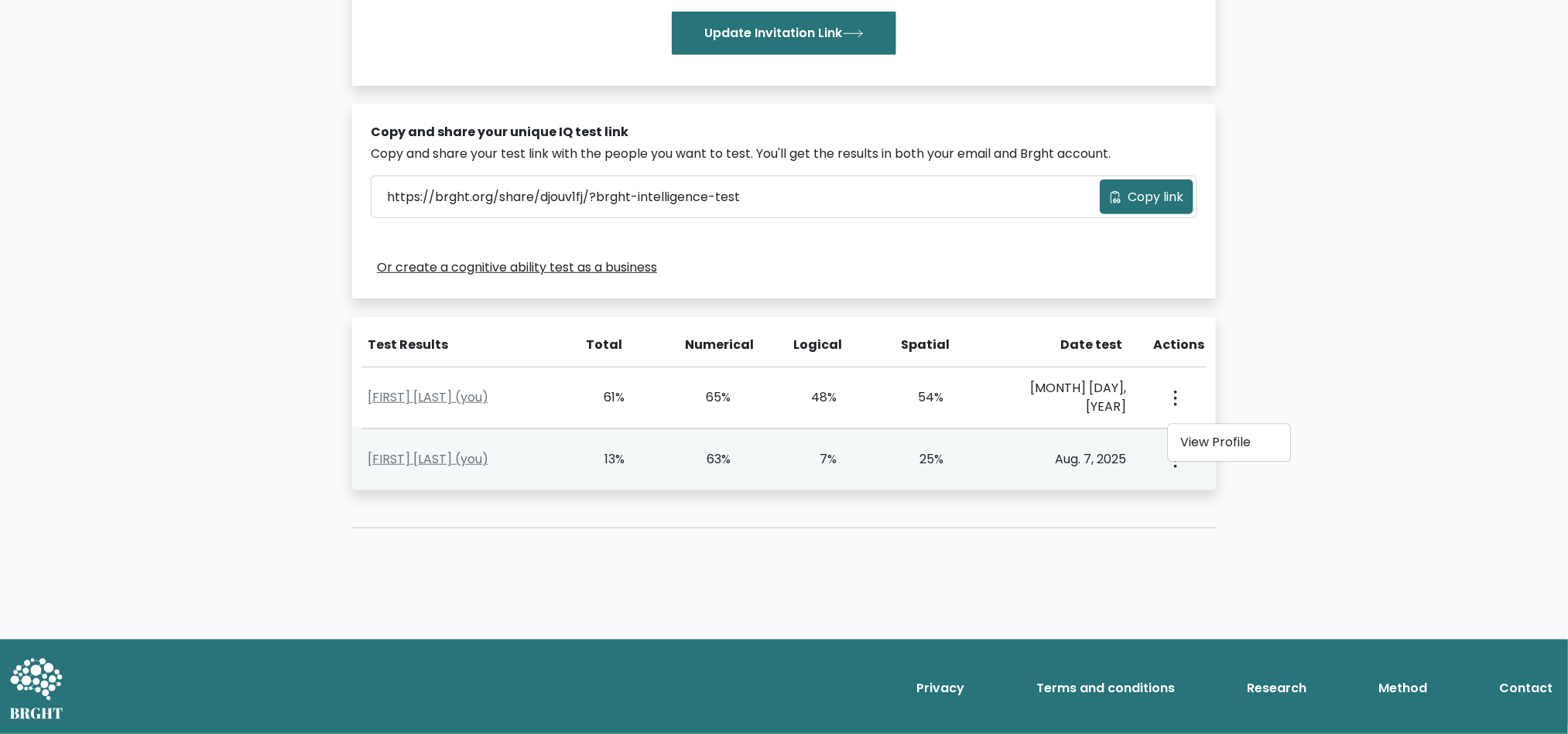 click on "View Profile" at bounding box center (1174, 459) 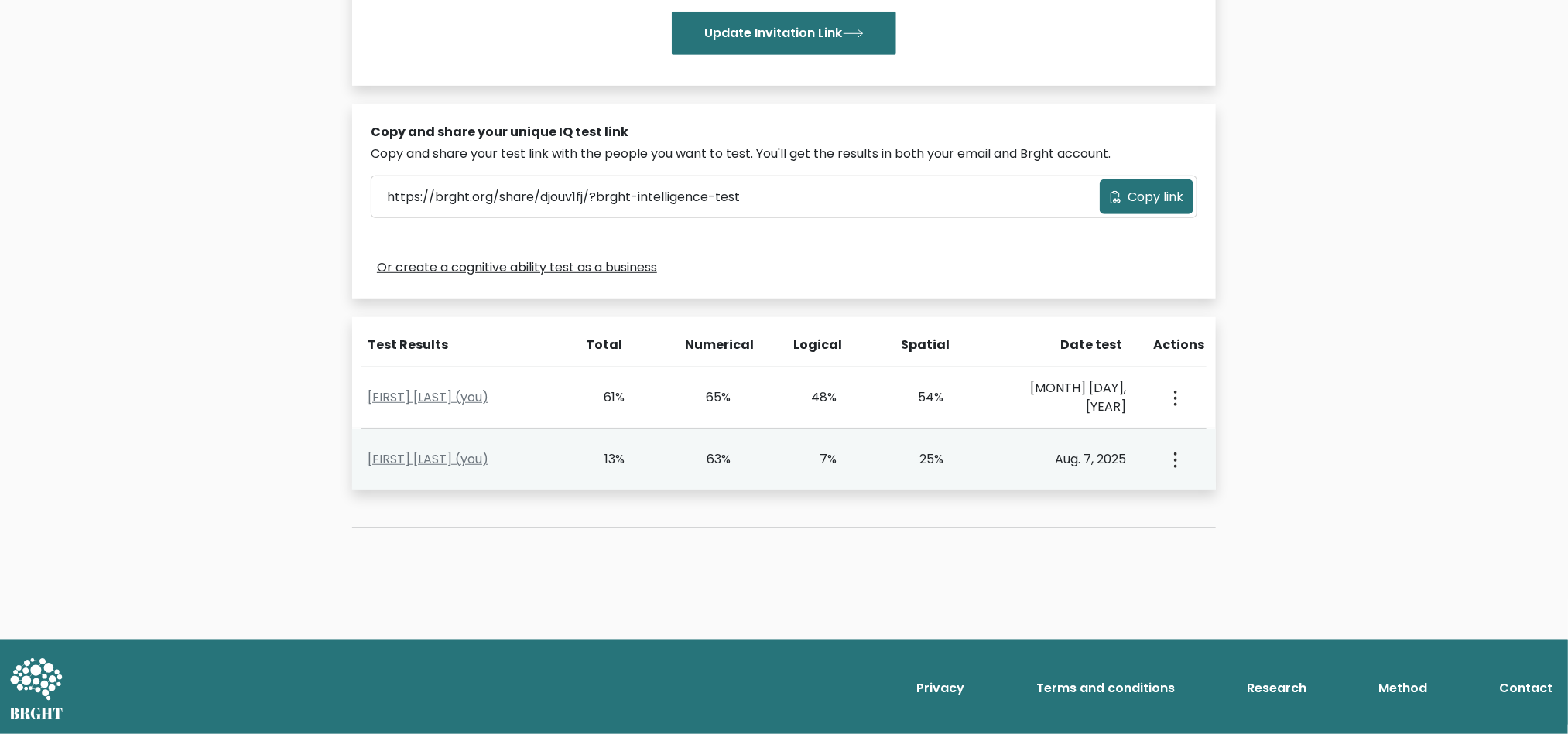 click at bounding box center (1174, 398) 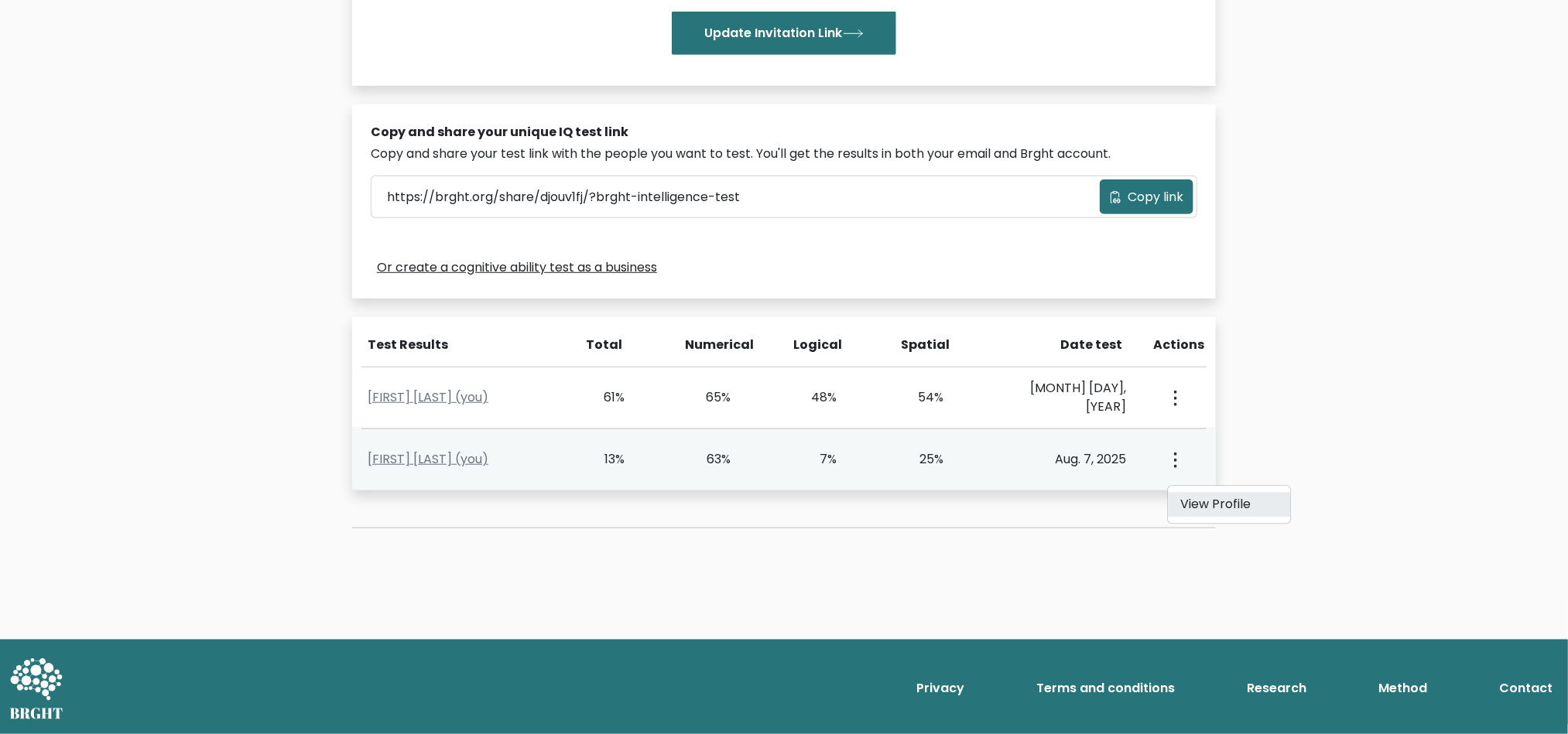 click on "View Profile" at bounding box center [1230, 505] 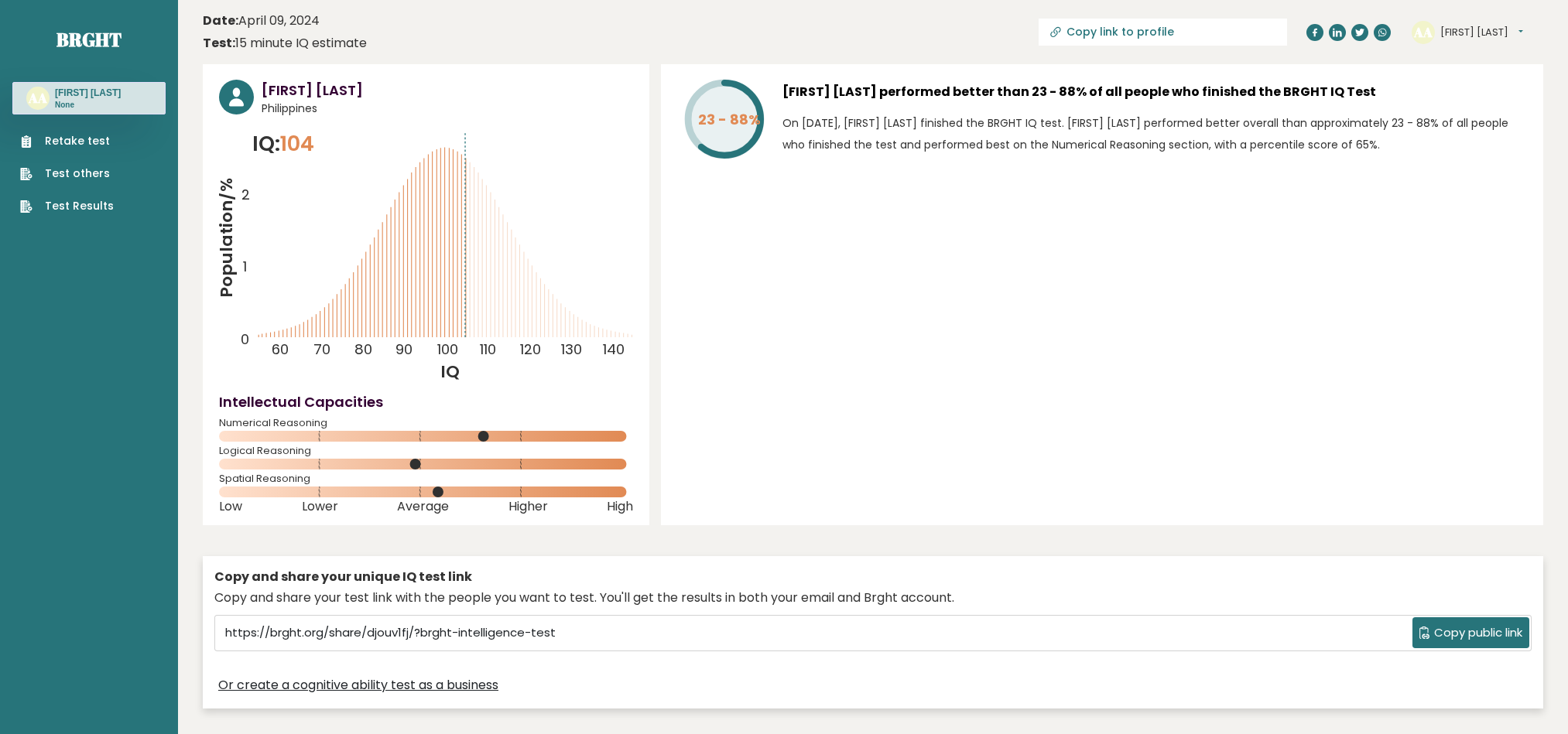 scroll, scrollTop: 0, scrollLeft: 0, axis: both 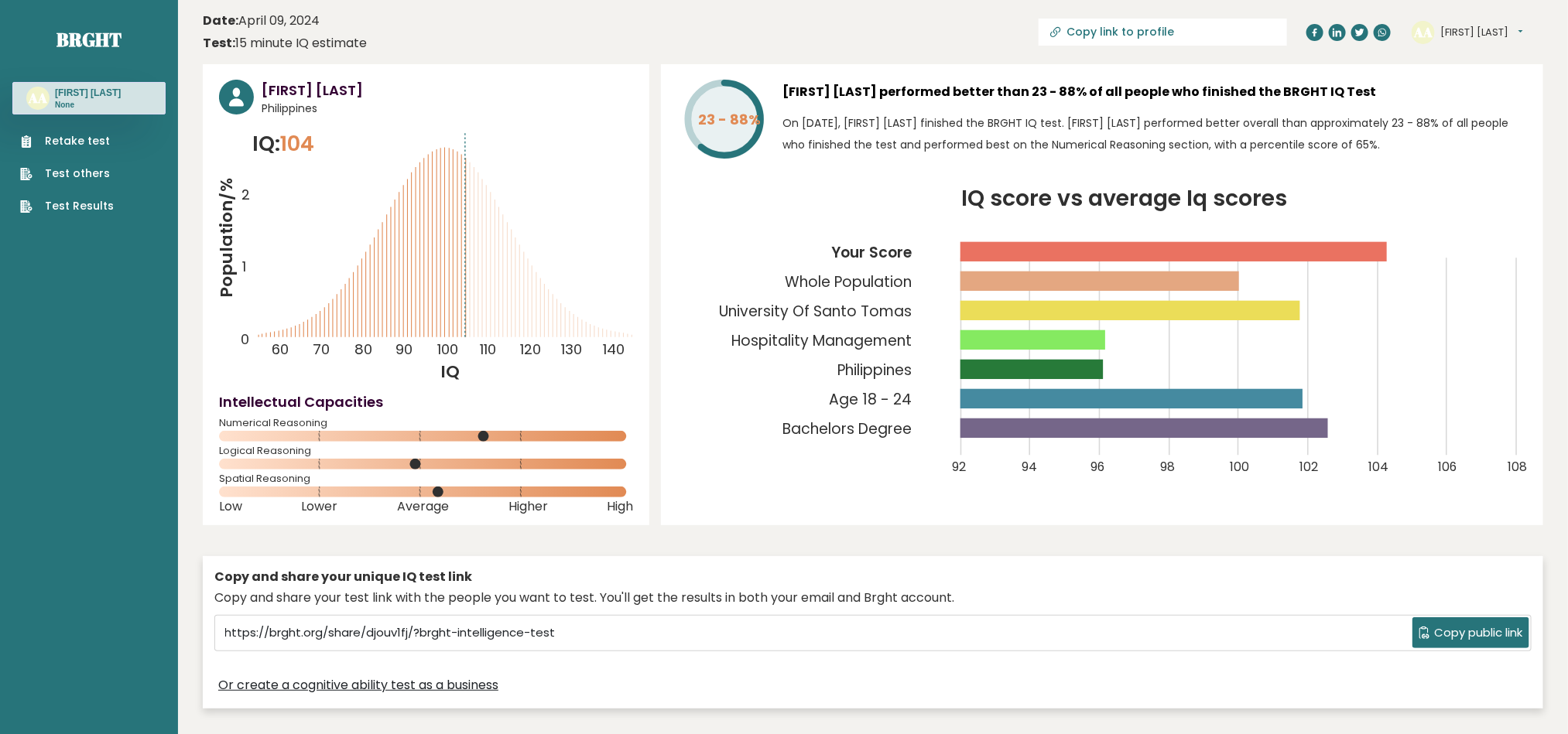 click on "Population/%
IQ
0
1
2
60
70
80
90
100
110
120
130
140" 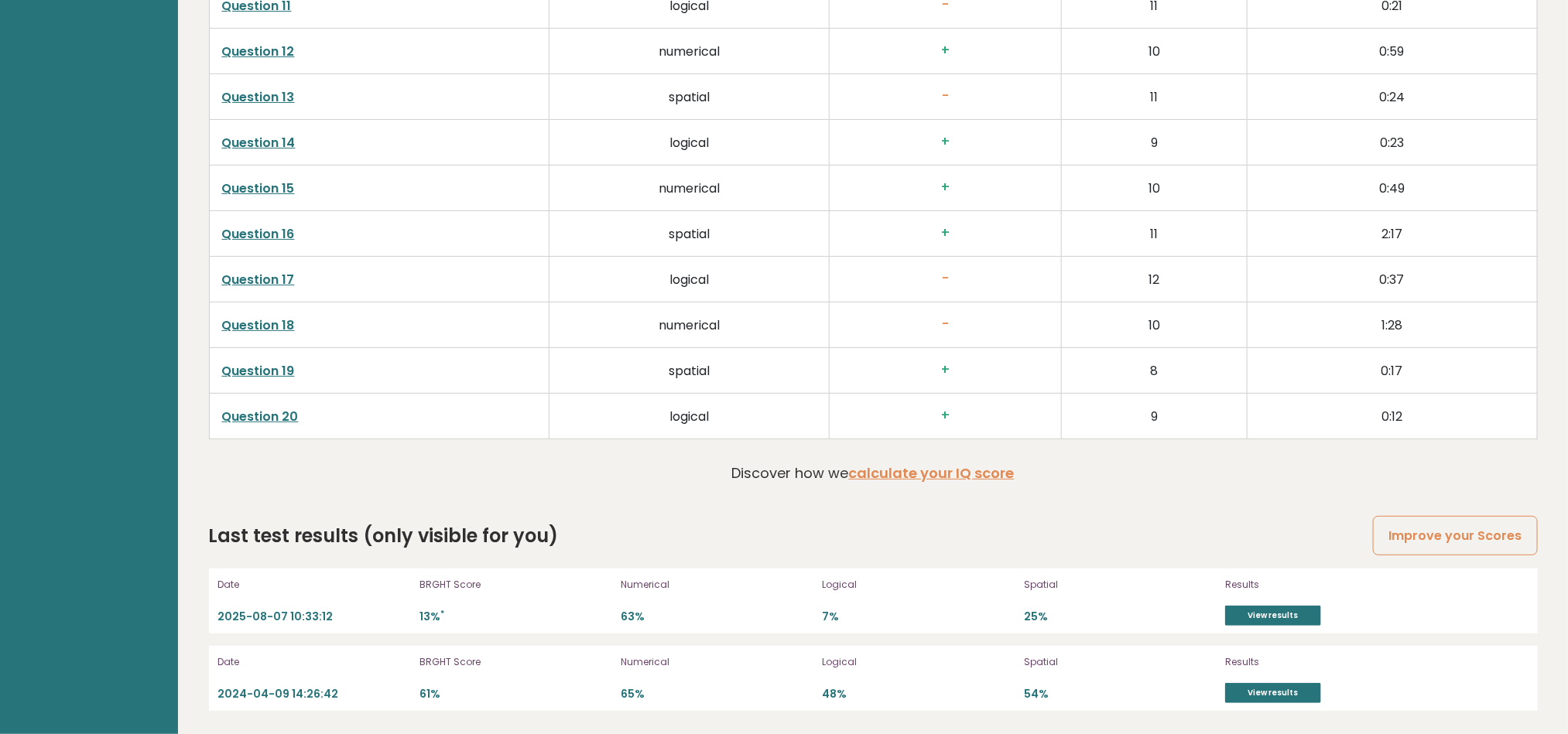 scroll, scrollTop: 3203, scrollLeft: 0, axis: vertical 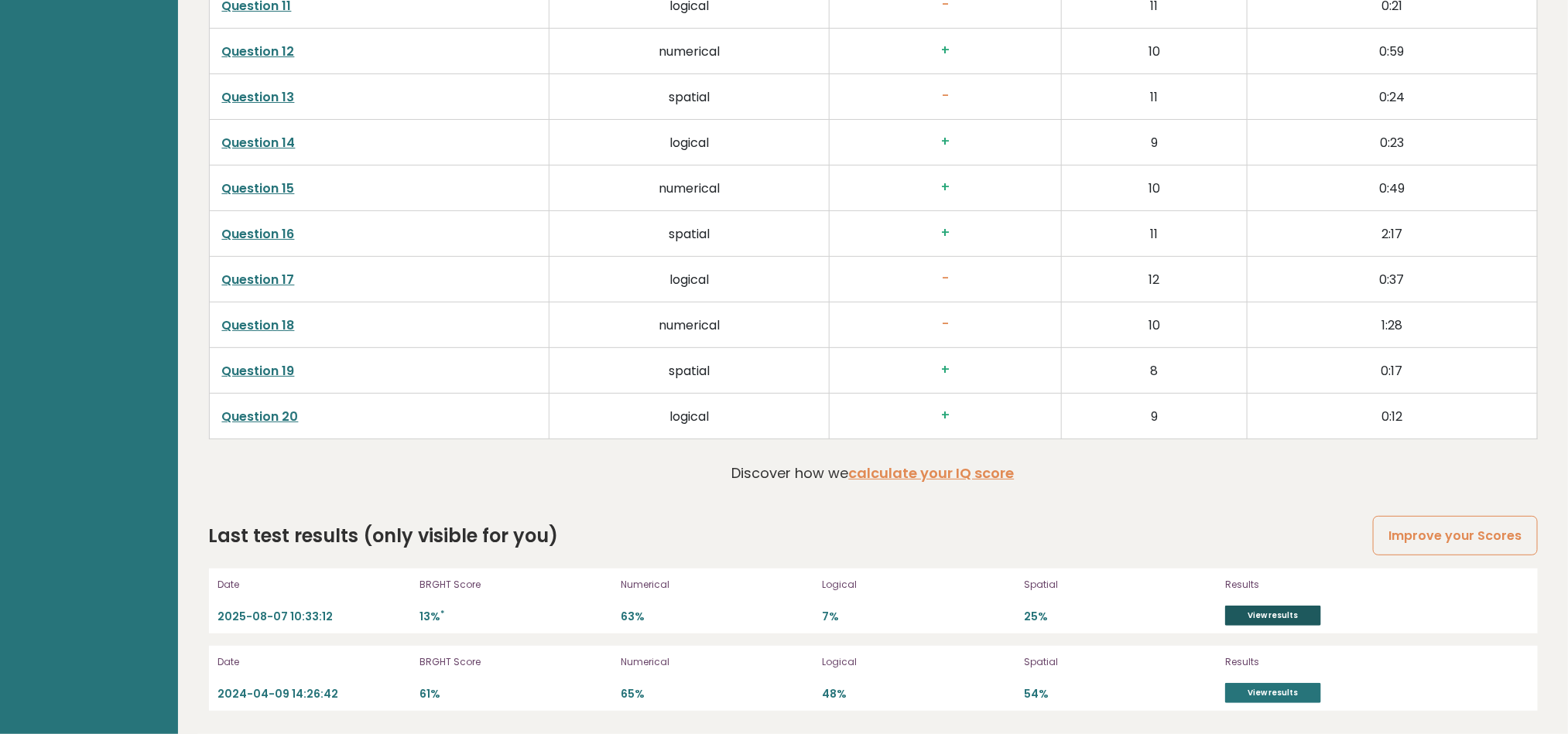 click on "View results" at bounding box center [1273, 616] 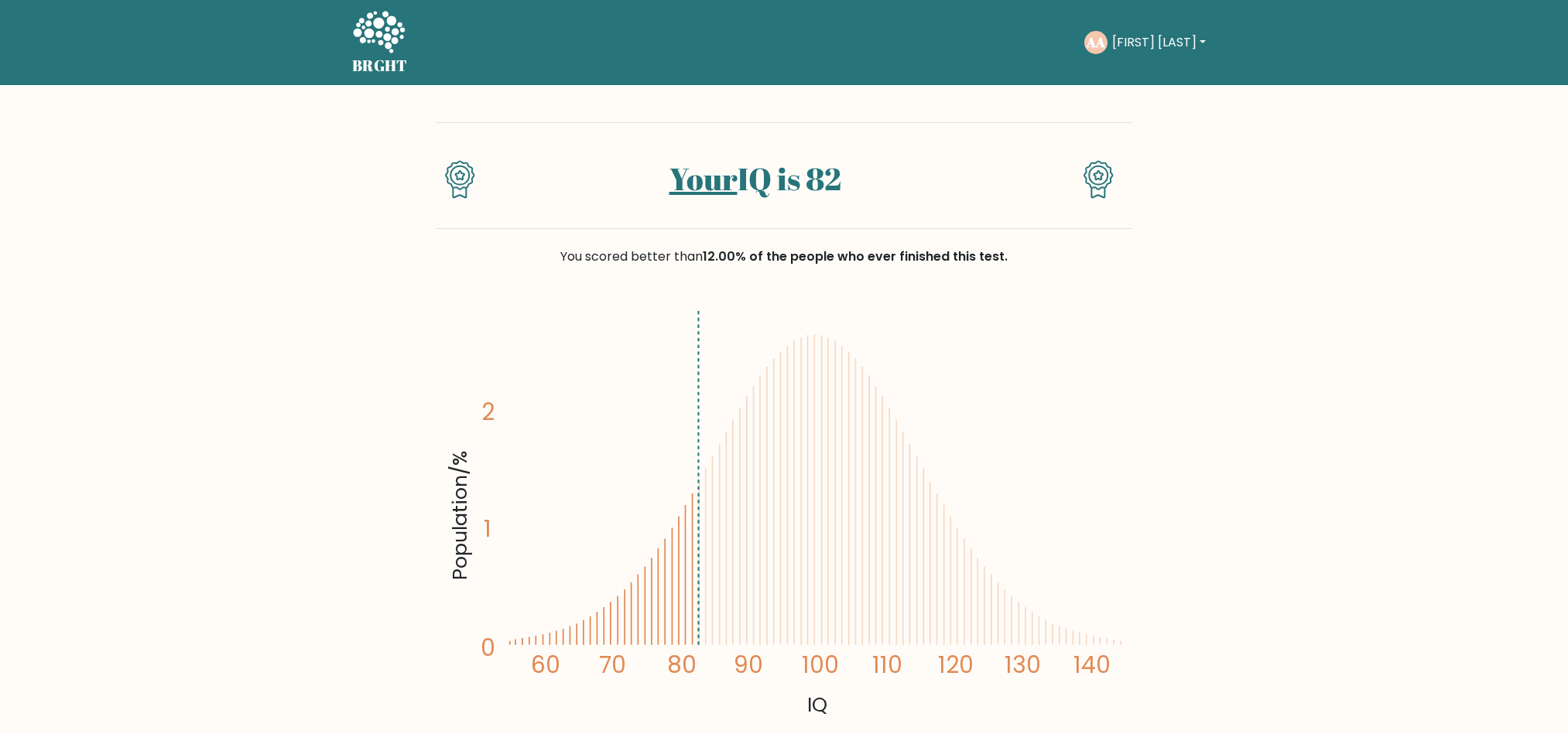 scroll, scrollTop: 0, scrollLeft: 0, axis: both 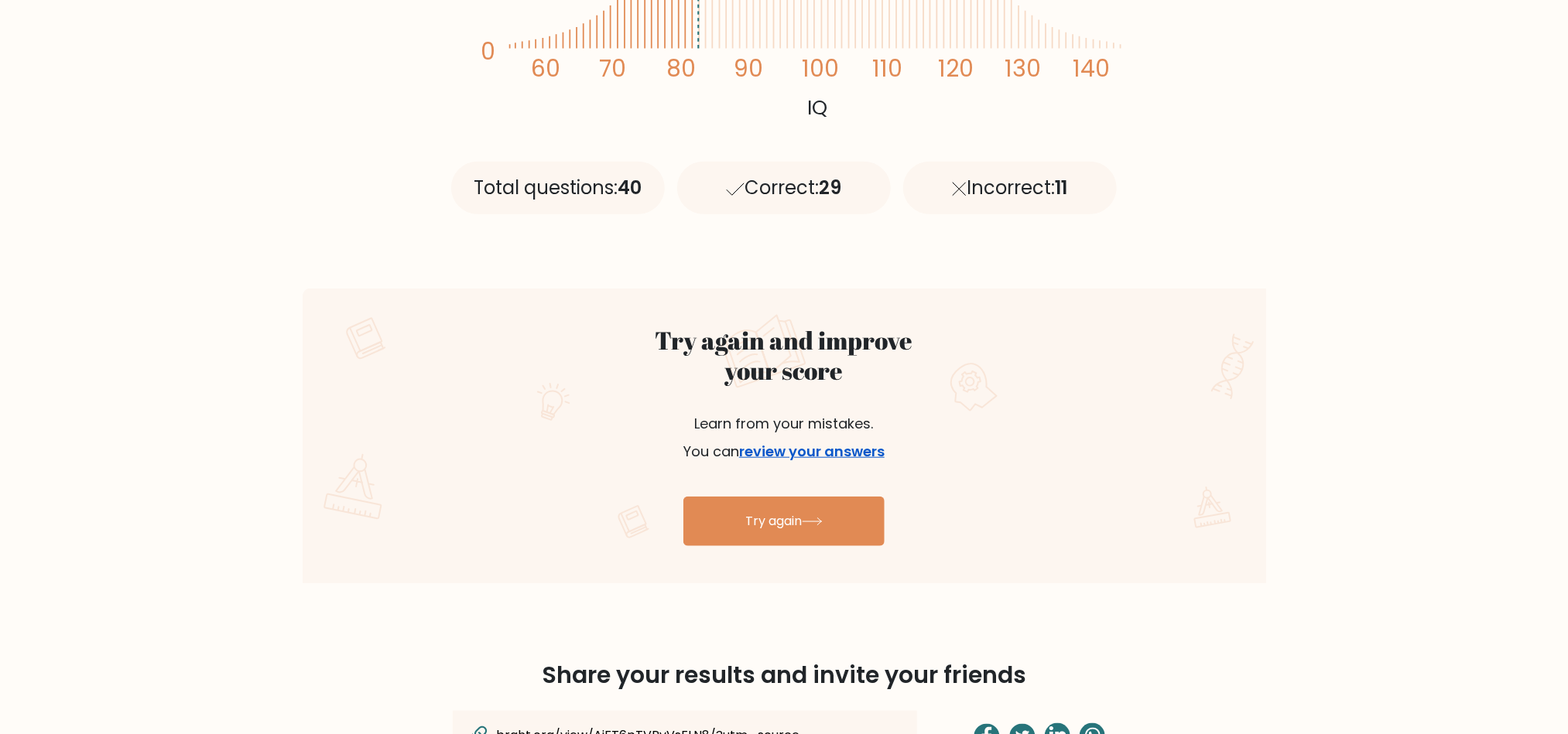 click on "review your answers" at bounding box center (812, 451) 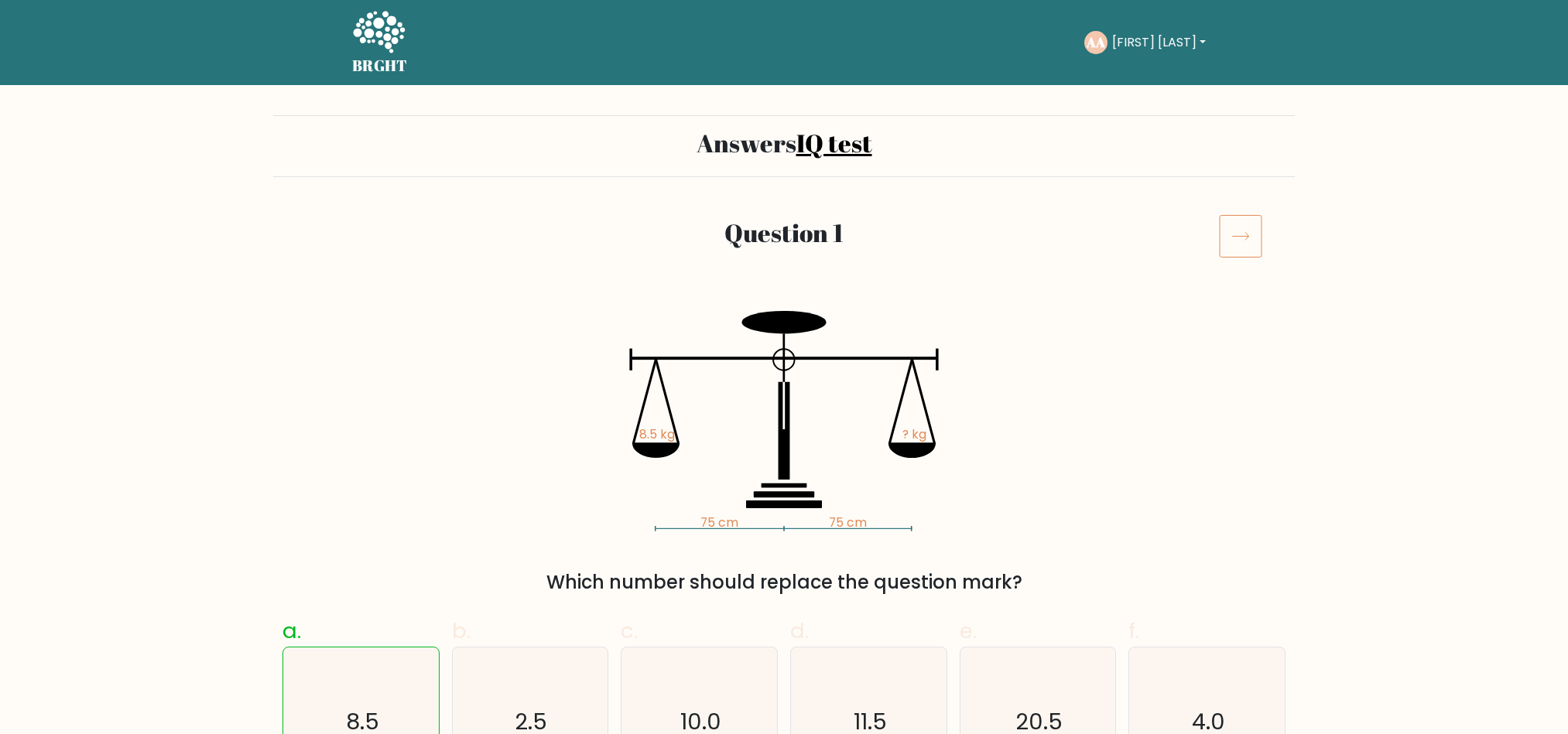 scroll, scrollTop: 0, scrollLeft: 0, axis: both 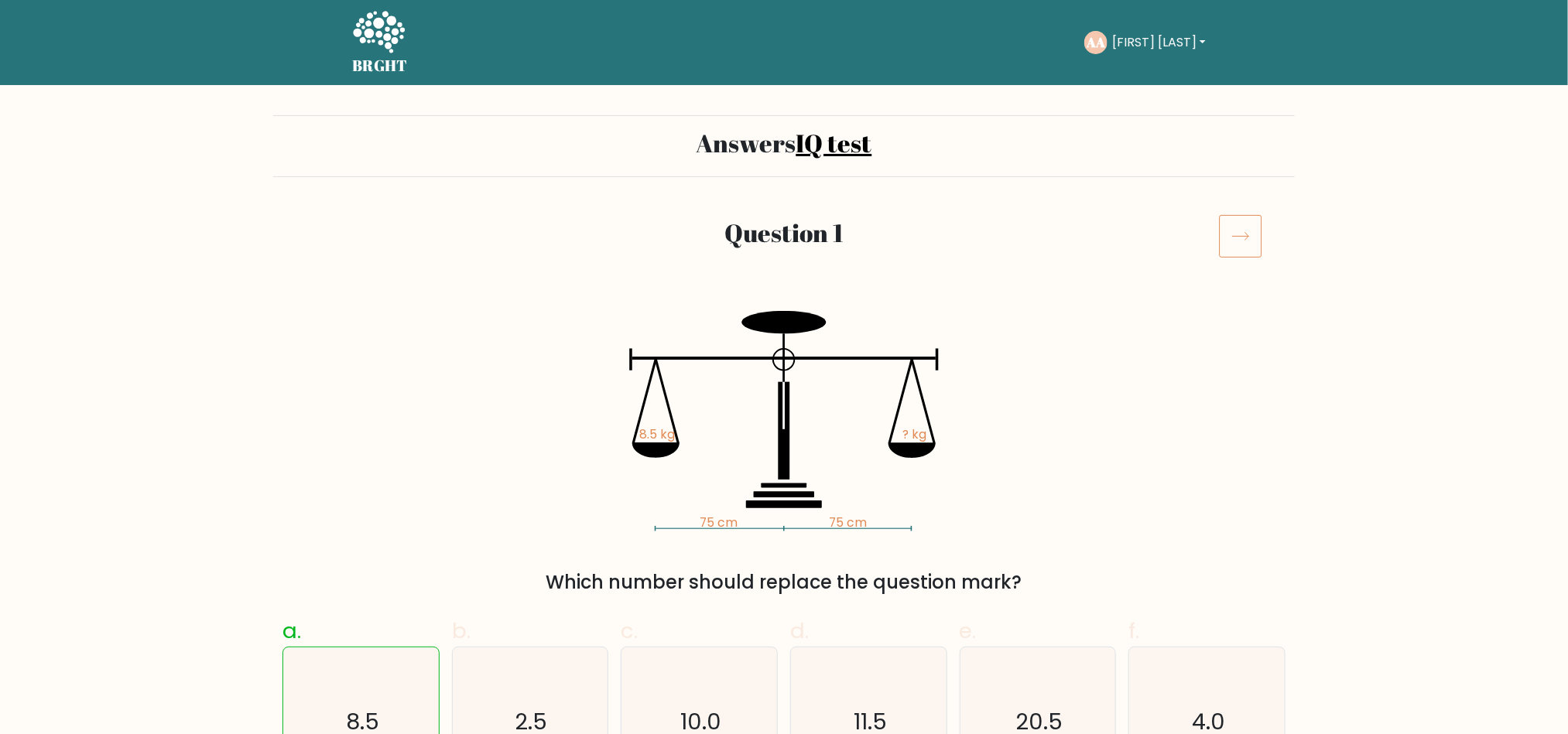 click 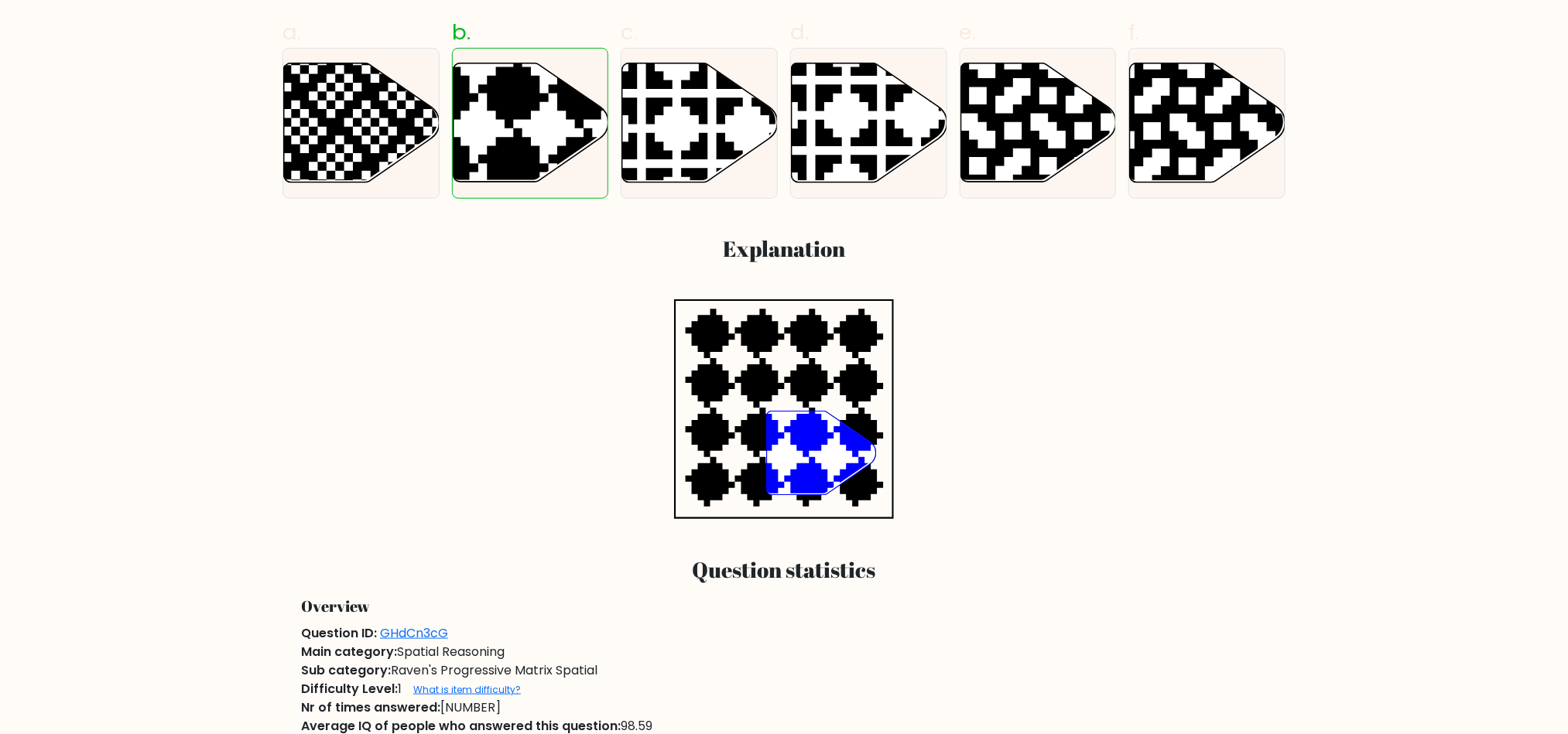 scroll, scrollTop: 618, scrollLeft: 0, axis: vertical 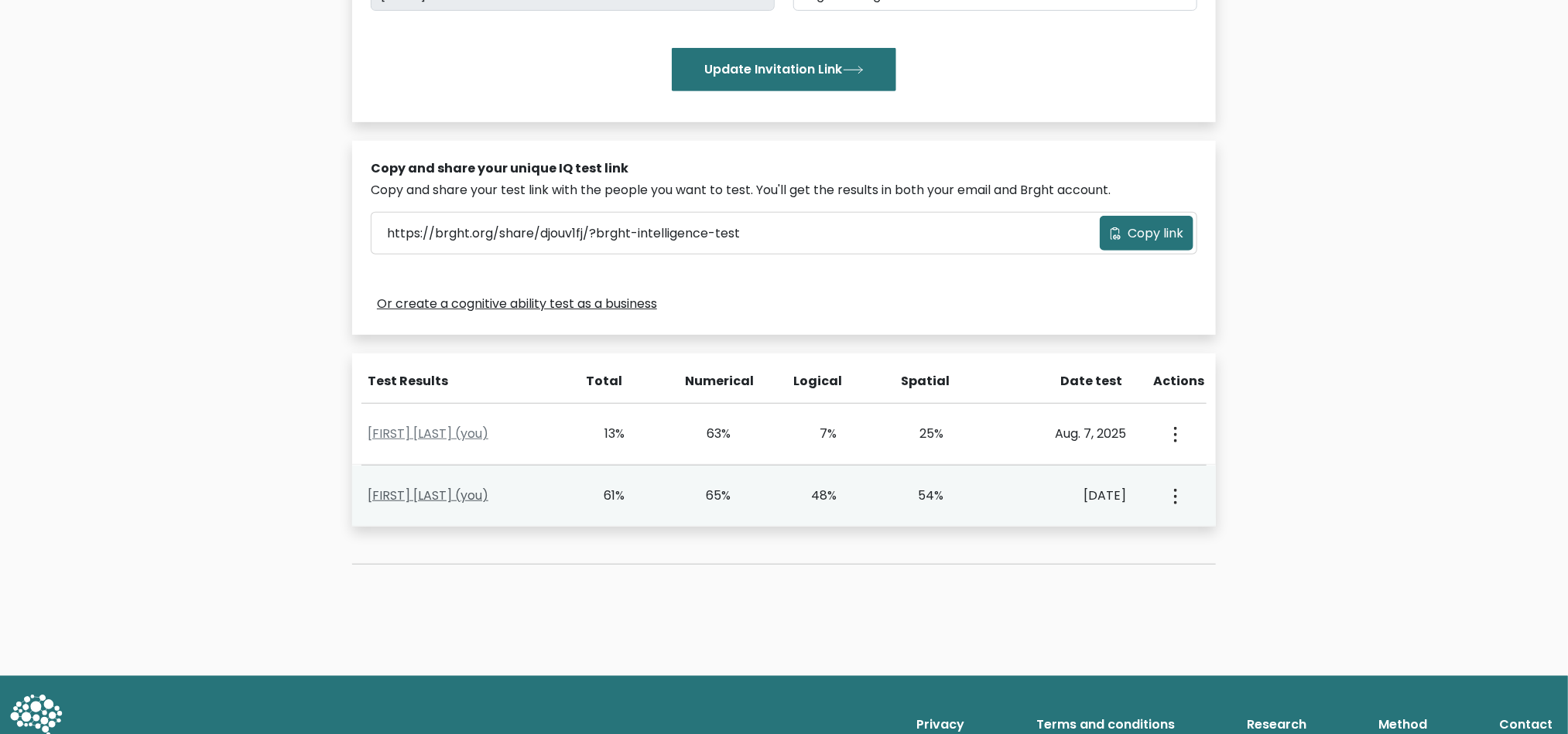 click on "Ashley Mei Aquino (you)" at bounding box center (428, 495) 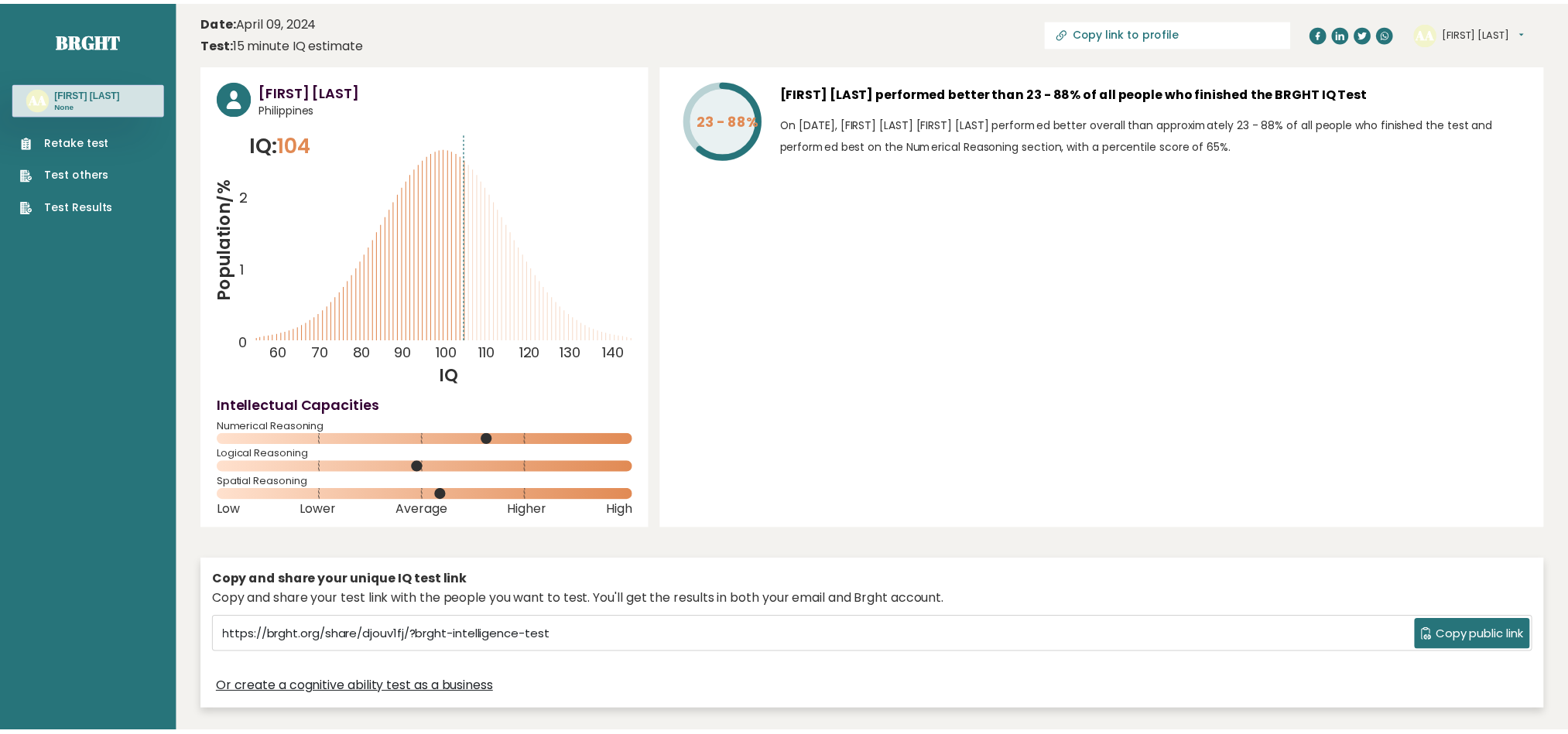 scroll, scrollTop: 0, scrollLeft: 0, axis: both 